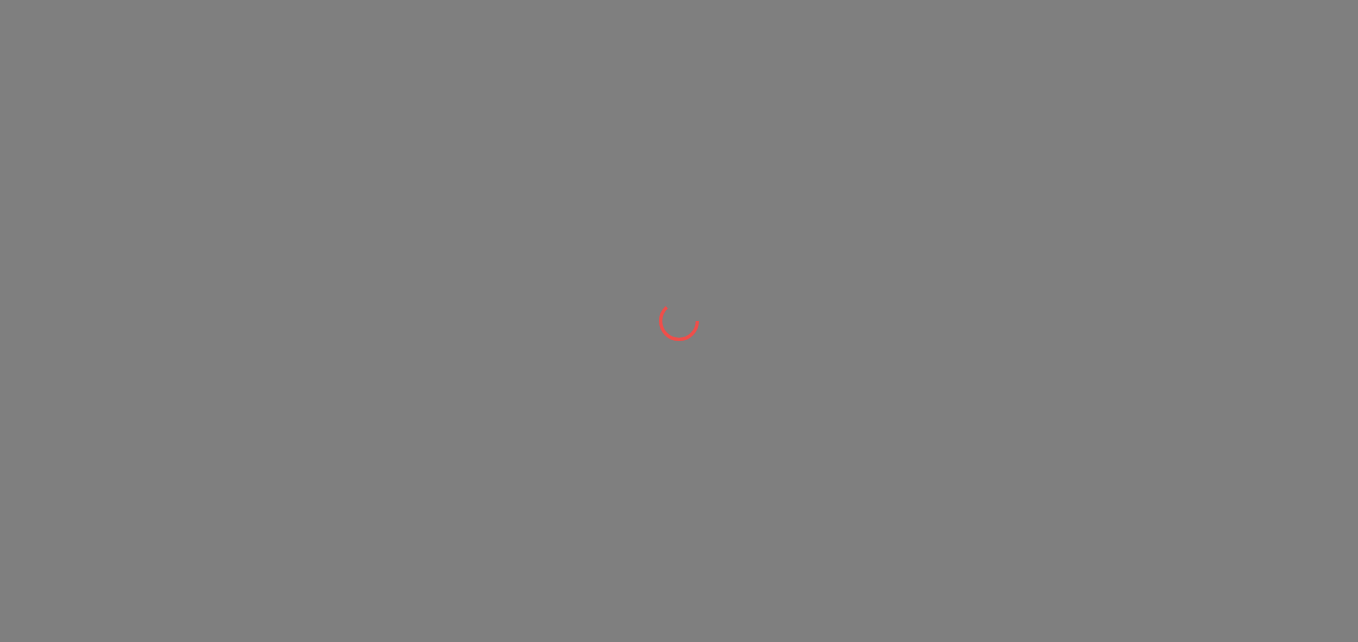 scroll, scrollTop: 0, scrollLeft: 0, axis: both 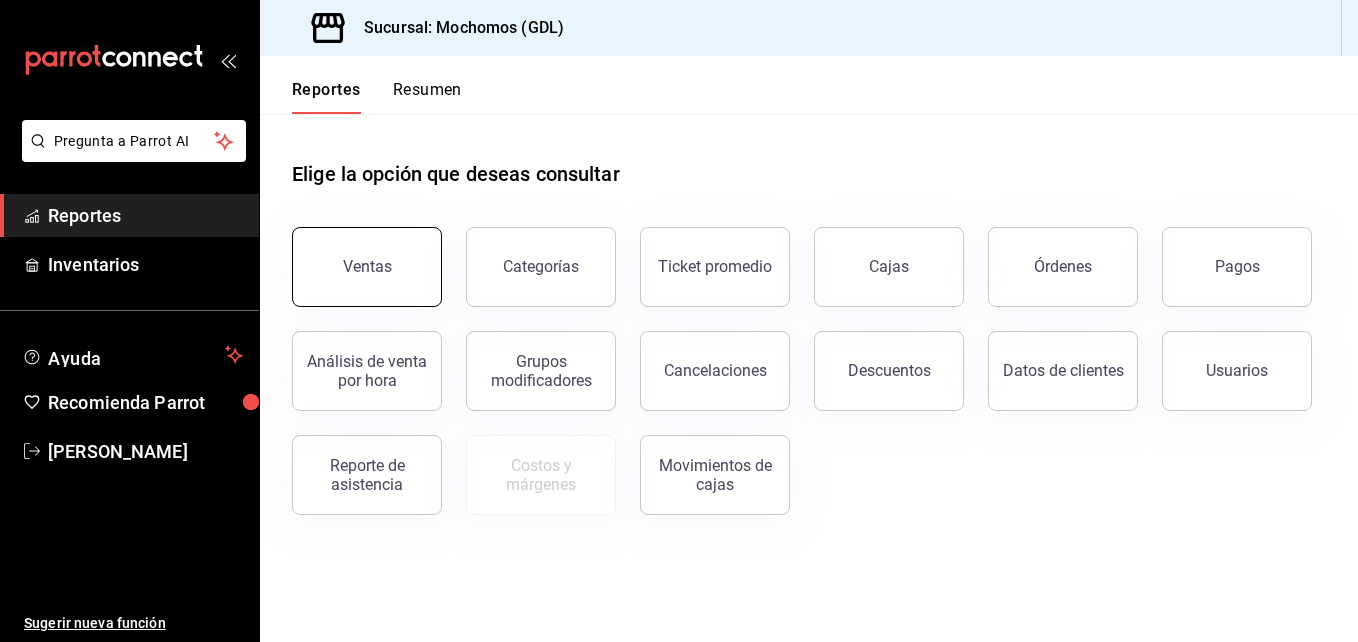 click on "Ventas" at bounding box center (367, 266) 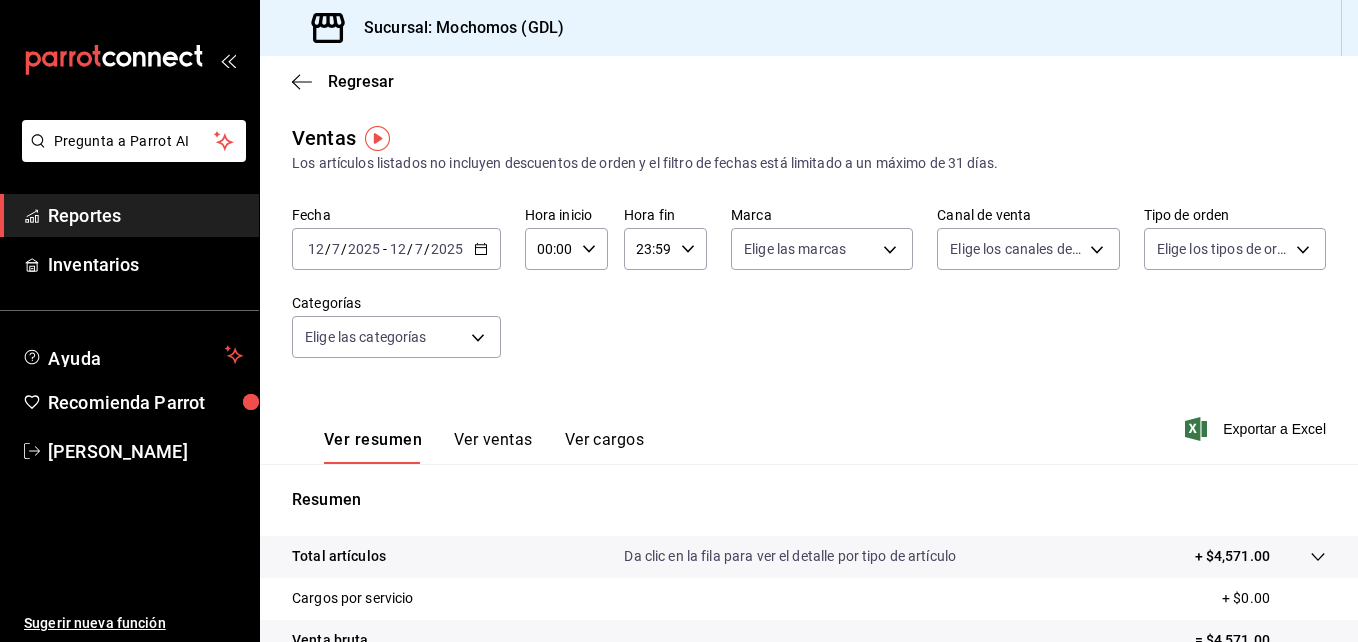 click 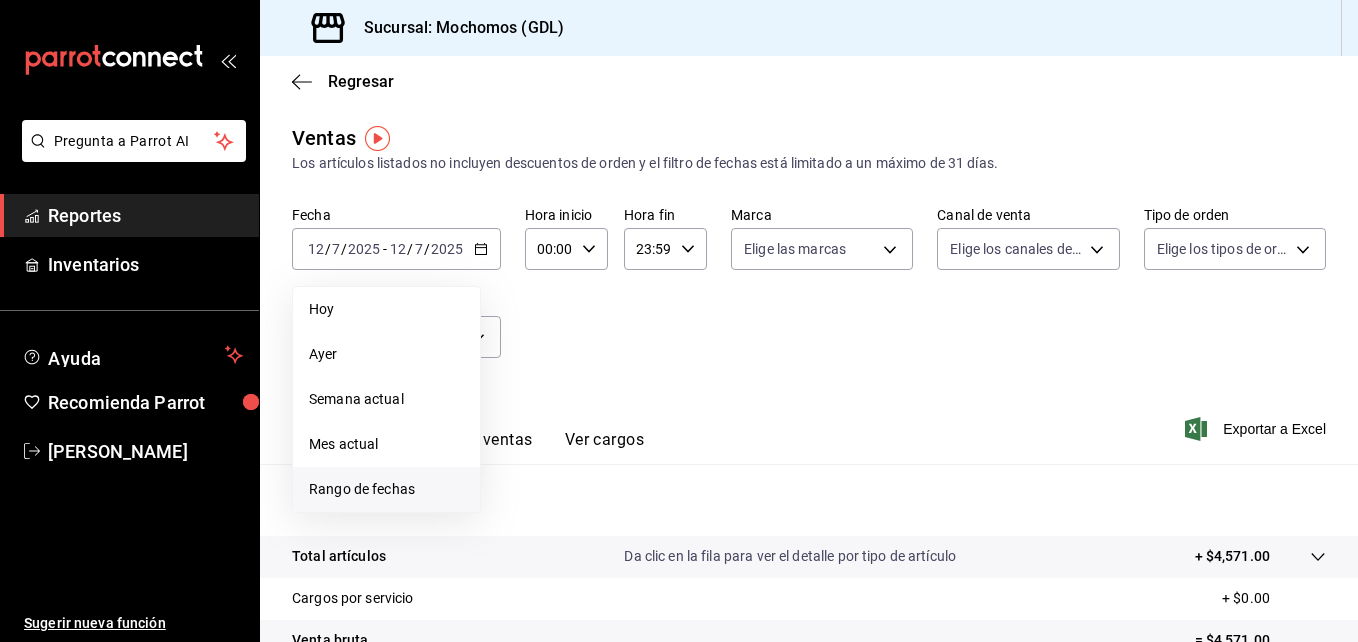 click on "Rango de fechas" at bounding box center (386, 489) 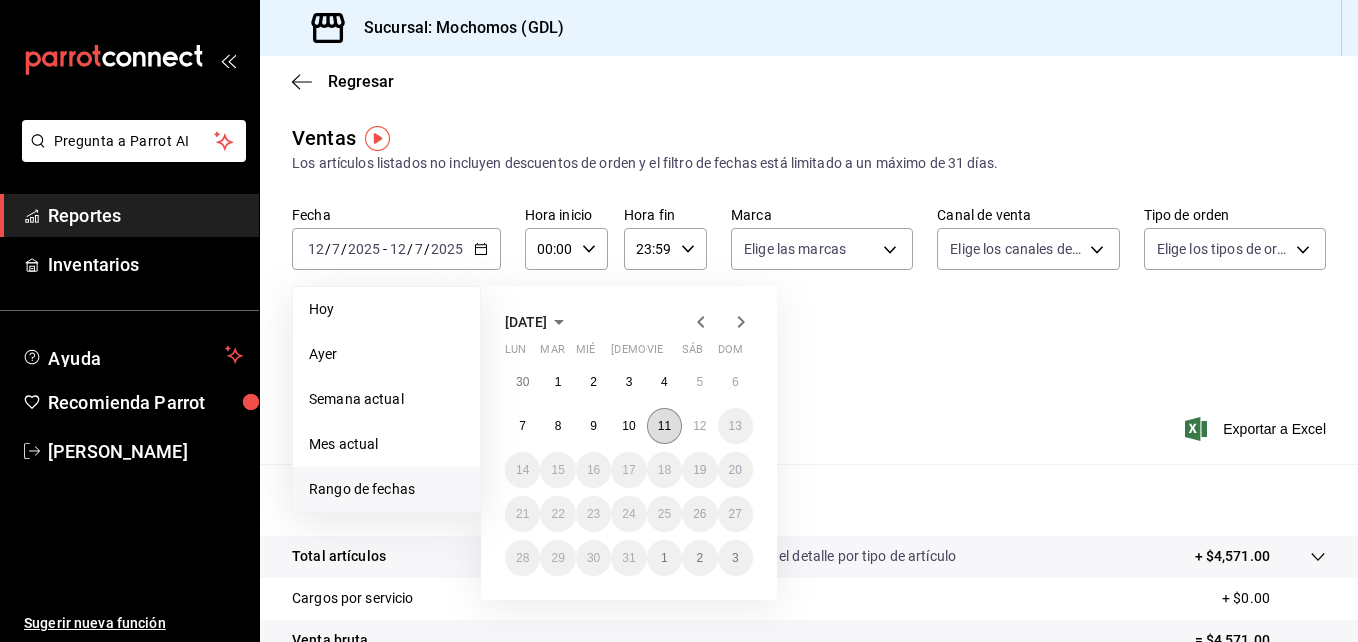 click on "11" at bounding box center (664, 426) 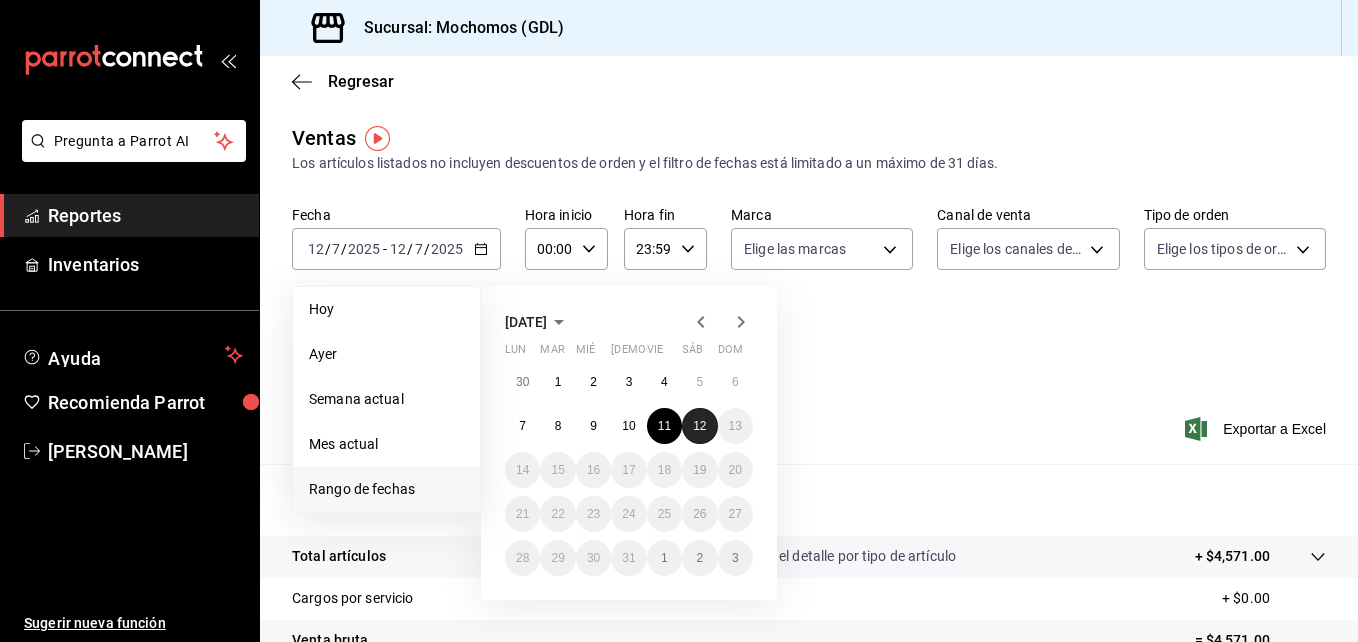 click on "12" at bounding box center [699, 426] 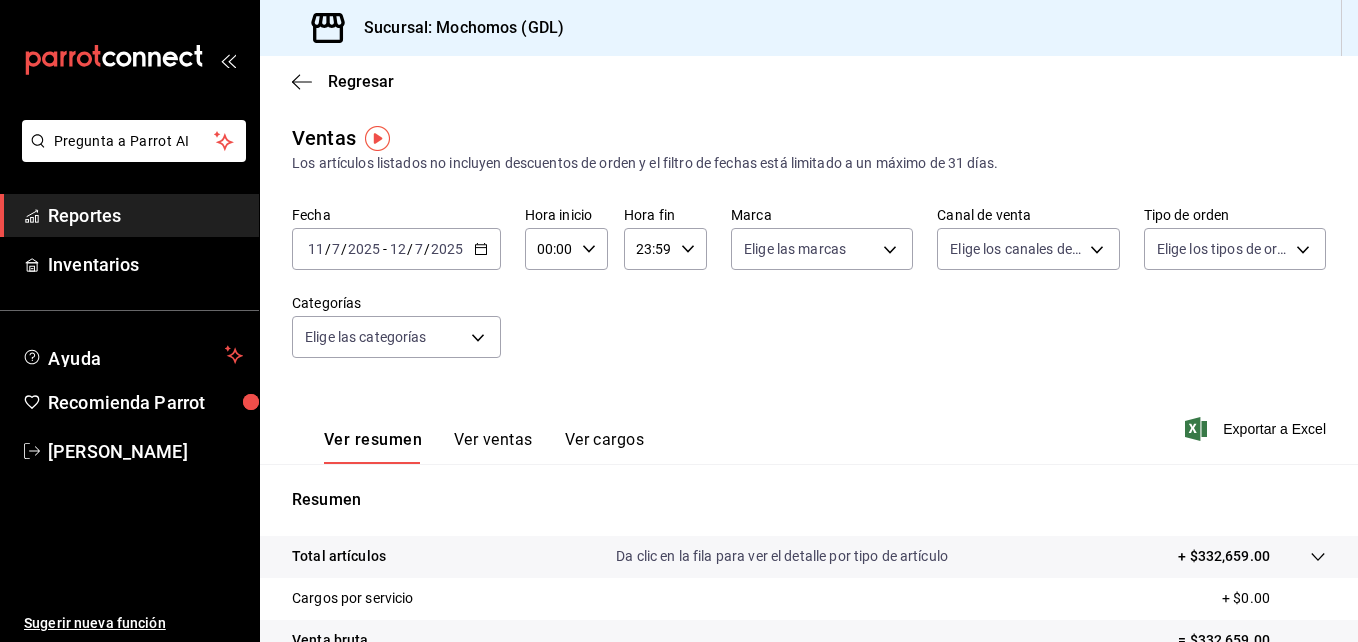 click 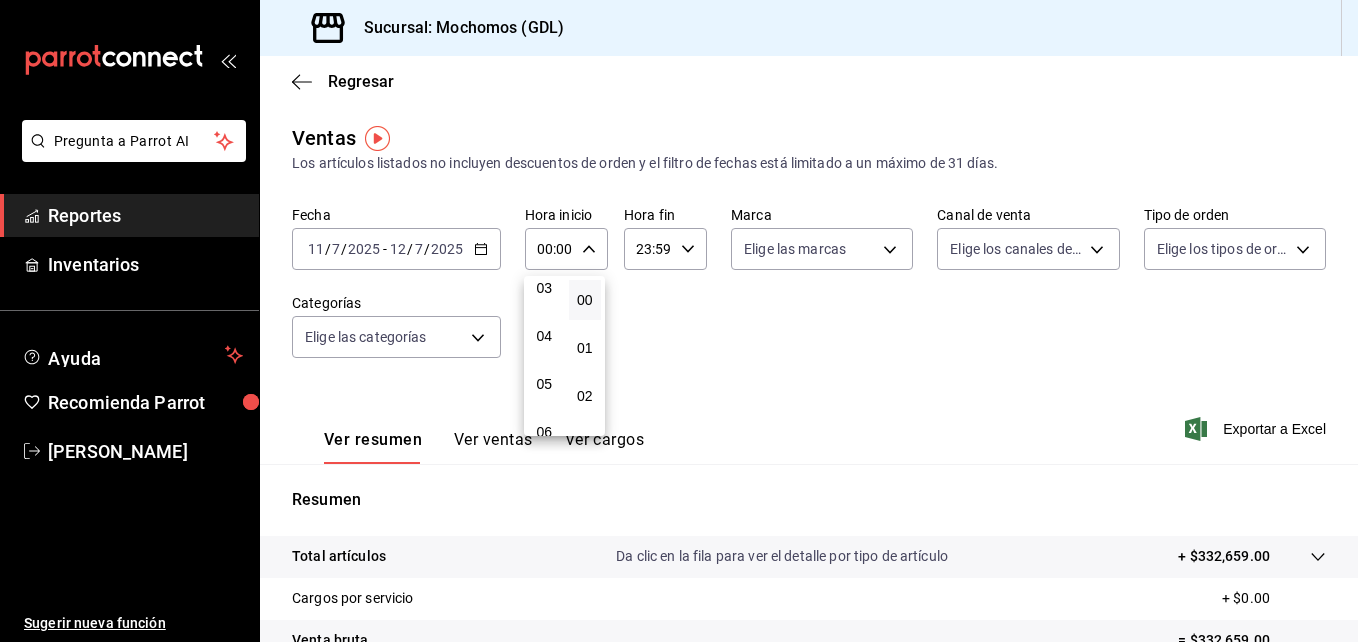 scroll, scrollTop: 191, scrollLeft: 0, axis: vertical 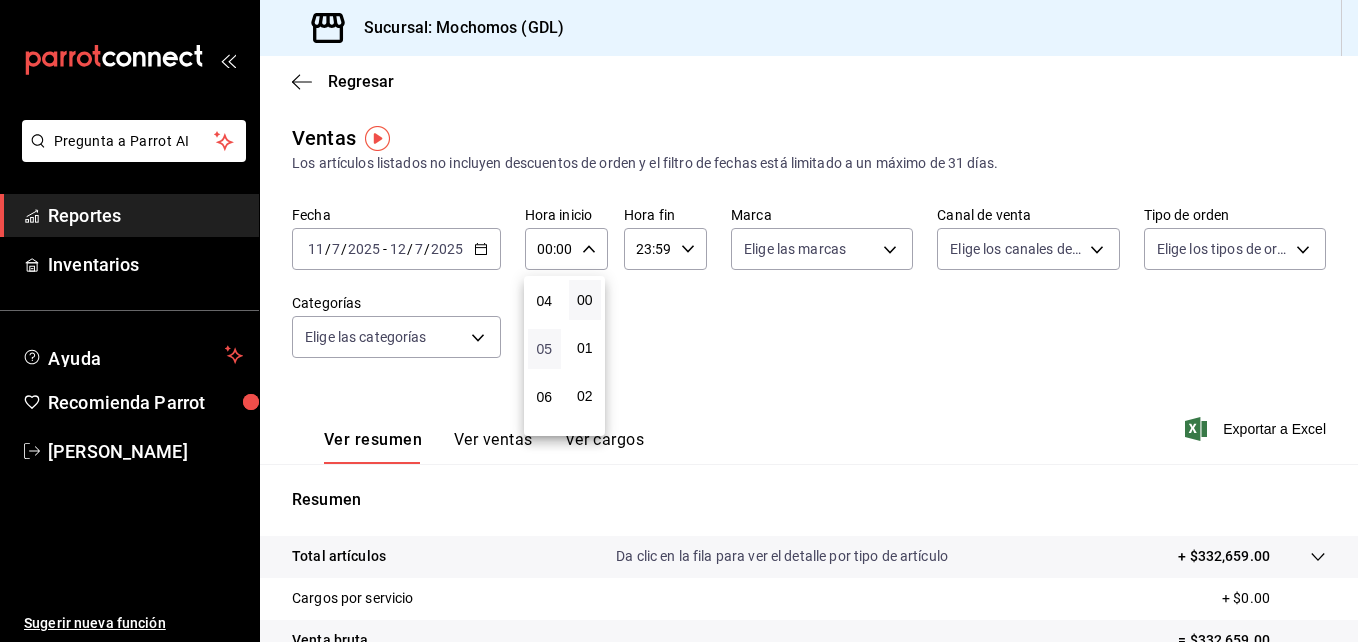 click on "05" at bounding box center (544, 349) 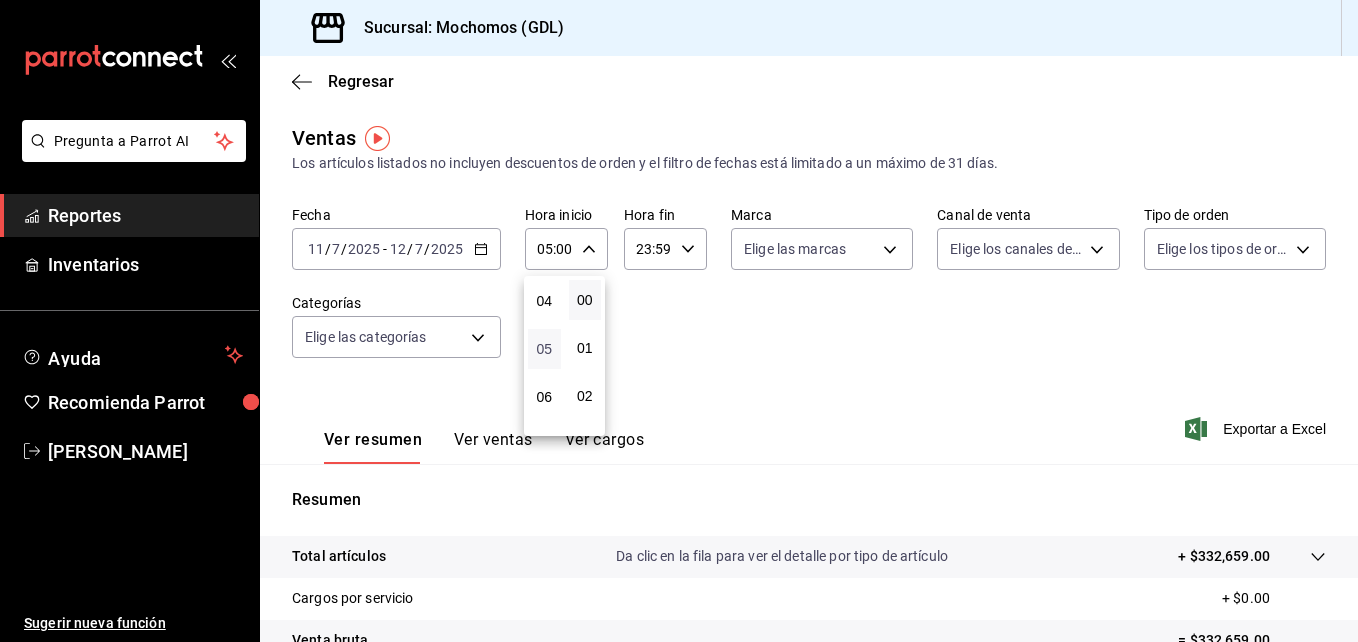 click on "05" at bounding box center [544, 349] 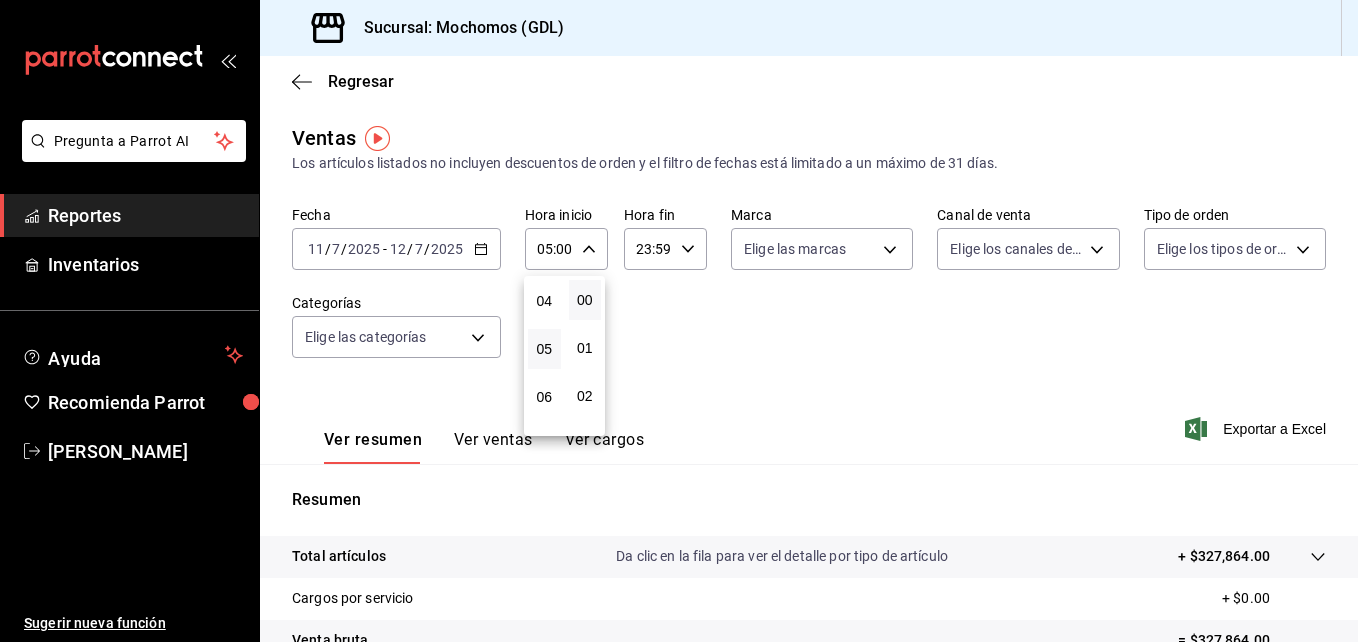 click at bounding box center [679, 321] 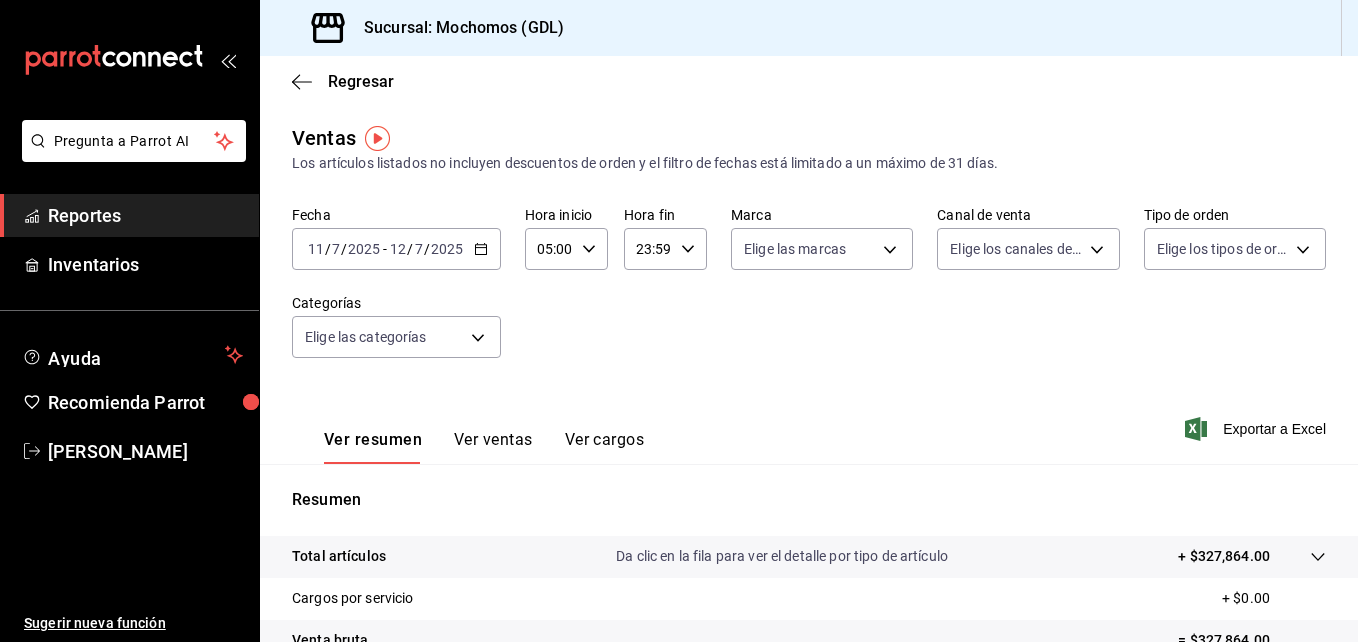 click 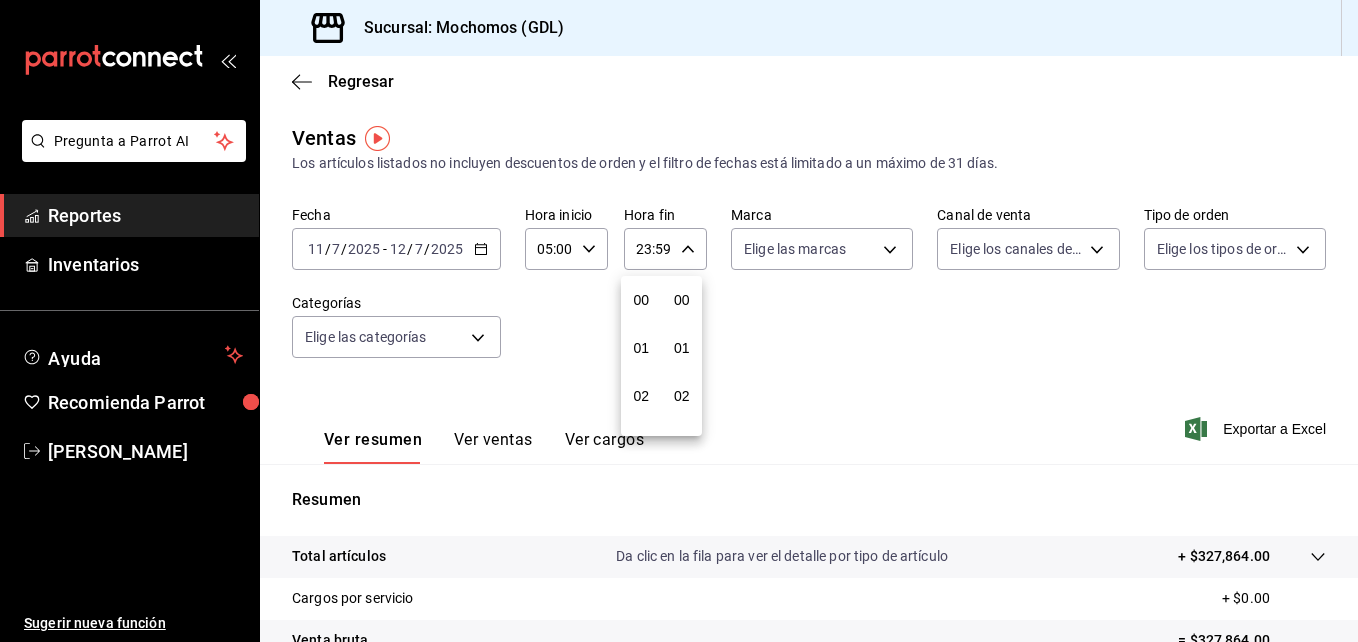 scroll, scrollTop: 992, scrollLeft: 0, axis: vertical 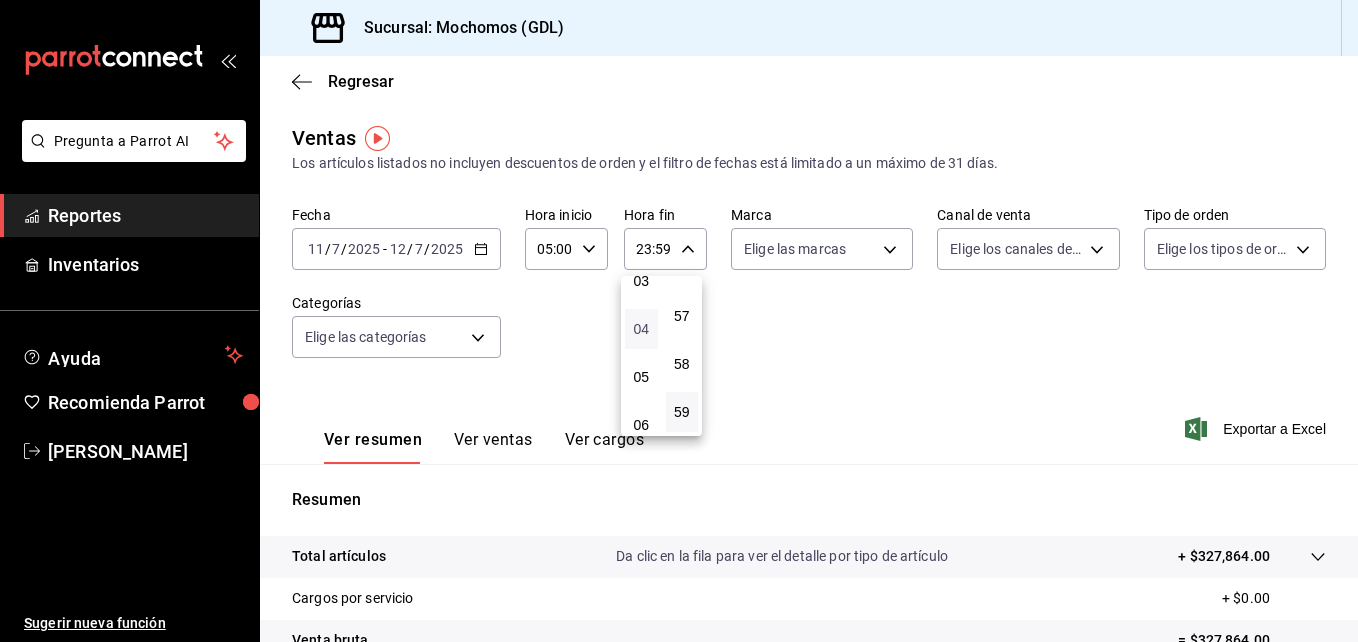 click on "04" at bounding box center (641, 329) 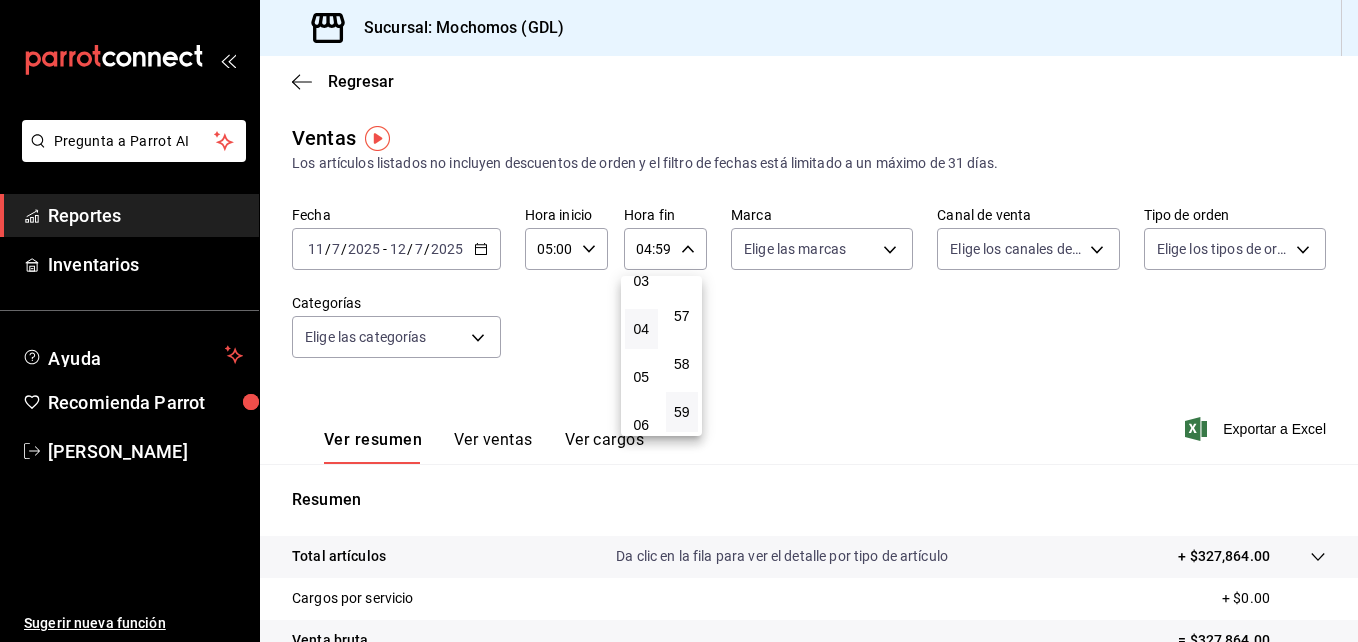 click at bounding box center (679, 321) 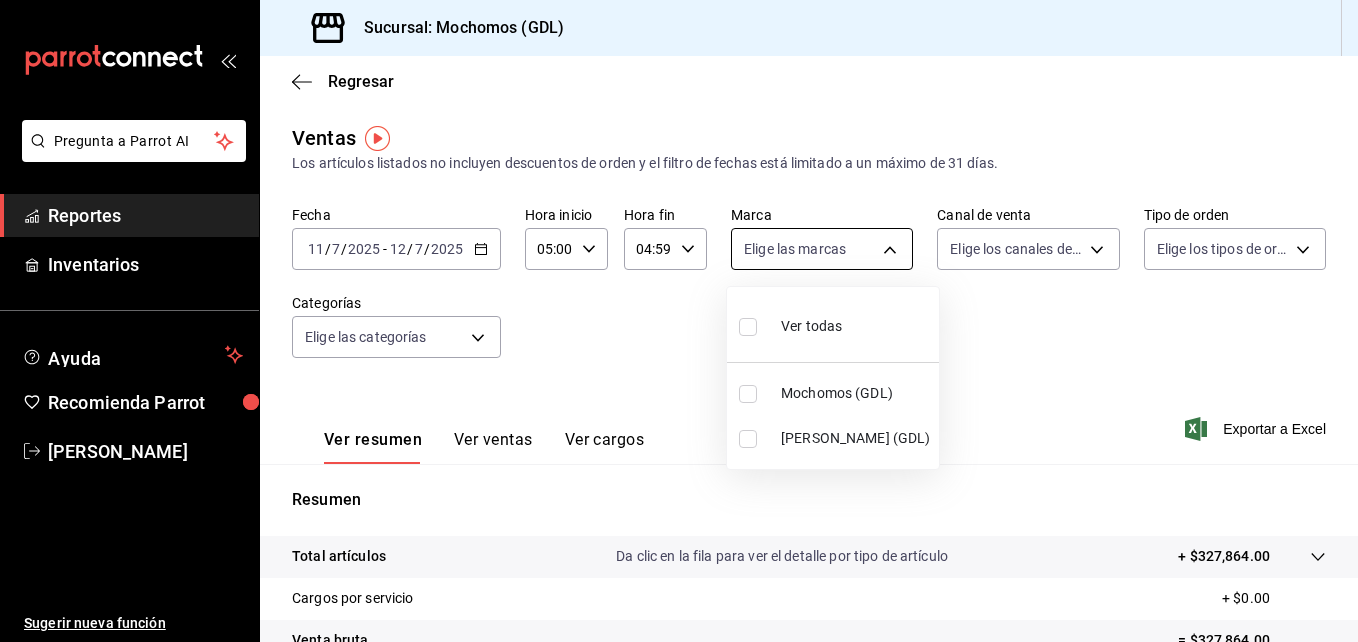 click on "Pregunta a Parrot AI Reportes   Inventarios   Ayuda Recomienda Parrot   Maria Serrano   Sugerir nueva función   Sucursal: Mochomos (GDL) Regresar Ventas Los artículos listados no incluyen descuentos de orden y el filtro de fechas está limitado a un máximo de 31 días. Fecha 2025-07-11 11 / 7 / 2025 - 2025-07-12 12 / 7 / 2025 Hora inicio 05:00 Hora inicio Hora fin 04:59 Hora fin Marca Elige las marcas Canal de venta Elige los canales de venta Tipo de orden Elige los tipos de orden Categorías Elige las categorías Ver resumen Ver ventas Ver cargos Exportar a Excel Resumen Total artículos Da clic en la fila para ver el detalle por tipo de artículo + $327,864.00 Cargos por servicio + $0.00 Venta bruta = $327,864.00 Descuentos totales - $1,618.00 Certificados de regalo - $0.00 Venta total = $326,246.00 Impuestos - $44,999.45 Venta neta = $281,246.55 Pregunta a Parrot AI Reportes   Inventarios   Ayuda Recomienda Parrot   Maria Serrano   Sugerir nueva función   GANA 1 MES GRATIS EN TU SUSCRIPCIÓN AQUÍ" at bounding box center [679, 321] 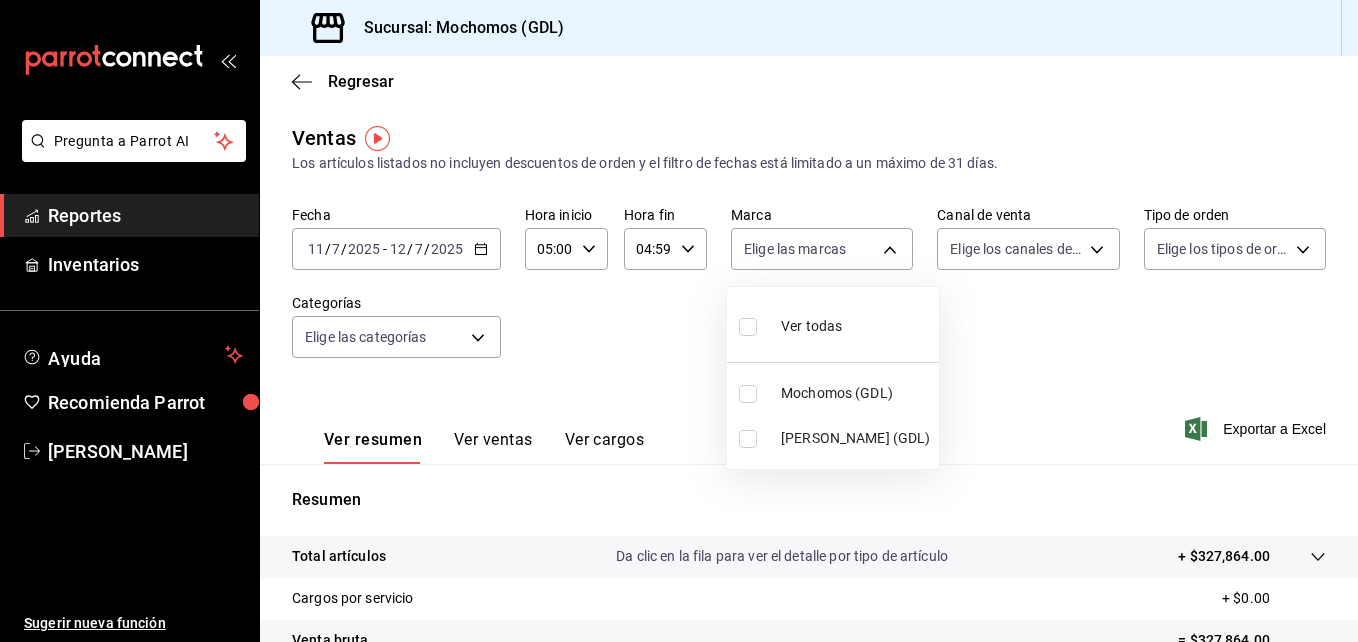 click at bounding box center (748, 394) 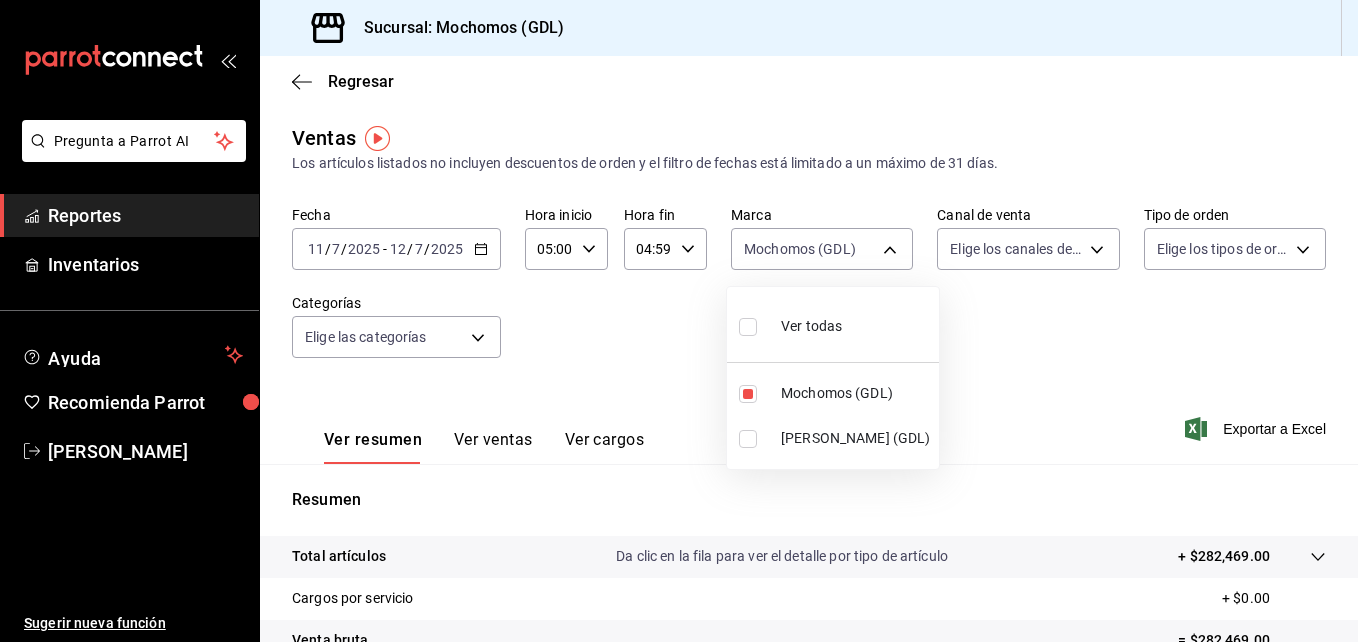 click at bounding box center [679, 321] 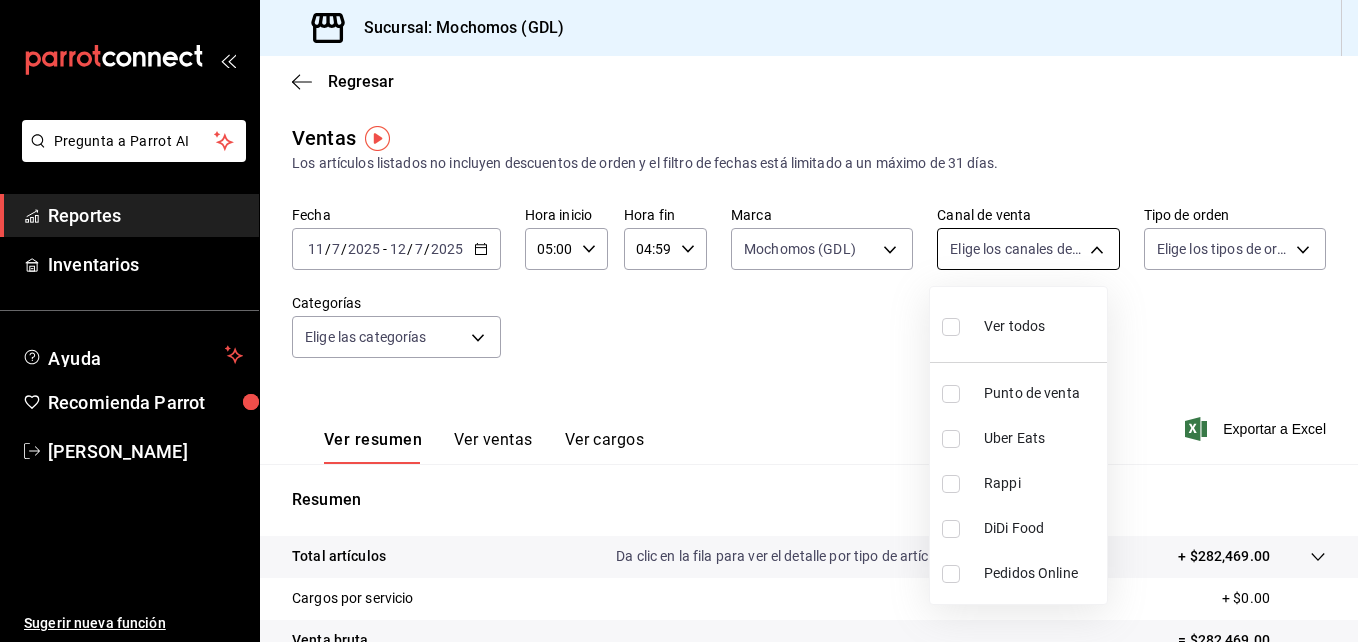 click on "Pregunta a Parrot AI Reportes   Inventarios   Ayuda Recomienda Parrot   Maria Serrano   Sugerir nueva función   Sucursal: Mochomos (GDL) Regresar Ventas Los artículos listados no incluyen descuentos de orden y el filtro de fechas está limitado a un máximo de 31 días. Fecha 2025-07-11 11 / 7 / 2025 - 2025-07-12 12 / 7 / 2025 Hora inicio 05:00 Hora inicio Hora fin 04:59 Hora fin Marca Mochomos (GDL) 36c25d4a-7cb0-456c-a434-e981d54830bc Canal de venta Elige los canales de venta Tipo de orden Elige los tipos de orden Categorías Elige las categorías Ver resumen Ver ventas Ver cargos Exportar a Excel Resumen Total artículos Da clic en la fila para ver el detalle por tipo de artículo + $282,469.00 Cargos por servicio + $0.00 Venta bruta = $282,469.00 Descuentos totales - $1,618.00 Certificados de regalo - $0.00 Venta total = $280,851.00 Impuestos - $38,738.07 Venta neta = $242,112.93 Pregunta a Parrot AI Reportes   Inventarios   Ayuda Recomienda Parrot   Maria Serrano   Sugerir nueva función   Ir a video" at bounding box center [679, 321] 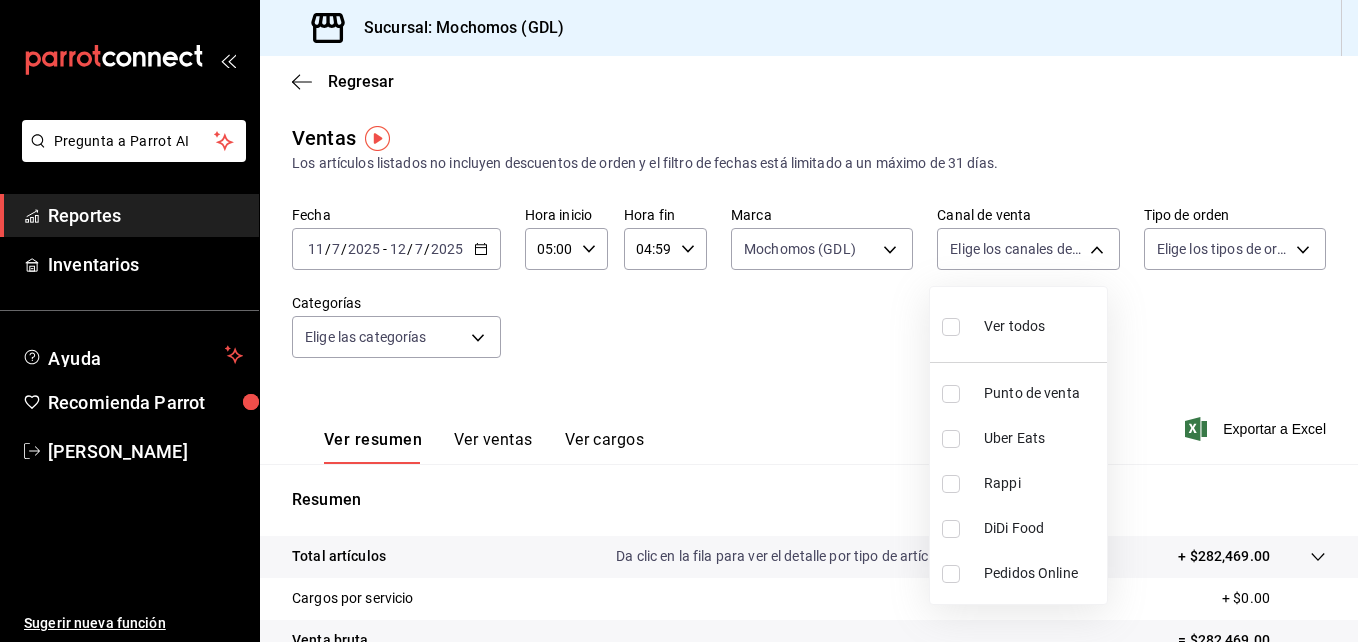 click at bounding box center (955, 326) 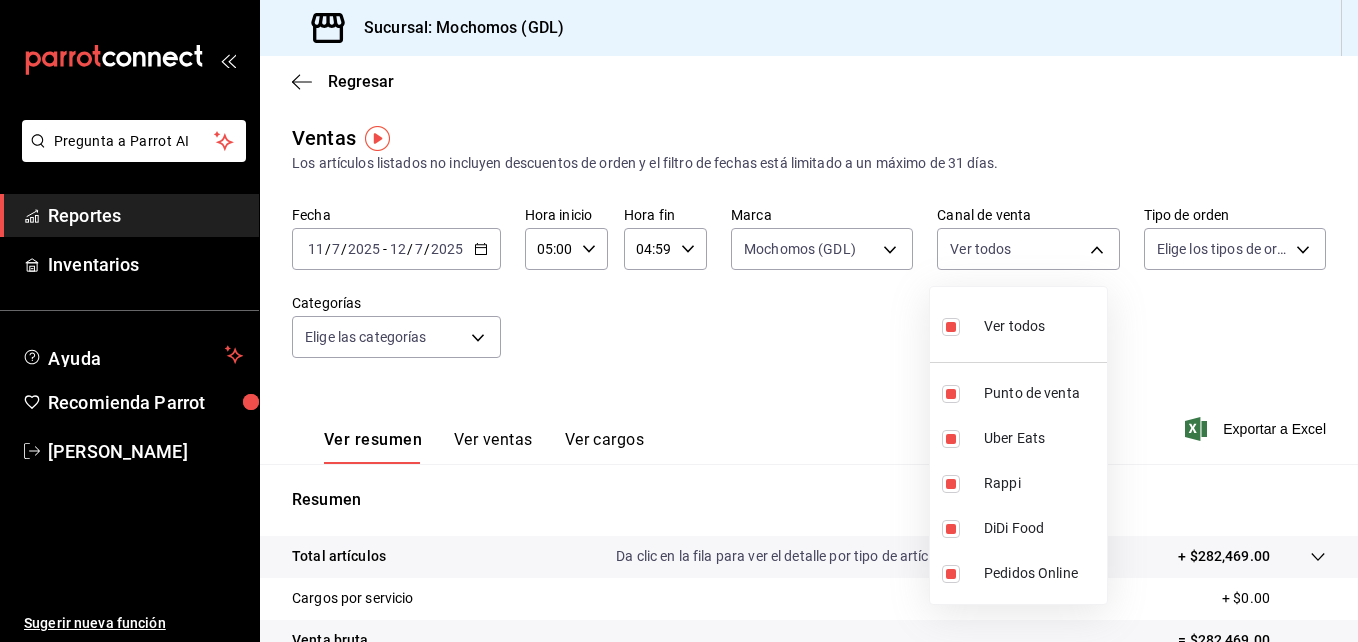 click at bounding box center [679, 321] 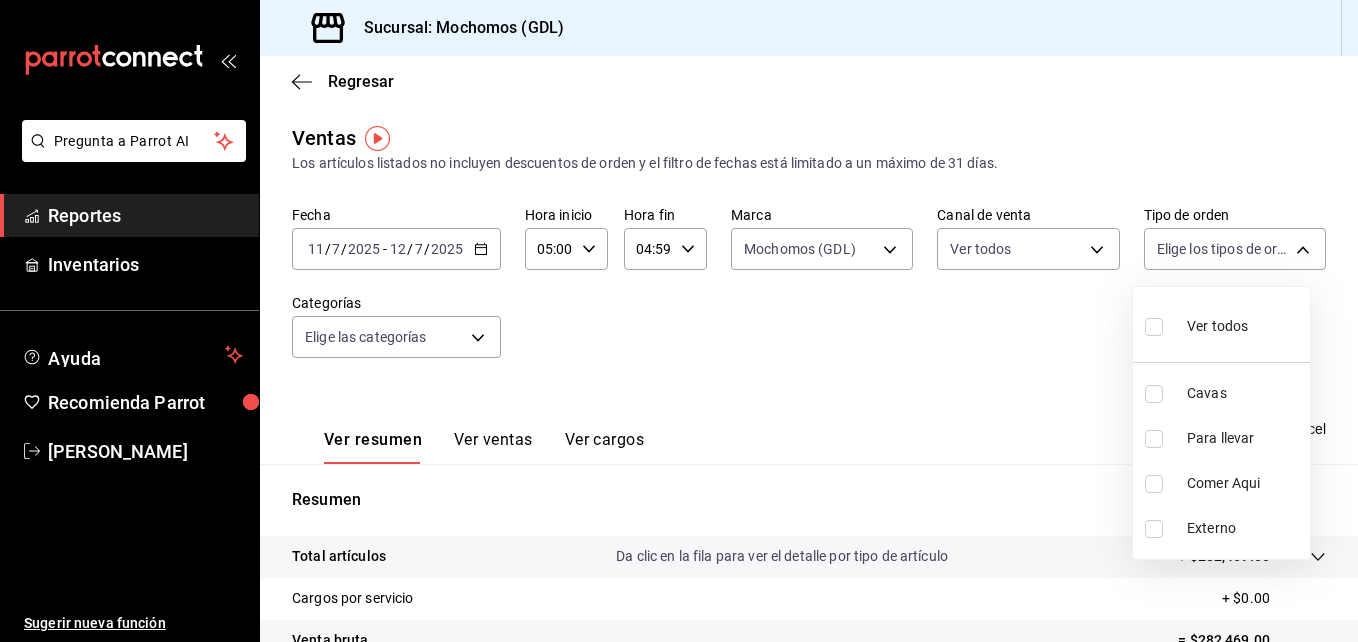 click on "Pregunta a Parrot AI Reportes   Inventarios   Ayuda Recomienda Parrot   Maria Serrano   Sugerir nueva función   Sucursal: Mochomos (GDL) Regresar Ventas Los artículos listados no incluyen descuentos de orden y el filtro de fechas está limitado a un máximo de 31 días. Fecha 2025-07-11 11 / 7 / 2025 - 2025-07-12 12 / 7 / 2025 Hora inicio 05:00 Hora inicio Hora fin 04:59 Hora fin Marca Mochomos (GDL) 36c25d4a-7cb0-456c-a434-e981d54830bc Canal de venta Ver todos PARROT,UBER_EATS,RAPPI,DIDI_FOOD,ONLINE Tipo de orden Elige los tipos de orden Categorías Elige las categorías Ver resumen Ver ventas Ver cargos Exportar a Excel Resumen Total artículos Da clic en la fila para ver el detalle por tipo de artículo + $282,469.00 Cargos por servicio + $0.00 Venta bruta = $282,469.00 Descuentos totales - $1,618.00 Certificados de regalo - $0.00 Venta total = $280,851.00 Impuestos - $38,738.07 Venta neta = $242,112.93 Pregunta a Parrot AI Reportes   Inventarios   Ayuda Recomienda Parrot   Maria Serrano     Ir a video" at bounding box center (679, 321) 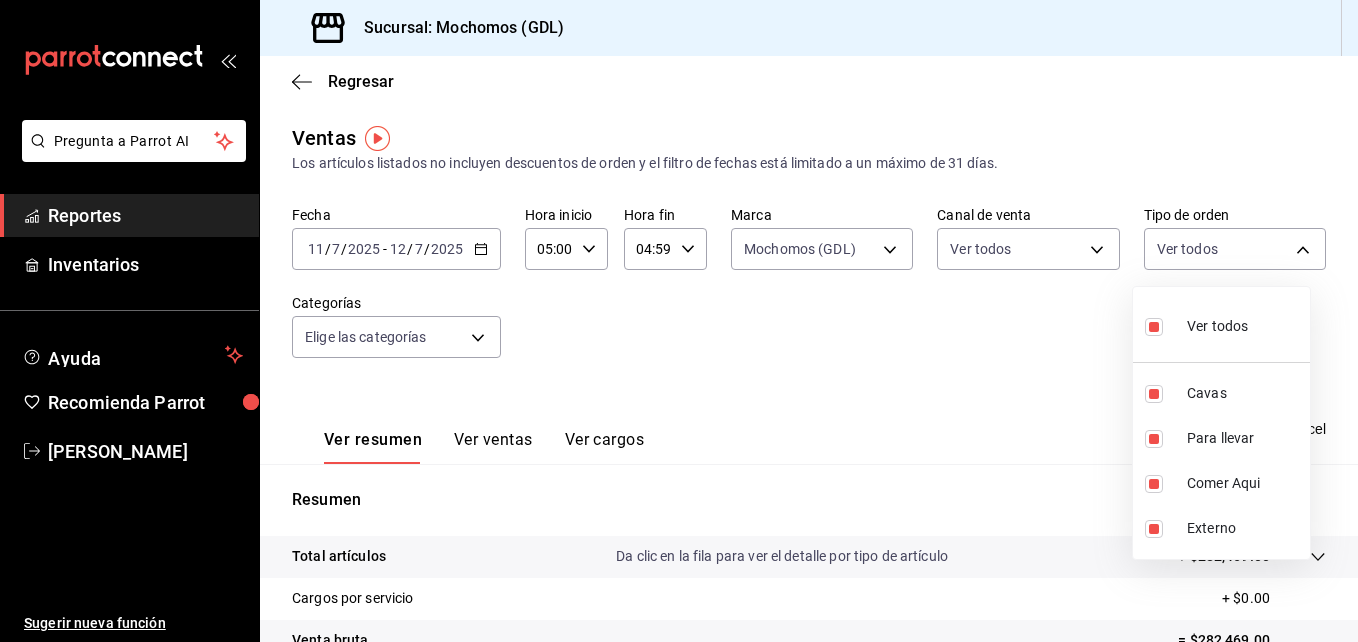 click at bounding box center [679, 321] 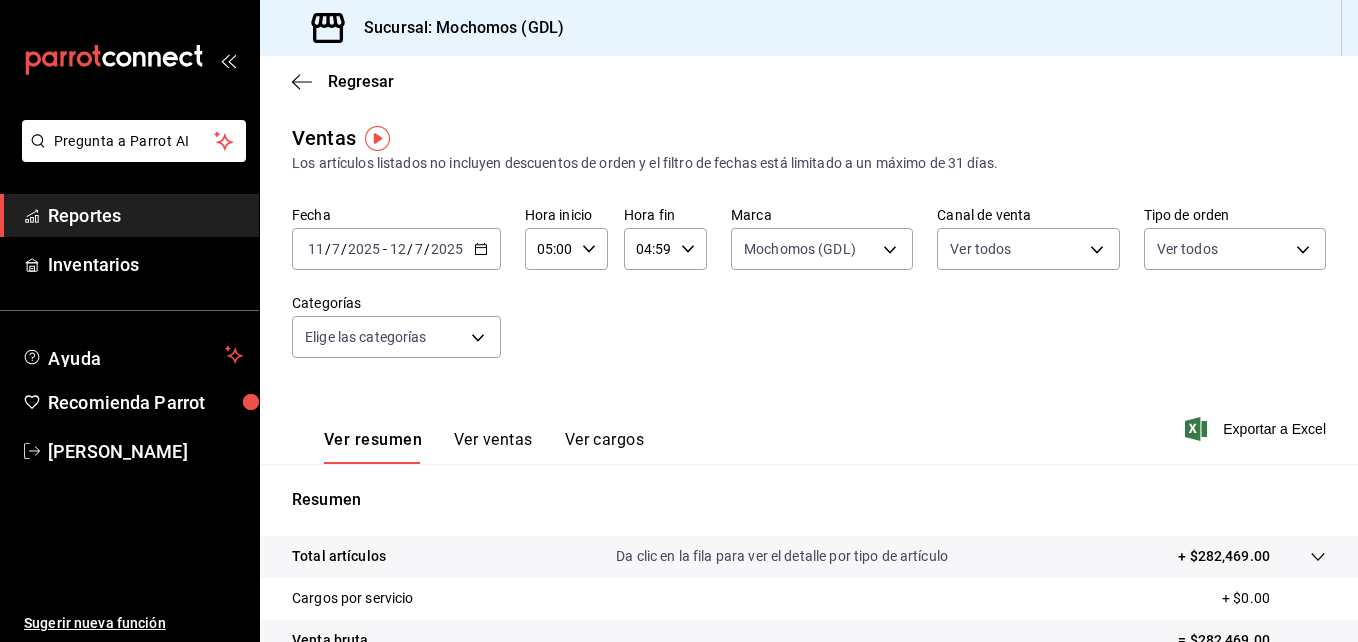 click on "Pregunta a Parrot AI Reportes   Inventarios   Ayuda Recomienda Parrot   Maria Serrano   Sugerir nueva función   Sucursal: Mochomos (GDL) Regresar Ventas Los artículos listados no incluyen descuentos de orden y el filtro de fechas está limitado a un máximo de 31 días. Fecha 2025-07-11 11 / 7 / 2025 - 2025-07-12 12 / 7 / 2025 Hora inicio 05:00 Hora inicio Hora fin 04:59 Hora fin Marca Mochomos (GDL) 36c25d4a-7cb0-456c-a434-e981d54830bc Canal de venta Ver todos PARROT,UBER_EATS,RAPPI,DIDI_FOOD,ONLINE Tipo de orden Ver todos c3d0baef-30c0-4718-9d76-caab43e27316,13c4cc4a-99d2-42c0-ba96-c3de8c08c13d,7b7918ed-1db5-442d-955d-303d5b4c53c3,EXTERNAL Categorías Elige las categorías Ver resumen Ver ventas Ver cargos Exportar a Excel Resumen Total artículos Da clic en la fila para ver el detalle por tipo de artículo + $282,469.00 Cargos por servicio + $0.00 Venta bruta = $282,469.00 Descuentos totales - $1,618.00 Certificados de regalo - $0.00 Venta total = $280,851.00 Impuestos - $38,738.07 Venta neta Reportes" at bounding box center [679, 321] 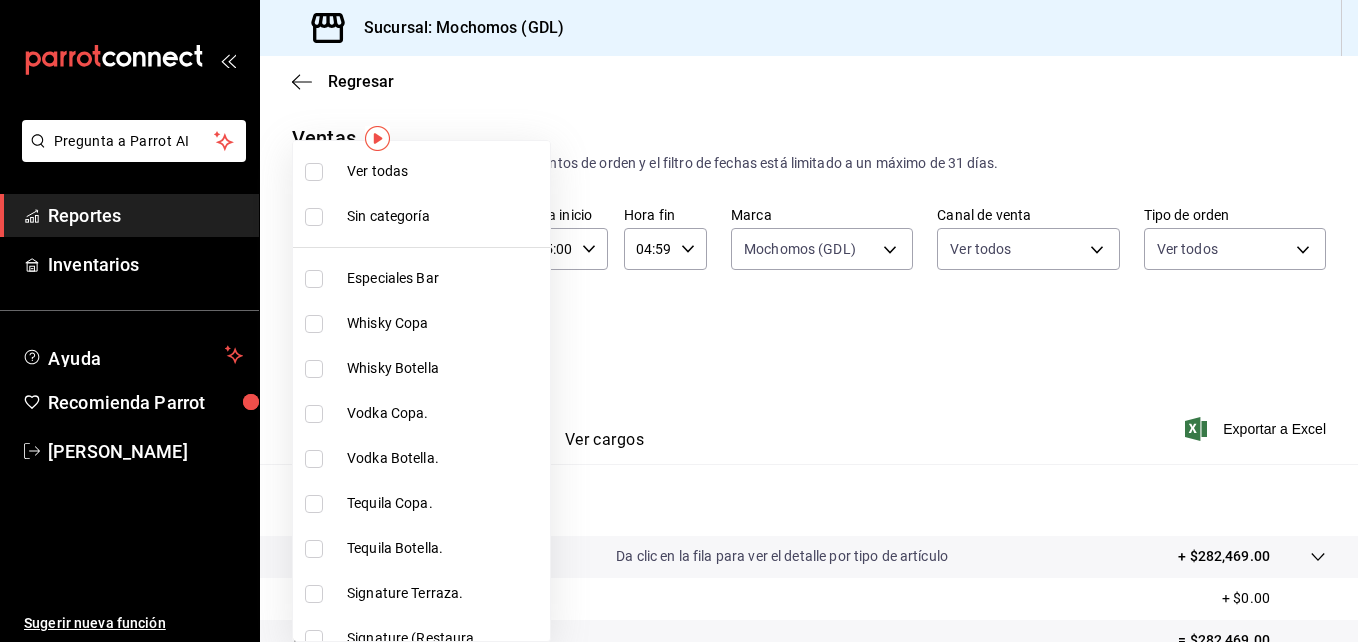click at bounding box center (314, 172) 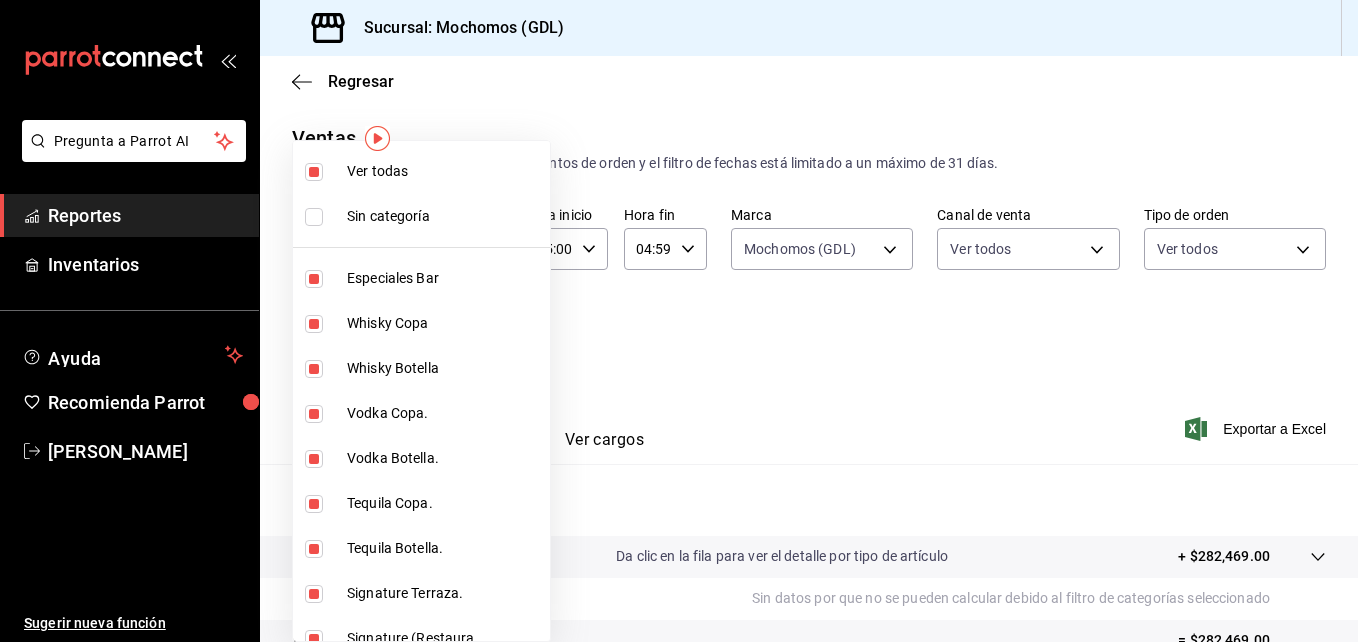 click at bounding box center (679, 321) 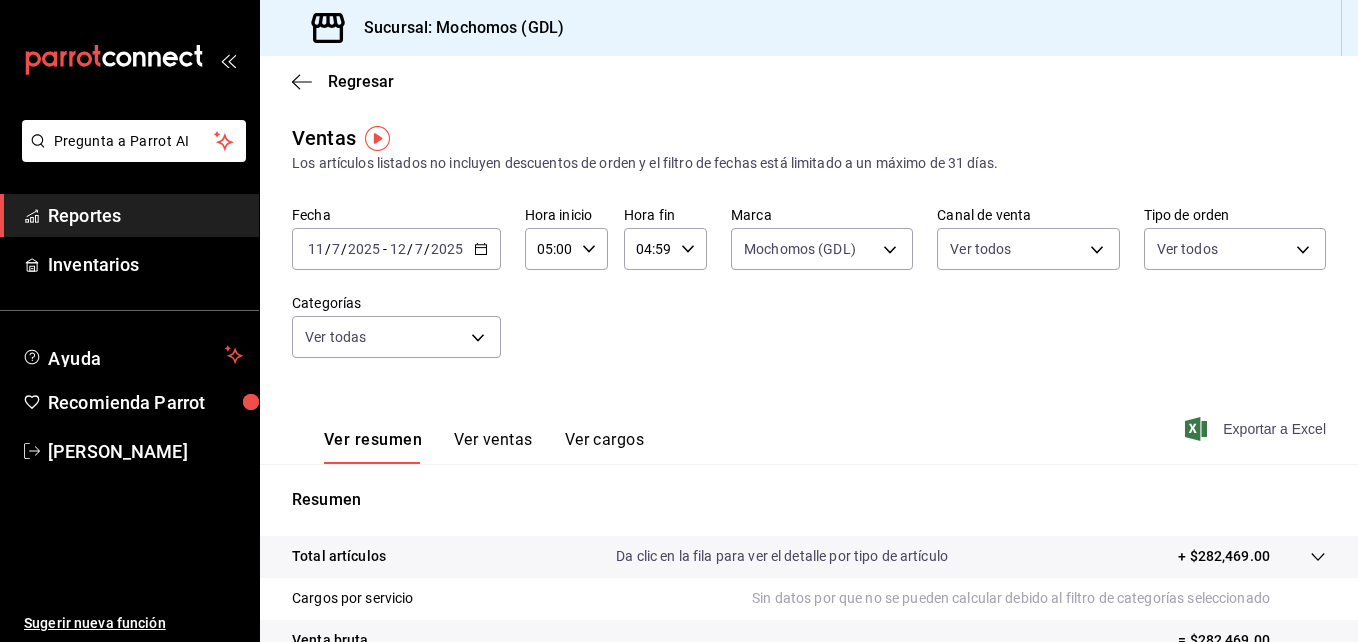 click on "Exportar a Excel" at bounding box center [1257, 429] 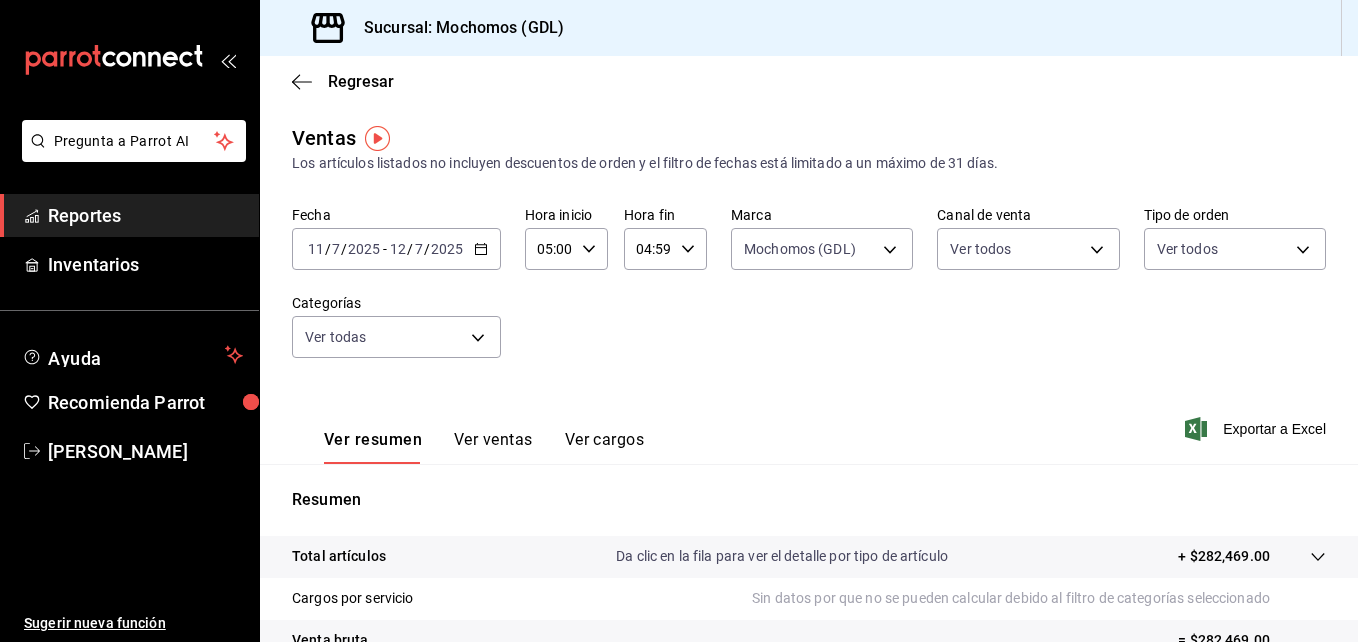click on "Fecha 2025-07-11 11 / 7 / 2025 - 2025-07-12 12 / 7 / 2025 Hora inicio 05:00 Hora inicio Hora fin 04:59 Hora fin Marca Mochomos (GDL) 36c25d4a-7cb0-456c-a434-e981d54830bc Canal de venta Ver todos PARROT,UBER_EATS,RAPPI,DIDI_FOOD,ONLINE Tipo de orden Ver todos c3d0baef-30c0-4718-9d76-caab43e27316,13c4cc4a-99d2-42c0-ba96-c3de8c08c13d,7b7918ed-1db5-442d-955d-303d5b4c53c3,EXTERNAL Categorías Ver todas" at bounding box center [809, 294] 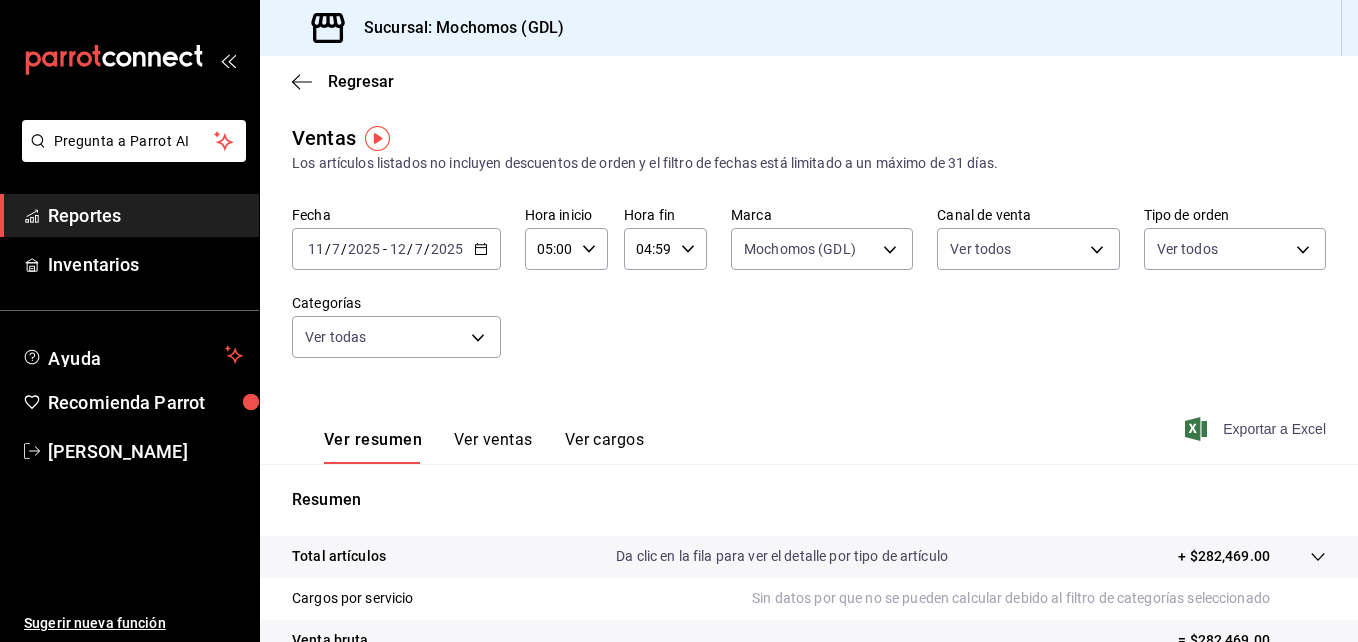 click on "Exportar a Excel" at bounding box center (1257, 429) 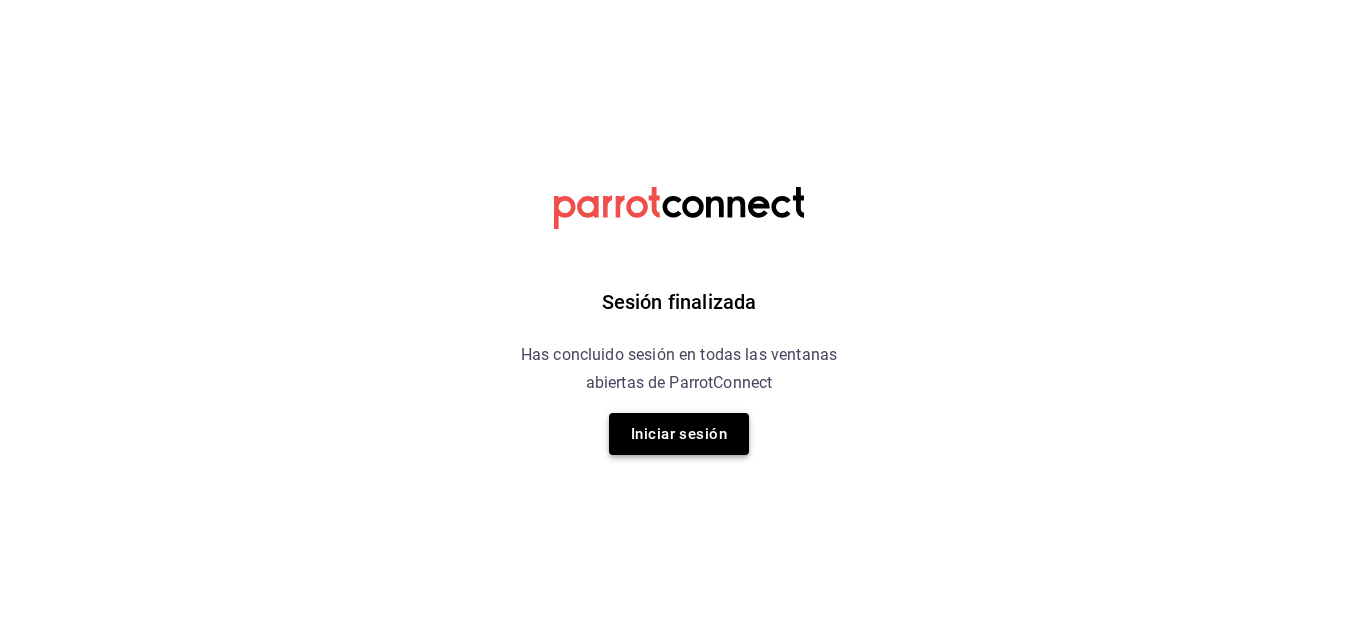 click on "Iniciar sesión" at bounding box center [679, 434] 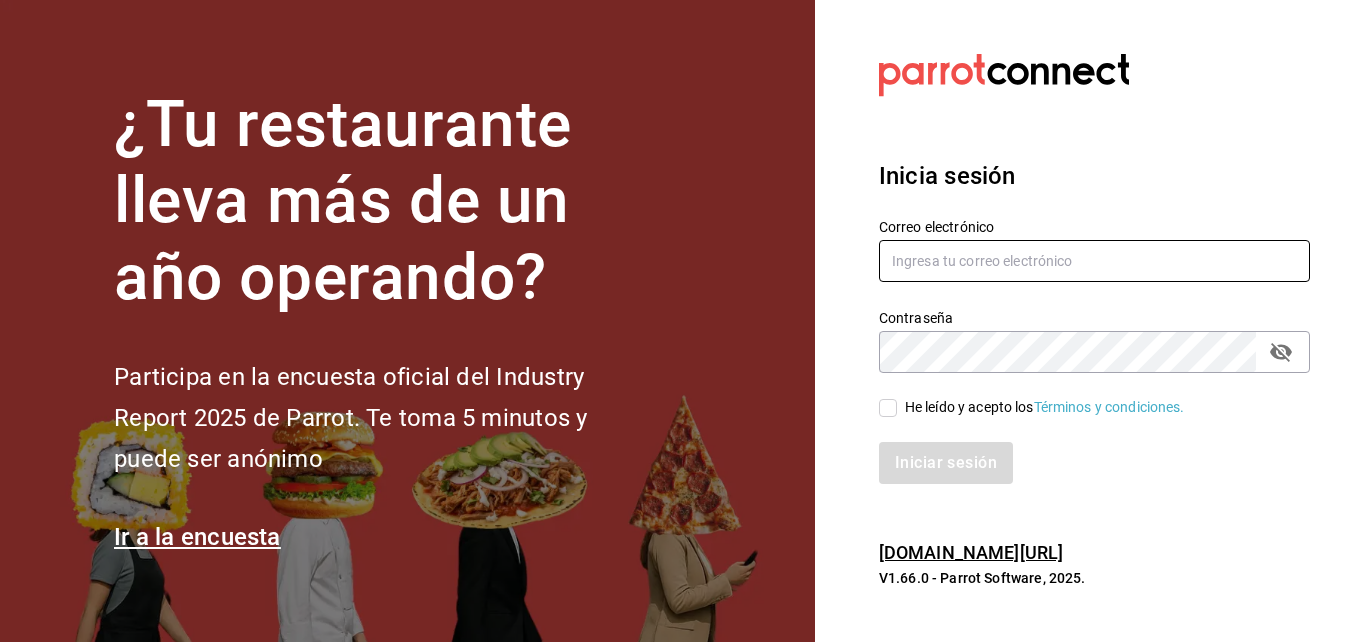 type on "maria.serrano@costeno.com" 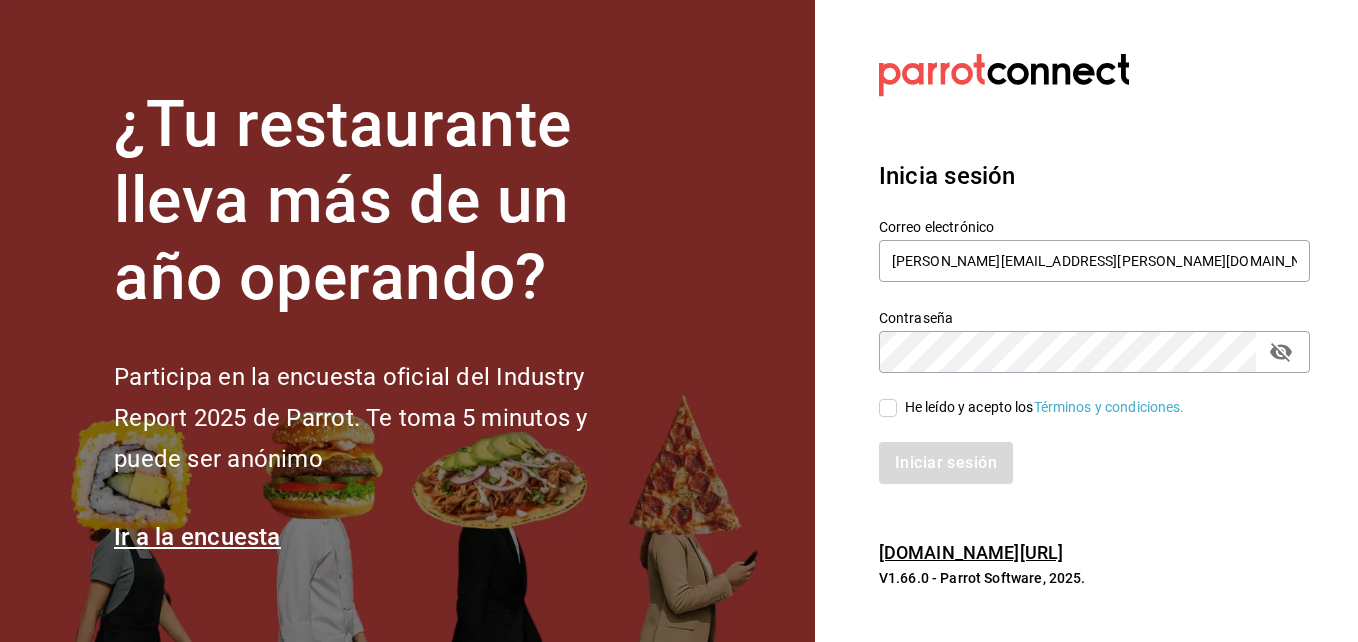 click on "He leído y acepto los  Términos y condiciones." at bounding box center [888, 408] 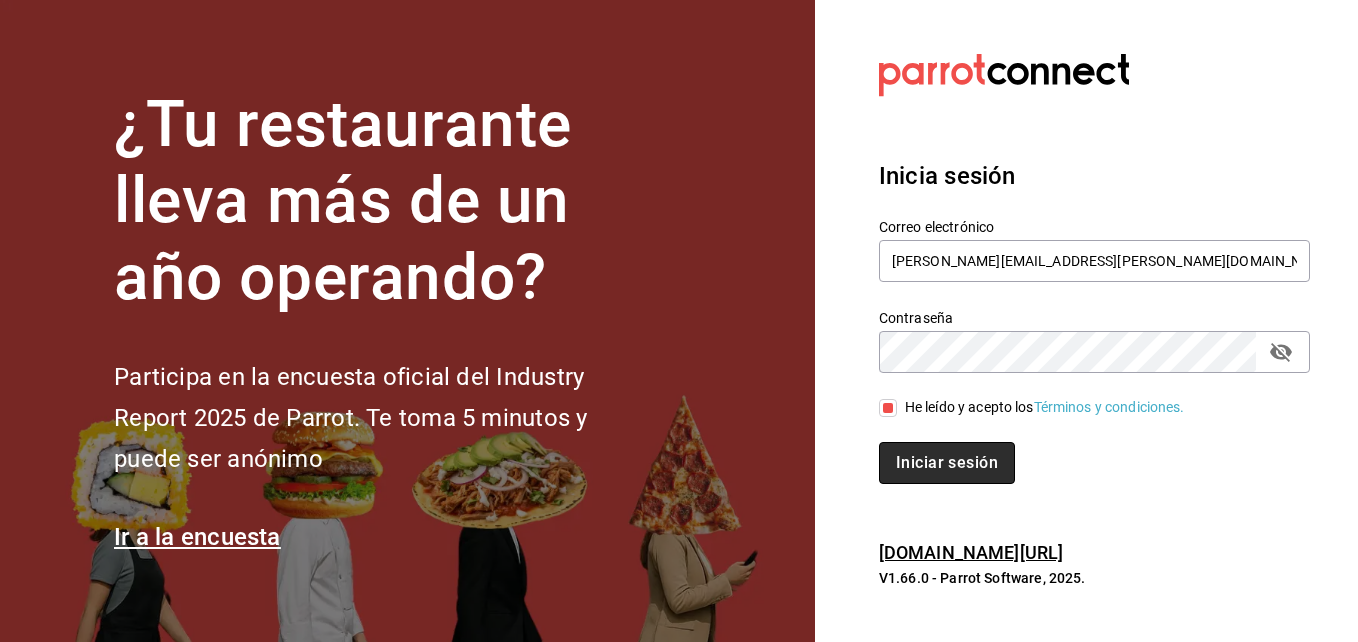 click on "Iniciar sesión" at bounding box center (947, 463) 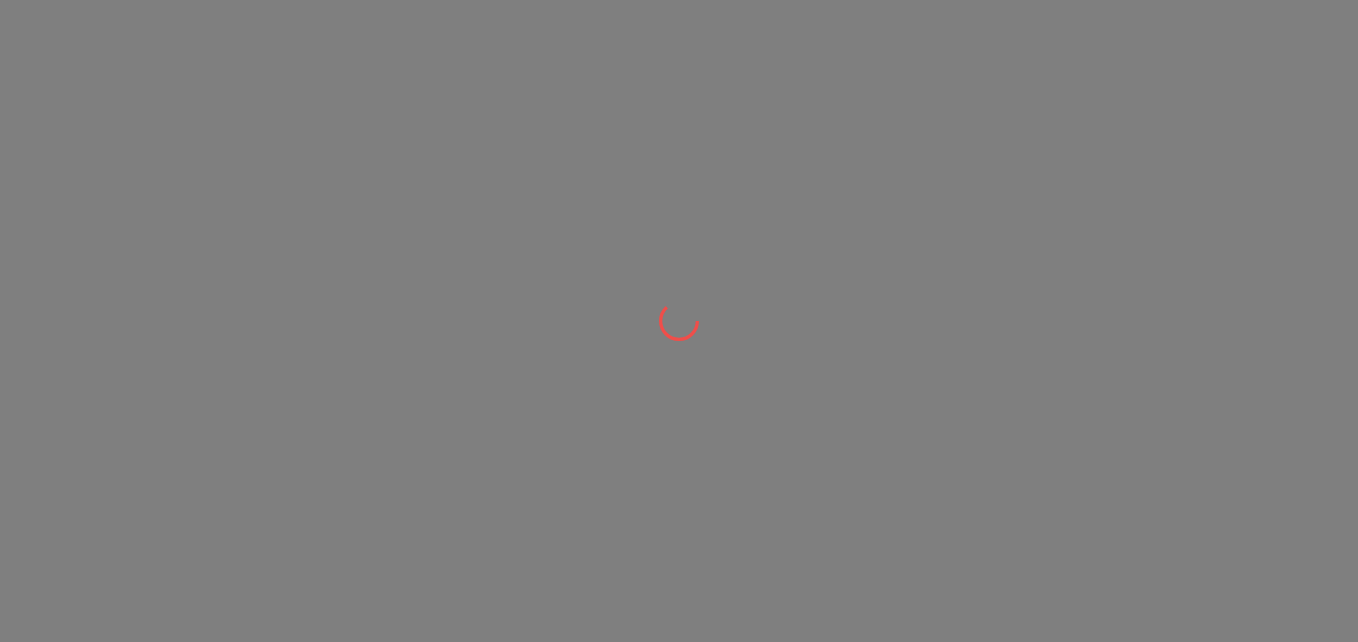 scroll, scrollTop: 0, scrollLeft: 0, axis: both 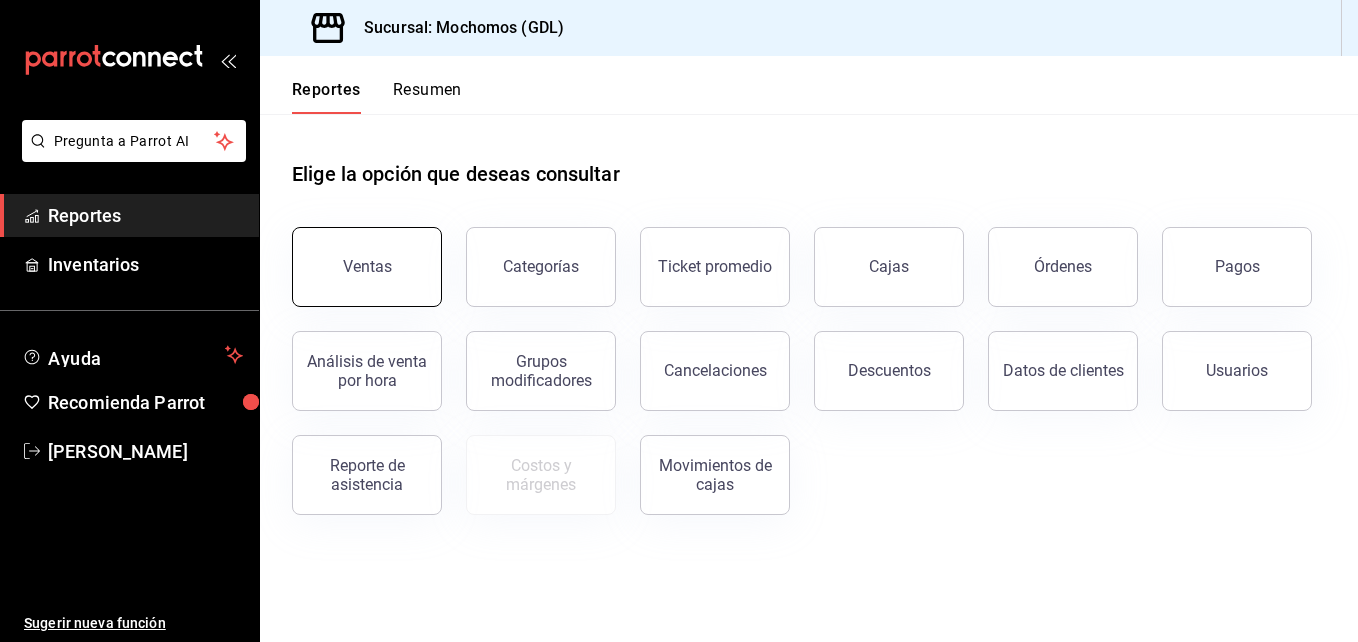 click on "Ventas" at bounding box center (367, 266) 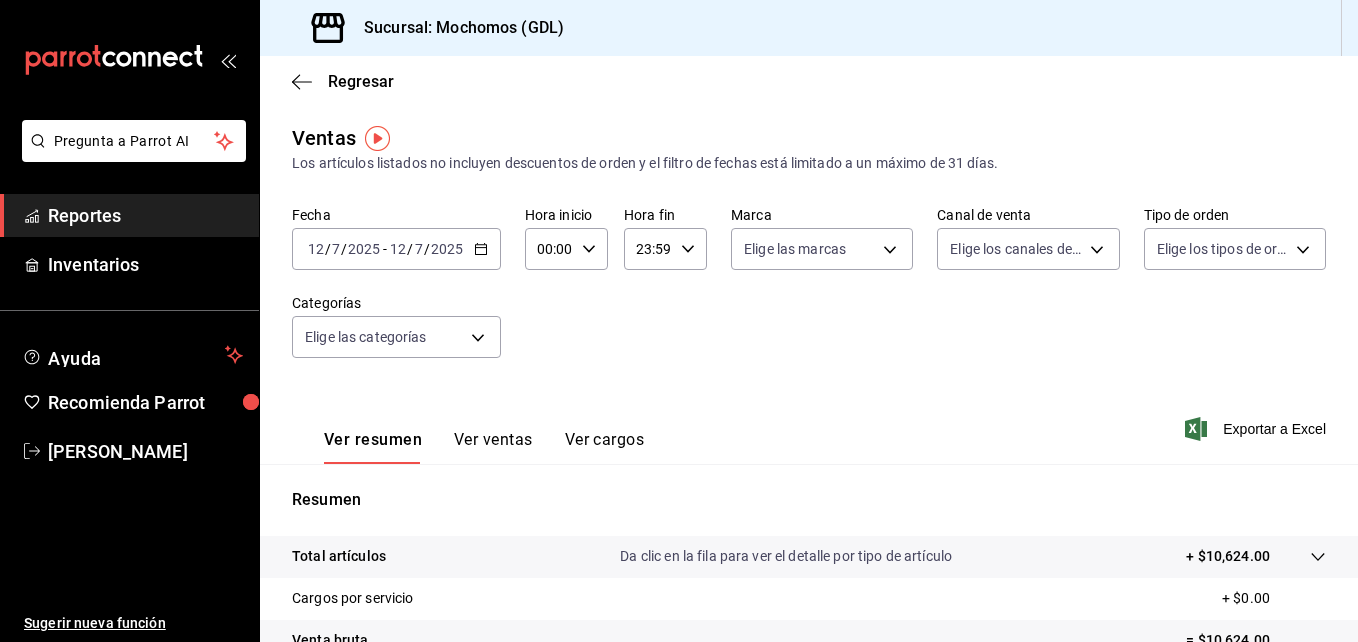 click 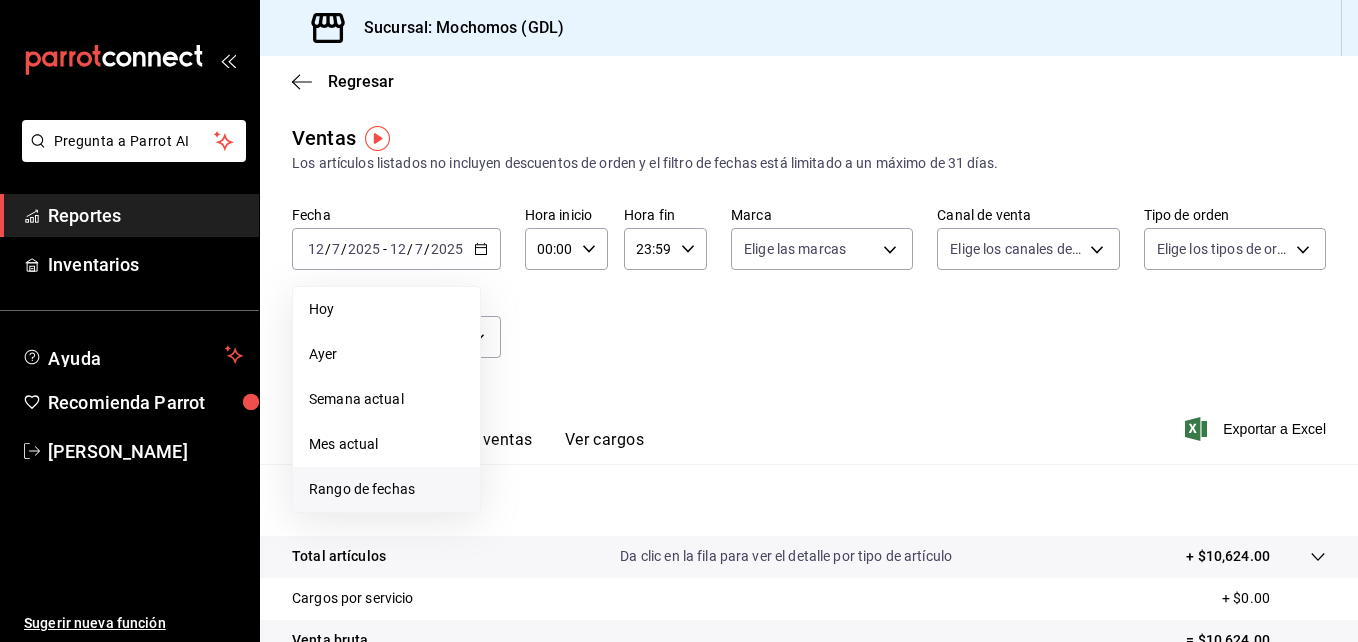 click on "Rango de fechas" at bounding box center [386, 489] 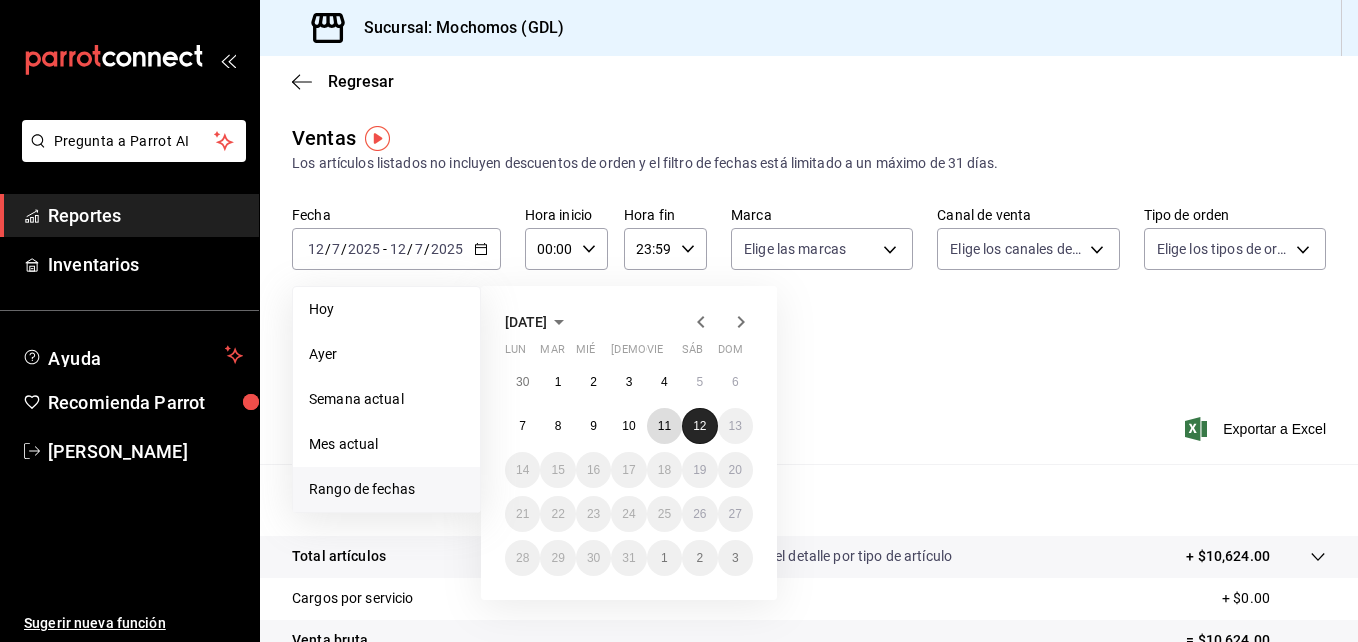 drag, startPoint x: 654, startPoint y: 425, endPoint x: 688, endPoint y: 428, distance: 34.132095 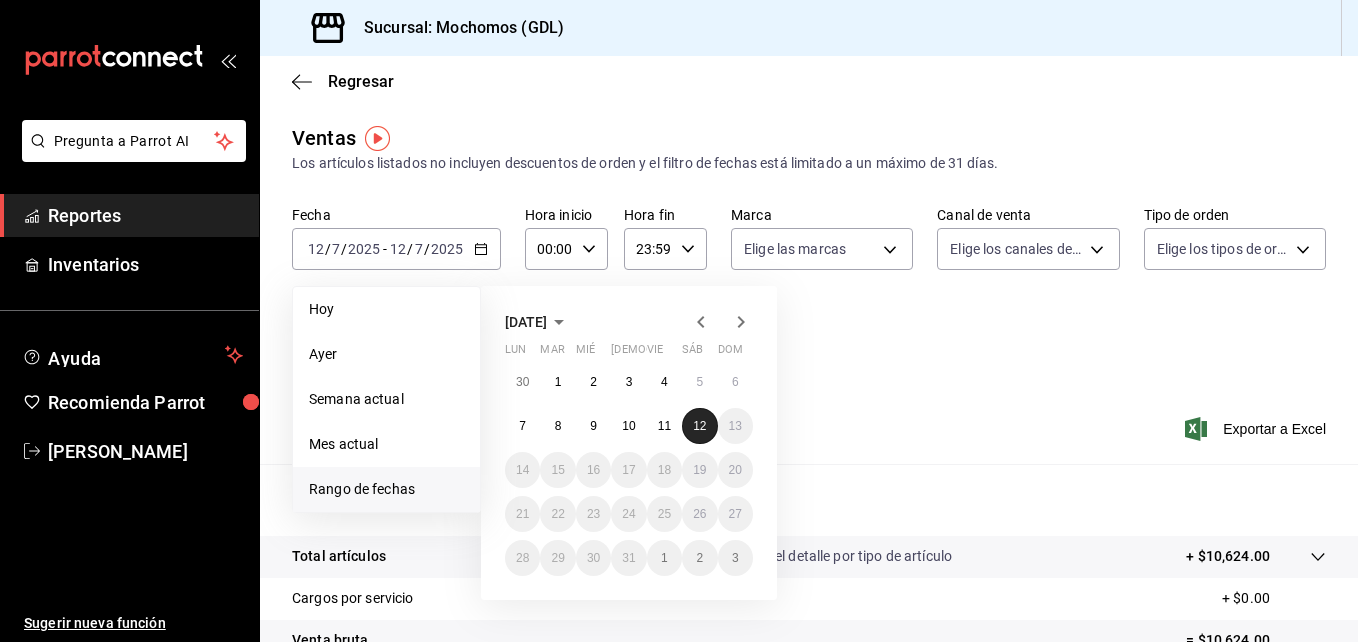 click on "12" at bounding box center [699, 426] 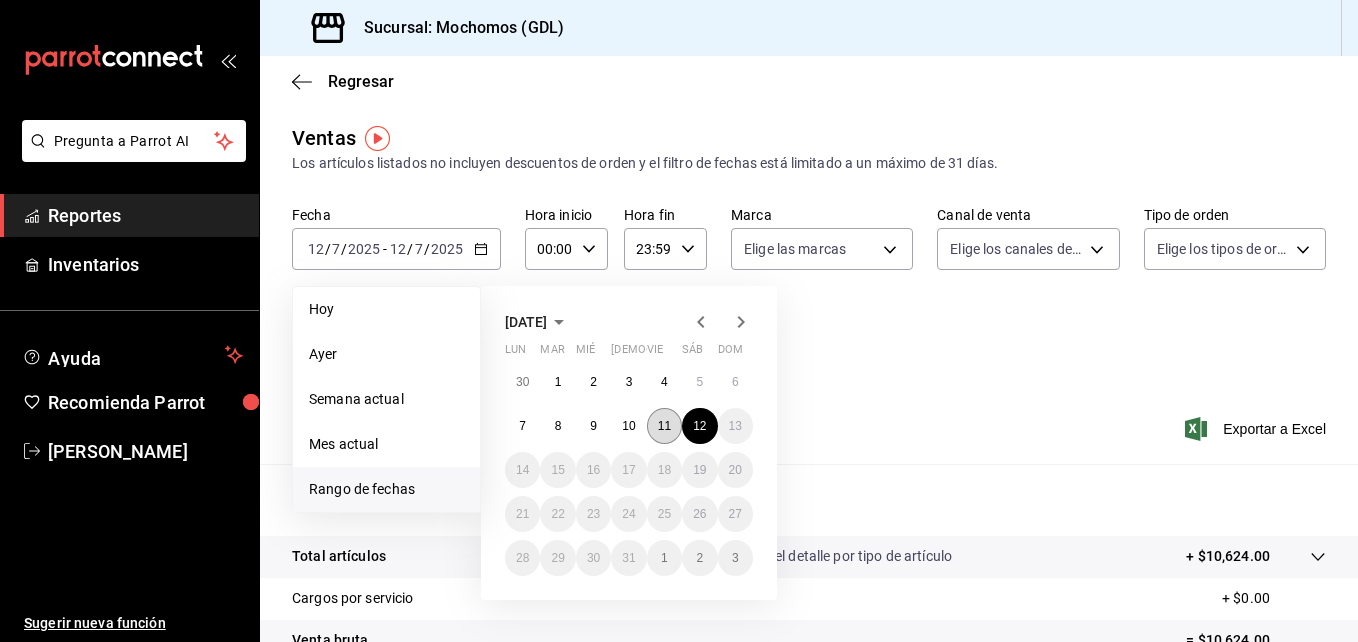 click on "11" at bounding box center [664, 426] 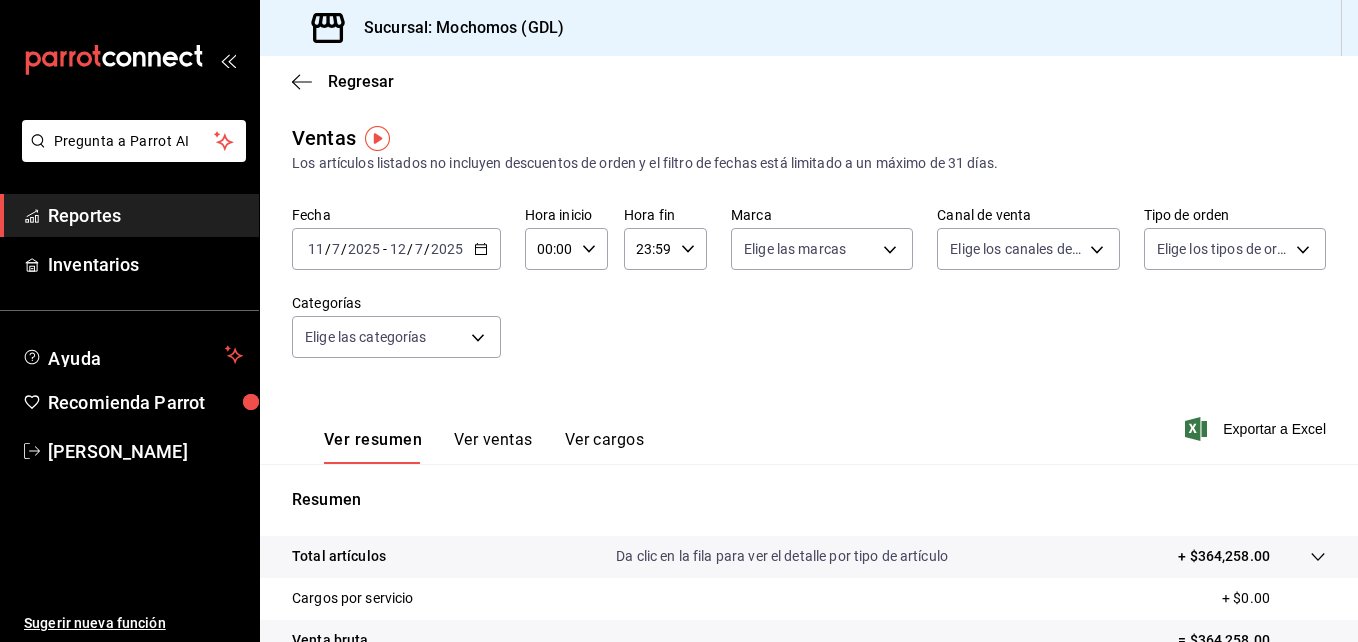 click 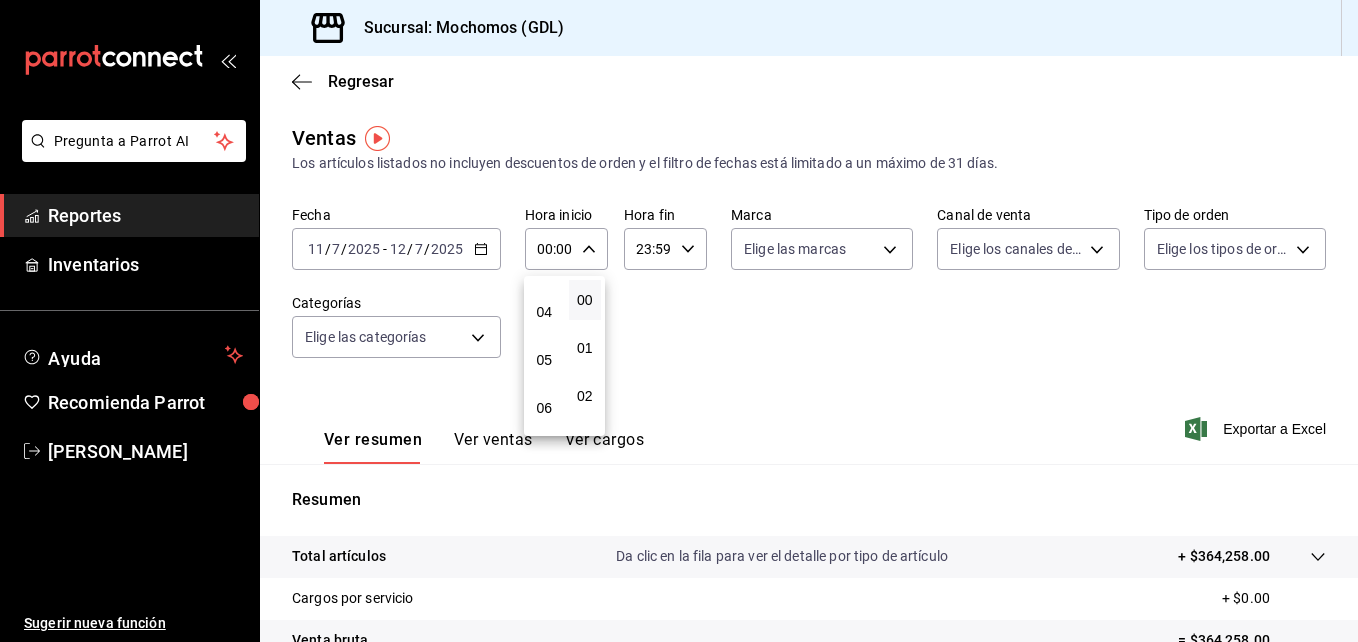 scroll, scrollTop: 174, scrollLeft: 0, axis: vertical 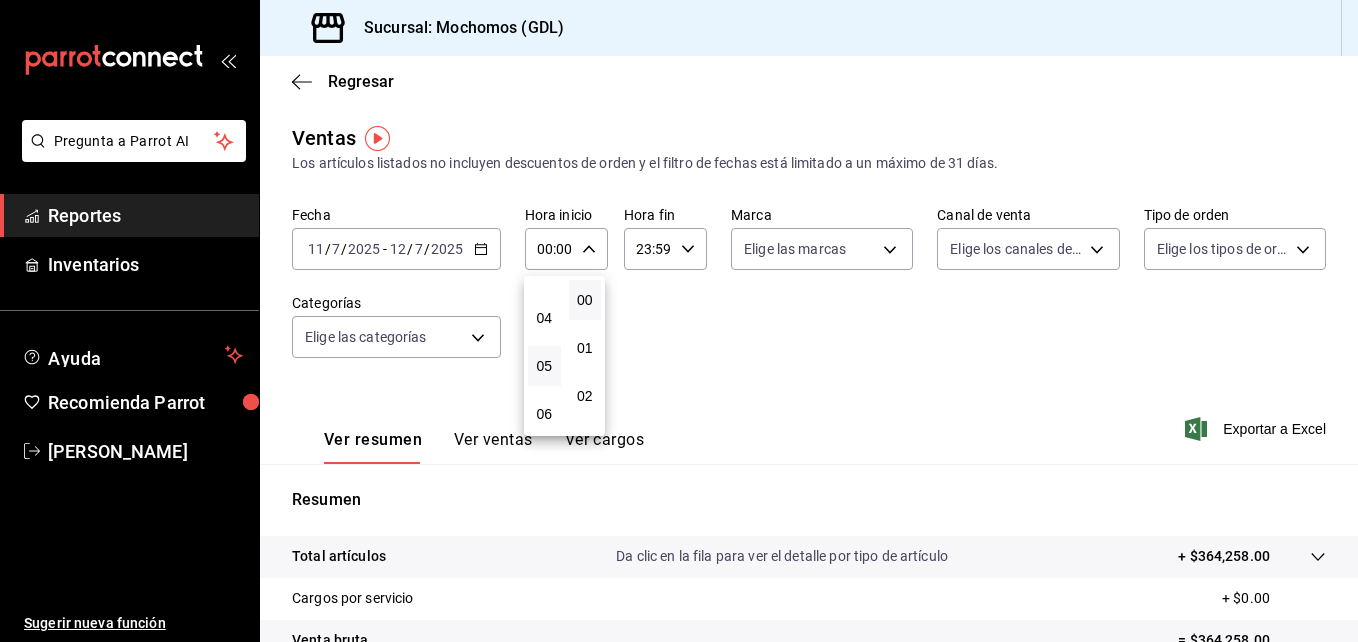 click on "05" at bounding box center (544, 366) 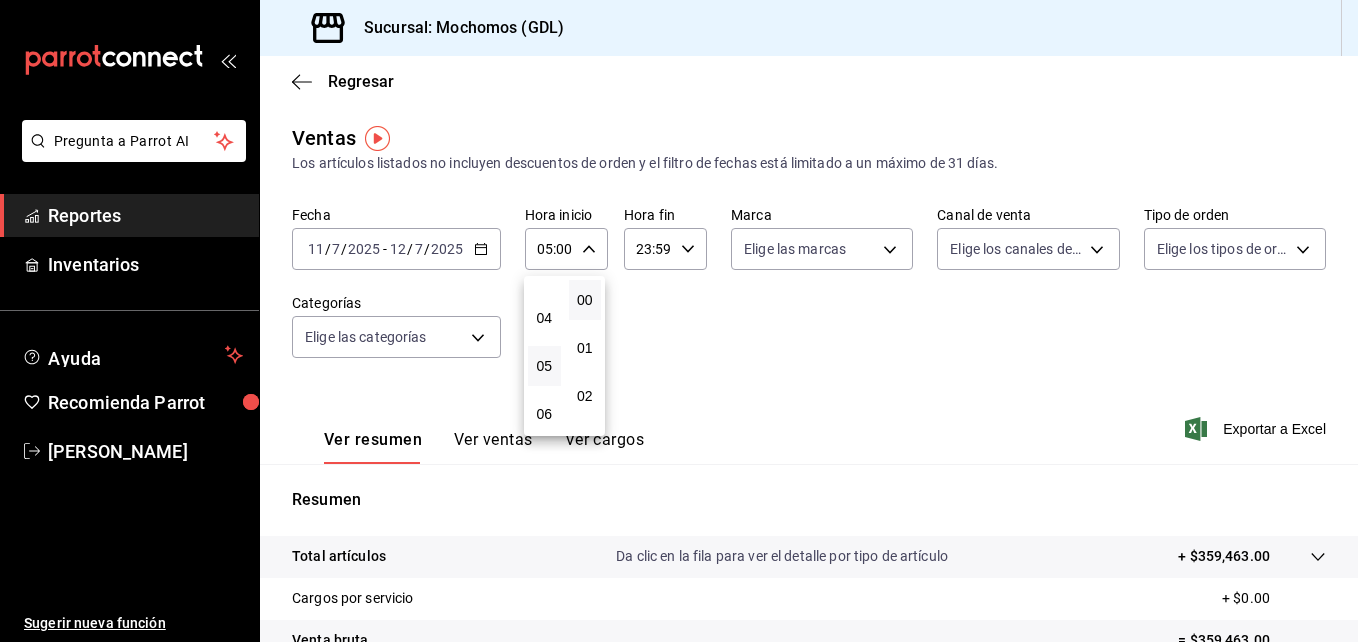 click at bounding box center (679, 321) 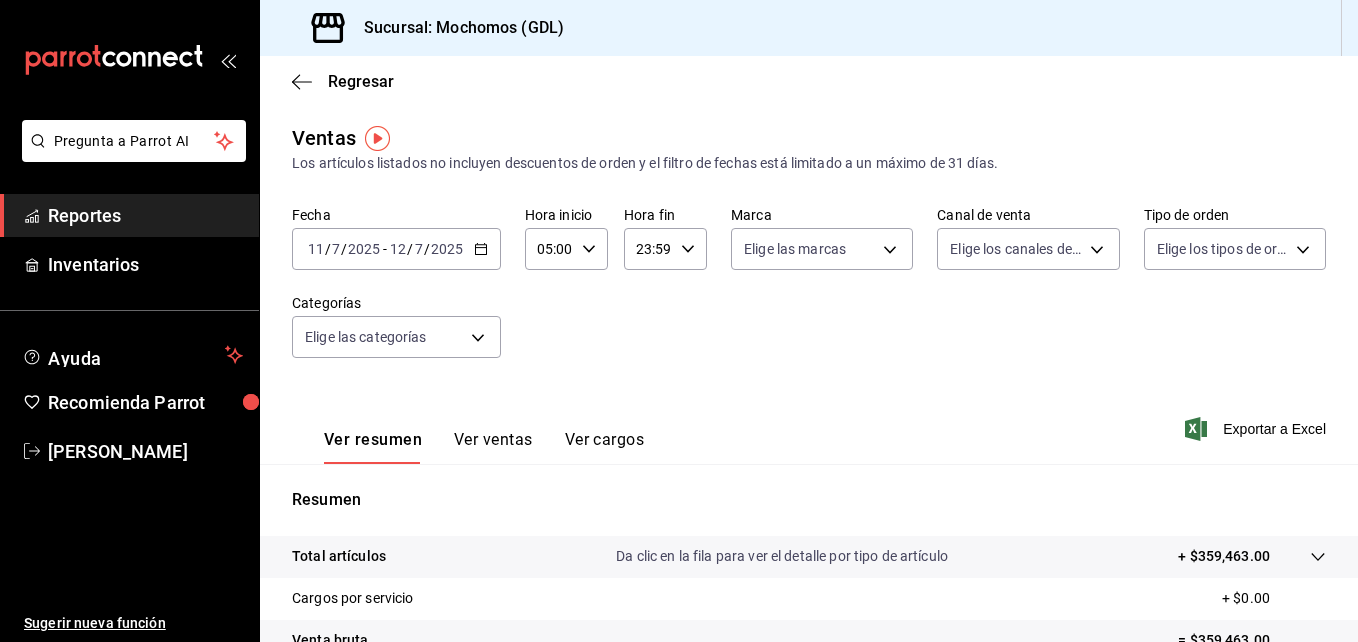 click 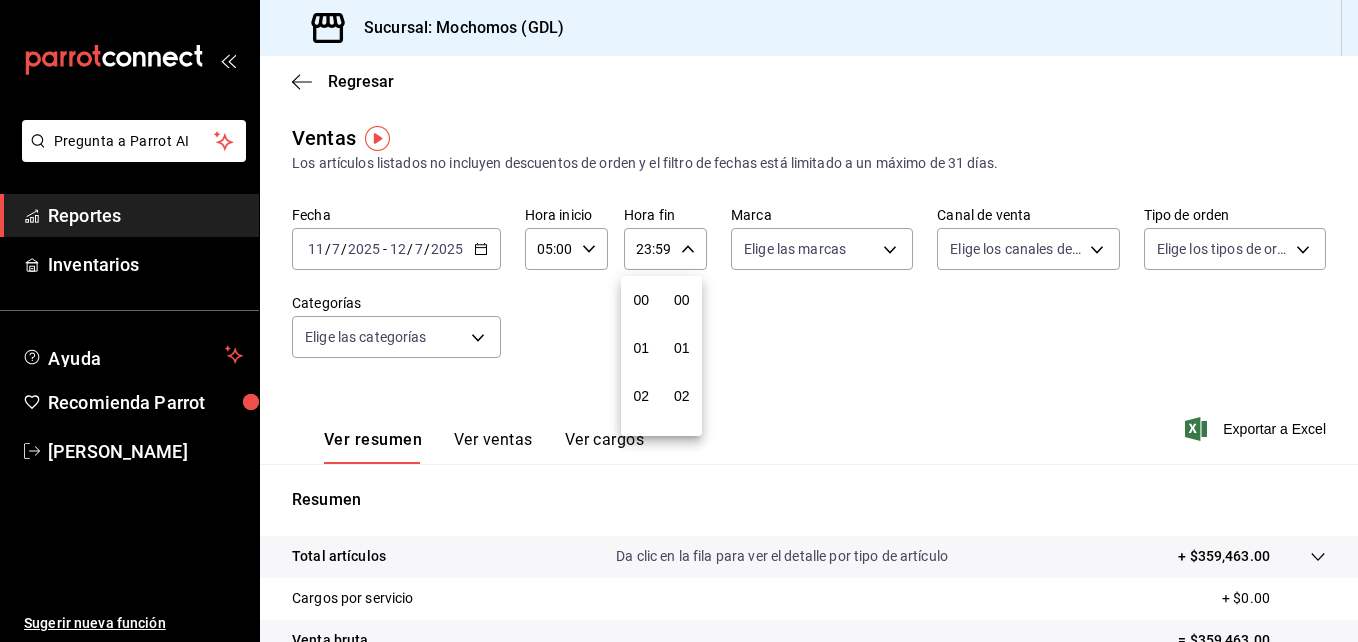 scroll, scrollTop: 992, scrollLeft: 0, axis: vertical 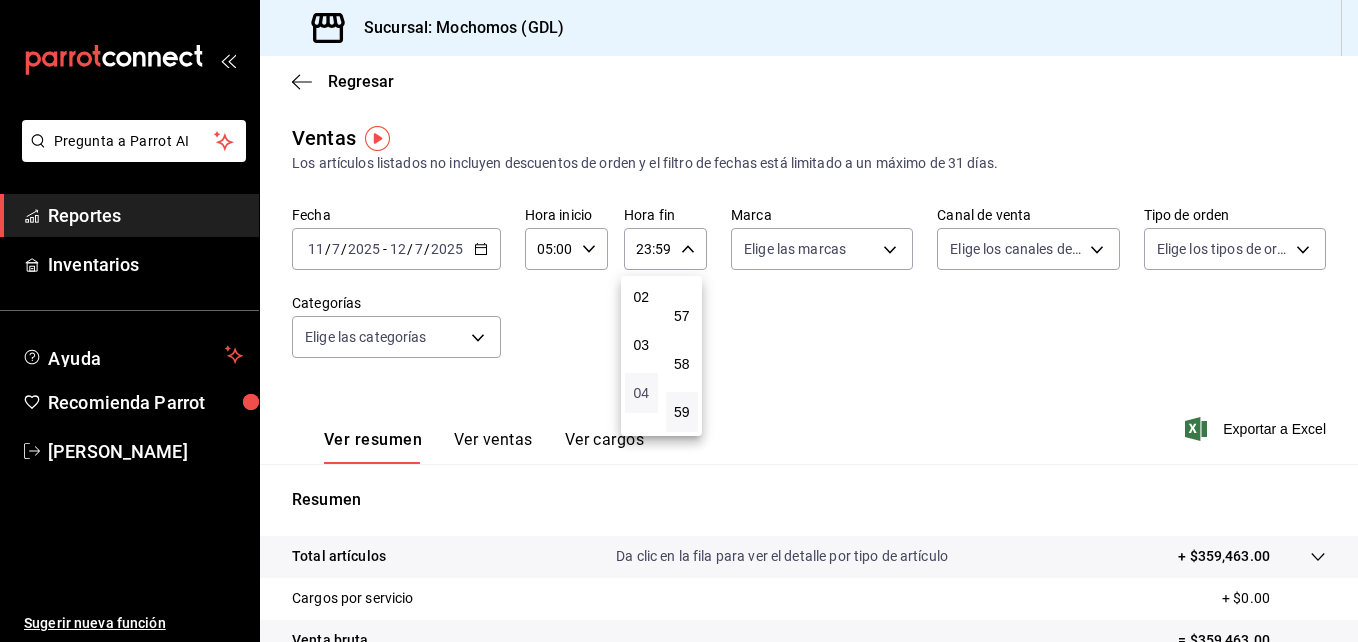 click on "04" at bounding box center (641, 393) 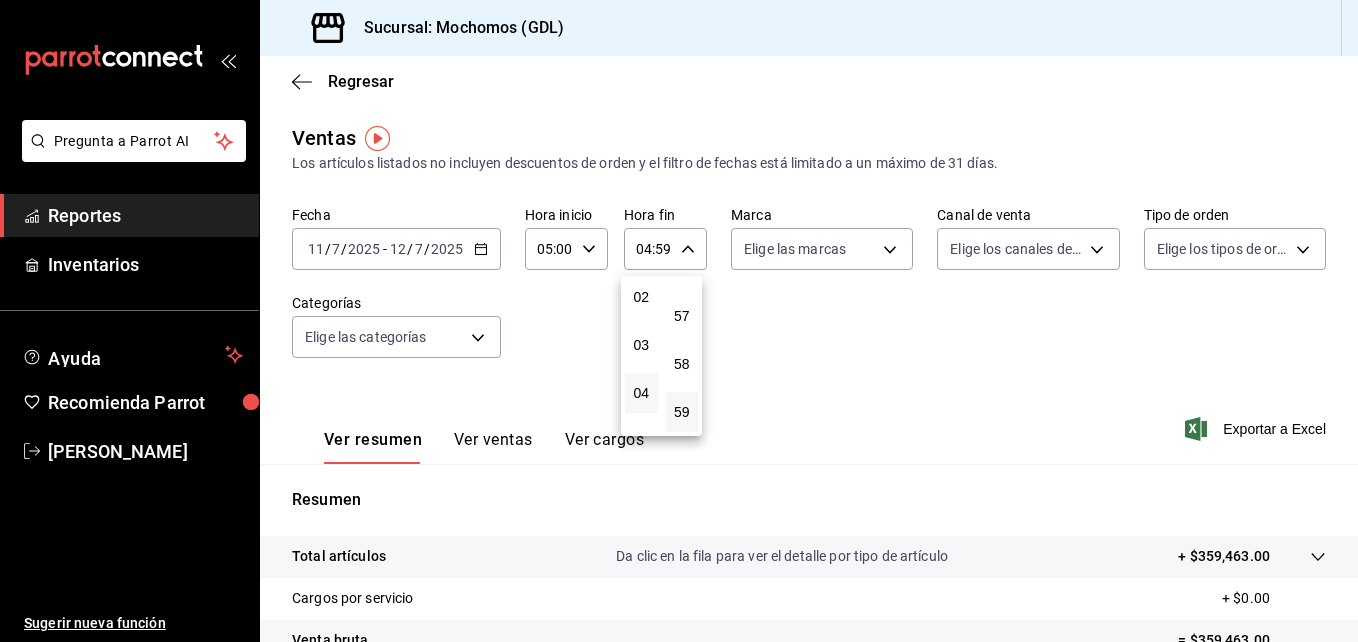 click at bounding box center (679, 321) 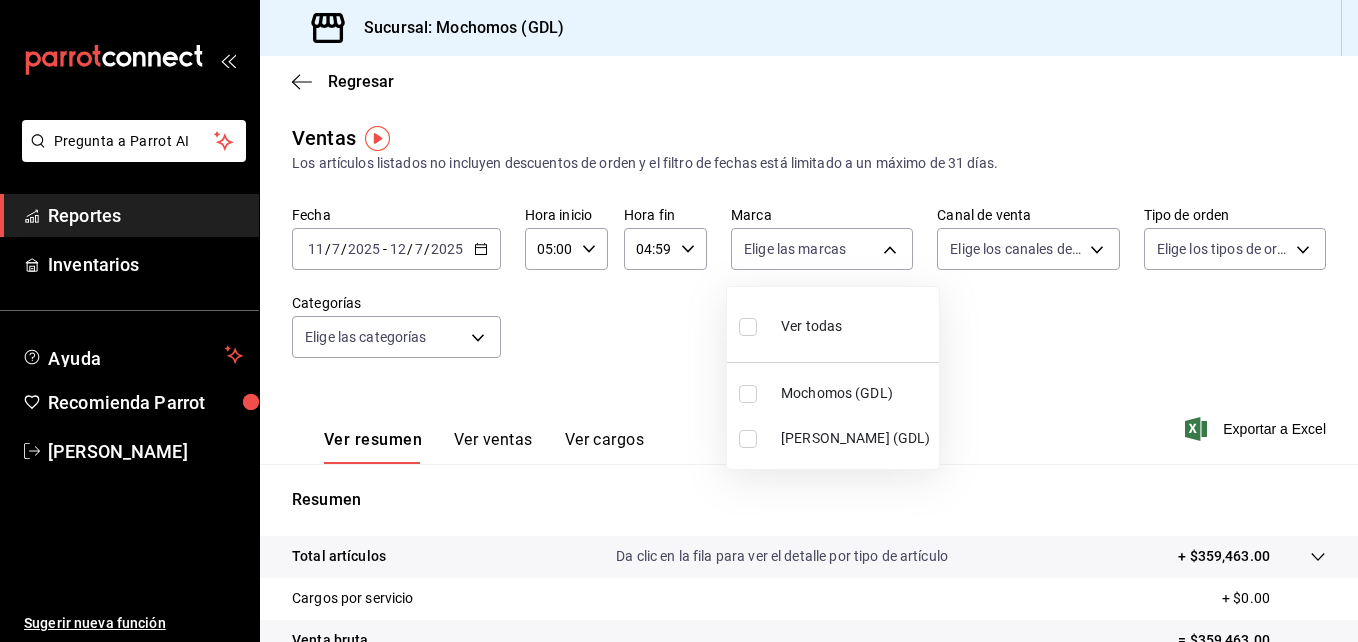 click on "Pregunta a Parrot AI Reportes   Inventarios   Ayuda Recomienda Parrot   [PERSON_NAME]   Sugerir nueva función   Sucursal: Mochomos (GDL) Regresar Ventas Los artículos listados no incluyen descuentos de orden y el filtro de fechas está limitado a un máximo de 31 días. Fecha [DATE] [DATE] - [DATE] [DATE] Hora inicio 05:00 Hora inicio Hora fin 04:59 Hora fin Marca Elige las marcas Canal de venta Elige los canales de venta Tipo de orden Elige los tipos de orden Categorías Elige las categorías Ver resumen Ver ventas Ver cargos Exportar a Excel Resumen Total artículos Da clic en la fila para ver el detalle por tipo de artículo + $359,463.00 Cargos por servicio + $0.00 Venta bruta = $359,463.00 Descuentos totales - $1,618.00 Certificados de regalo - $0.00 Venta total = $357,845.00 Impuestos - $49,357.93 Venta neta = $308,487.07 Pregunta a Parrot AI Reportes   Inventarios   Ayuda Recomienda Parrot   [PERSON_NAME]   Sugerir nueva función   GANA 1 MES GRATIS EN TU SUSCRIPCIÓN AQUÍ" at bounding box center (679, 321) 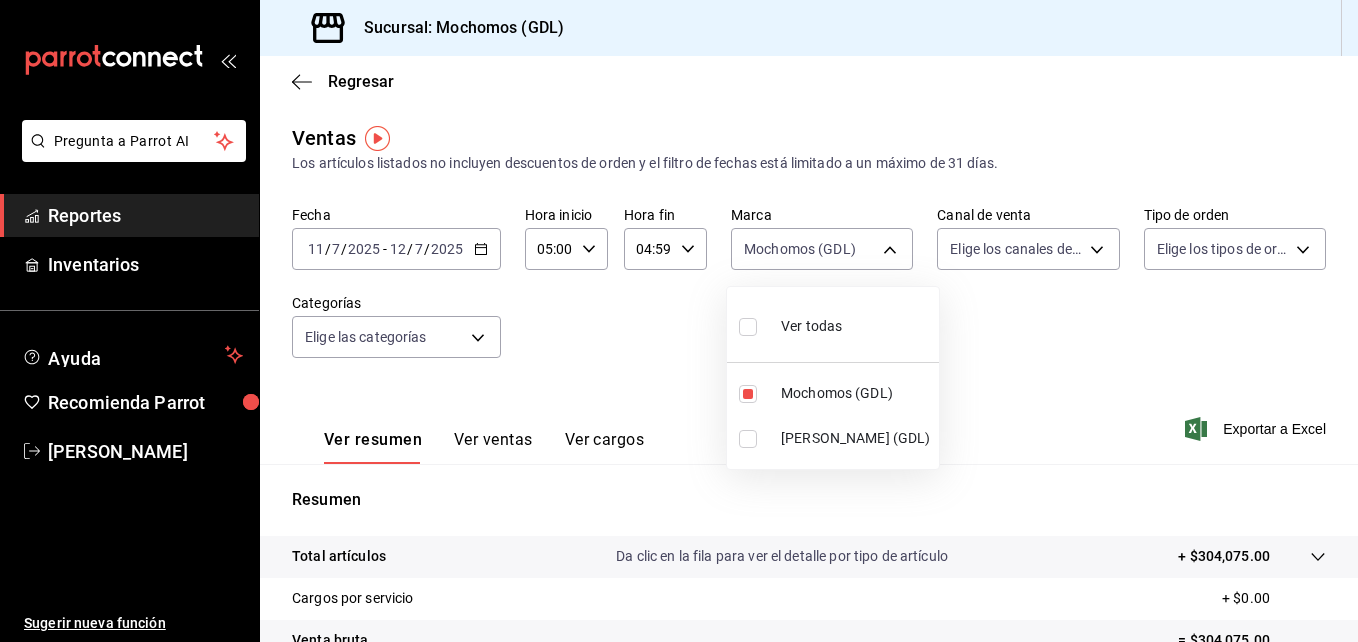 click at bounding box center (679, 321) 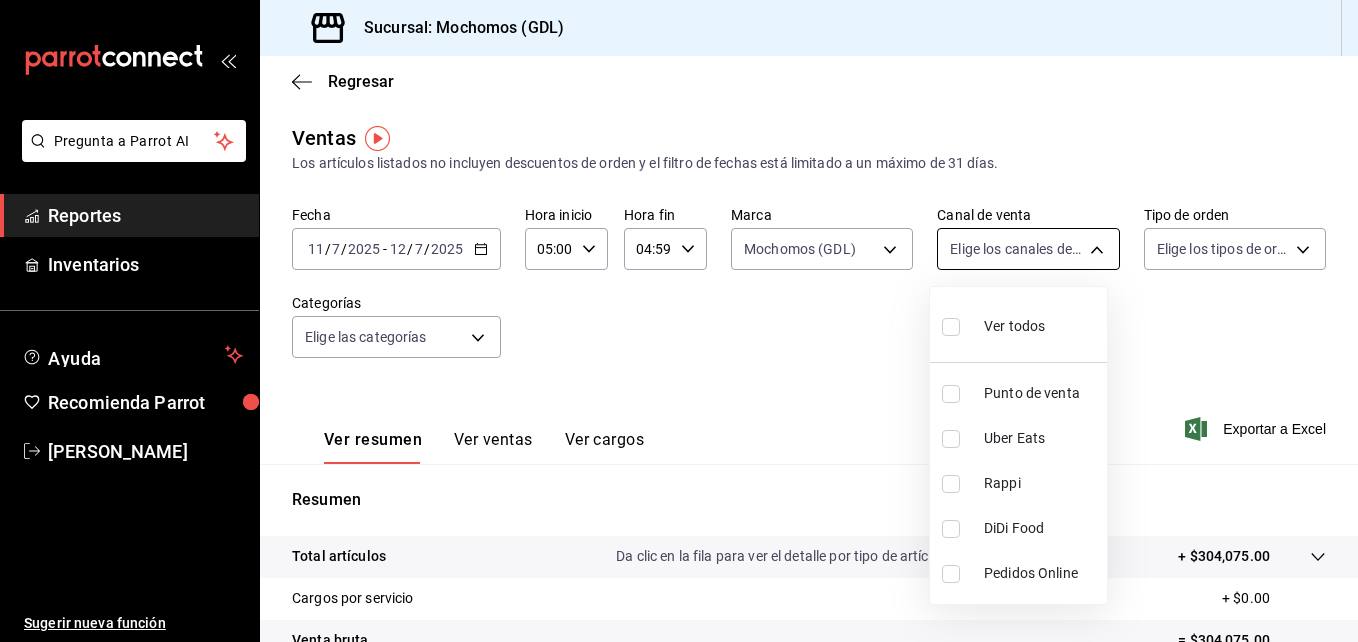 click on "Pregunta a Parrot AI Reportes   Inventarios   Ayuda Recomienda Parrot   [PERSON_NAME]   Sugerir nueva función   Sucursal: Mochomos (GDL) Regresar Ventas Los artículos listados no incluyen descuentos de orden y el filtro de fechas está limitado a un máximo de 31 días. Fecha [DATE] [DATE] - [DATE] [DATE] Hora inicio 05:00 Hora inicio Hora fin 04:59 Hora fin Marca Mochomos (GDL) 36c25d4a-7cb0-456c-a434-e981d54830bc Canal de venta Elige los canales de venta Tipo de orden Elige los tipos de orden Categorías Elige las categorías Ver resumen Ver ventas Ver cargos Exportar a Excel Resumen Total artículos Da clic en la fila para ver el detalle por tipo de artículo + $304,075.00 Cargos por servicio + $0.00 Venta bruta = $304,075.00 Descuentos totales - $1,618.00 Certificados de regalo - $0.00 Venta total = $302,457.00 Impuestos - $41,718.21 Venta neta = $260,738.79 Pregunta a Parrot AI Reportes   Inventarios   Ayuda Recomienda Parrot   [PERSON_NAME]   Sugerir nueva función   Ir a video" at bounding box center [679, 321] 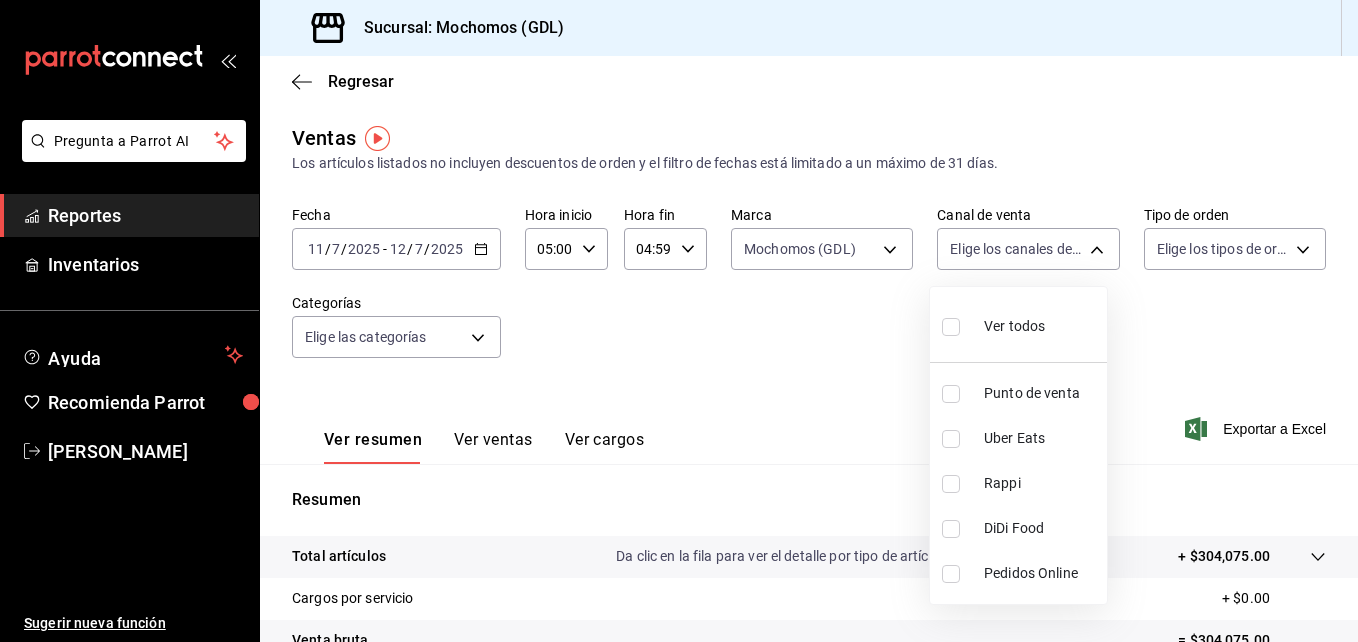 click at bounding box center [951, 327] 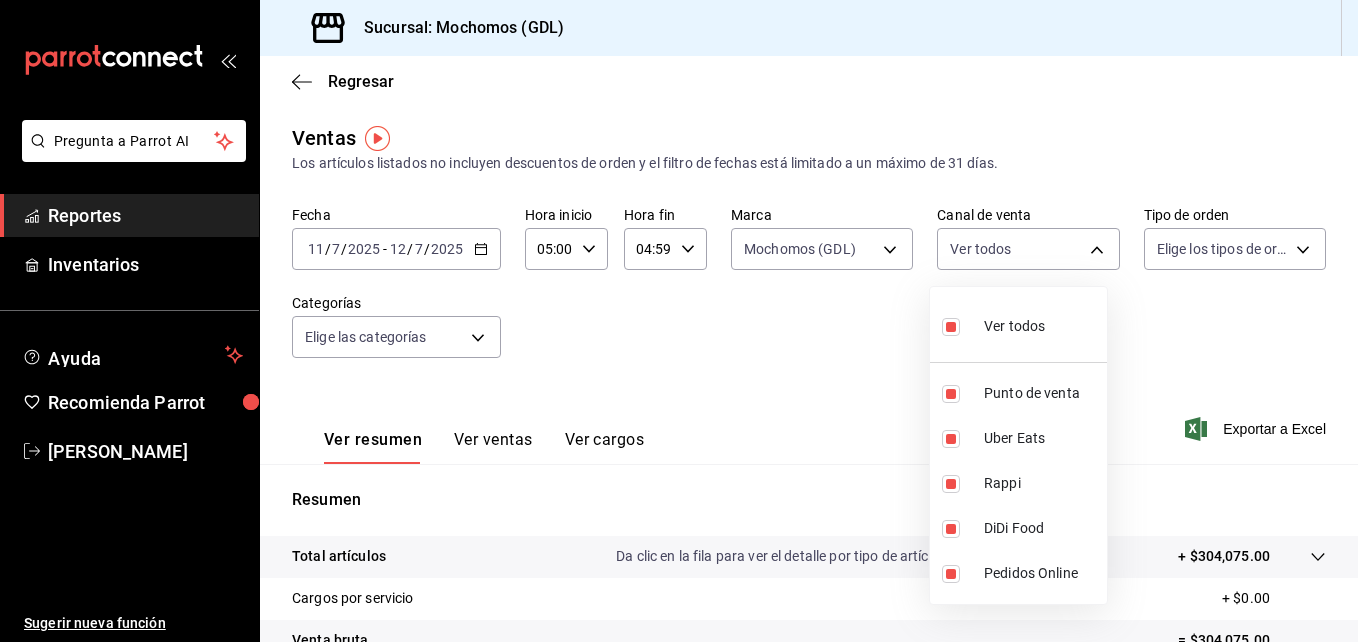click at bounding box center (679, 321) 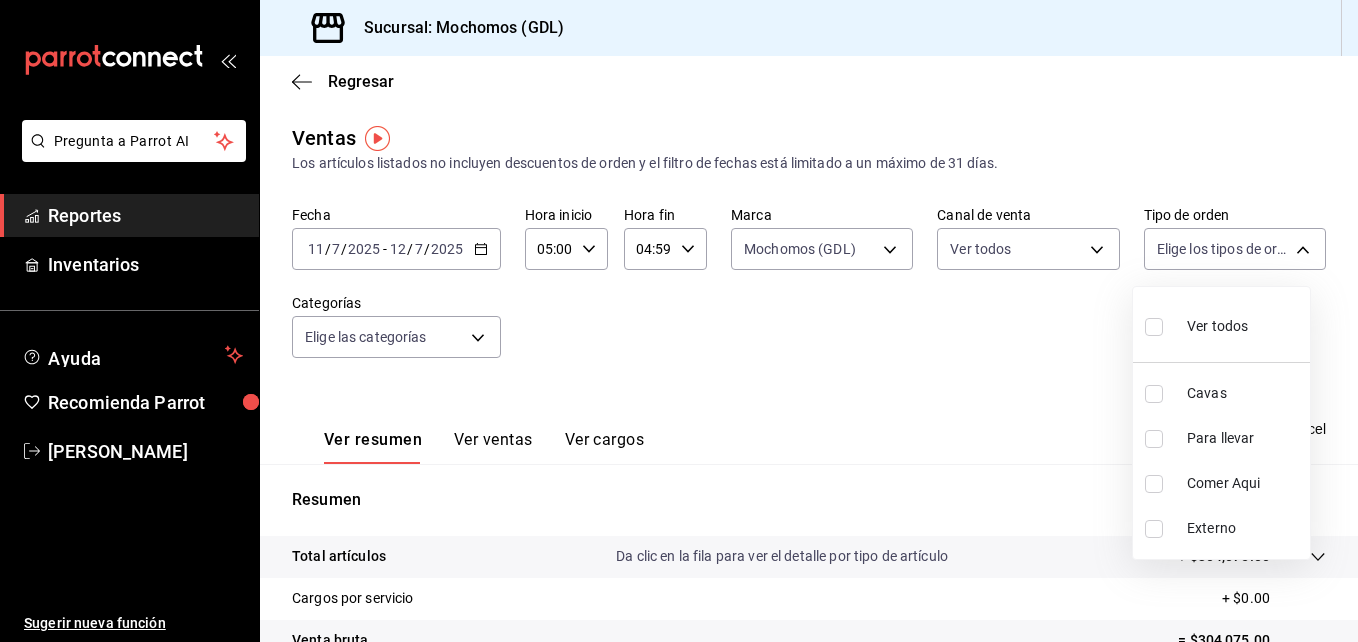 click on "Pregunta a Parrot AI Reportes   Inventarios   Ayuda Recomienda Parrot   [PERSON_NAME]   Sugerir nueva función   Sucursal: Mochomos (GDL) Regresar Ventas Los artículos listados no incluyen descuentos de orden y el filtro de fechas está limitado a un máximo de 31 días. Fecha [DATE] [DATE] - [DATE] [DATE] Hora inicio 05:00 Hora inicio Hora fin 04:59 Hora fin Marca Mochomos (GDL) 36c25d4a-7cb0-456c-a434-e981d54830bc Canal de venta Ver todos PARROT,UBER_EATS,RAPPI,DIDI_FOOD,ONLINE Tipo de orden Elige los tipos de orden Categorías Elige las categorías Ver resumen Ver ventas Ver cargos Exportar a Excel Resumen Total artículos Da clic en la fila para ver el detalle por tipo de artículo + $304,075.00 Cargos por servicio + $0.00 Venta bruta = $304,075.00 Descuentos totales - $1,618.00 Certificados de regalo - $0.00 Venta total = $302,457.00 Impuestos - $41,718.21 Venta neta = $260,738.79 Pregunta a Parrot AI Reportes   Inventarios   Ayuda Recomienda Parrot   [PERSON_NAME]     Ir a video" at bounding box center (679, 321) 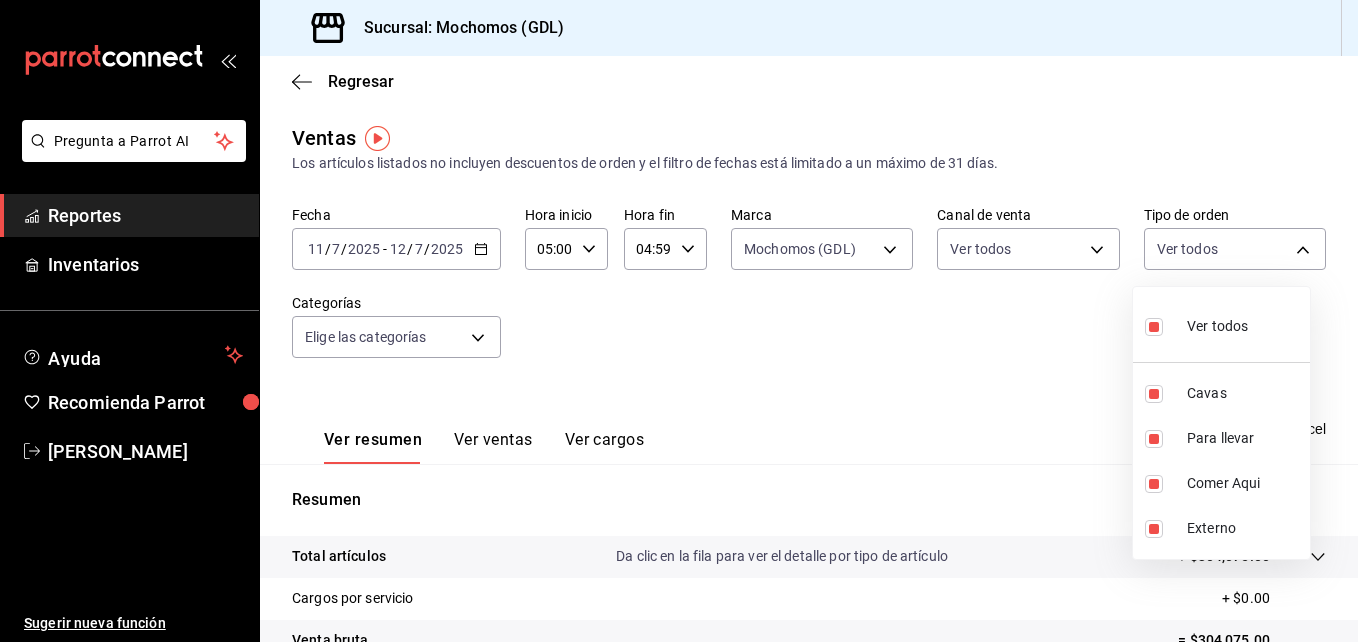 click at bounding box center [679, 321] 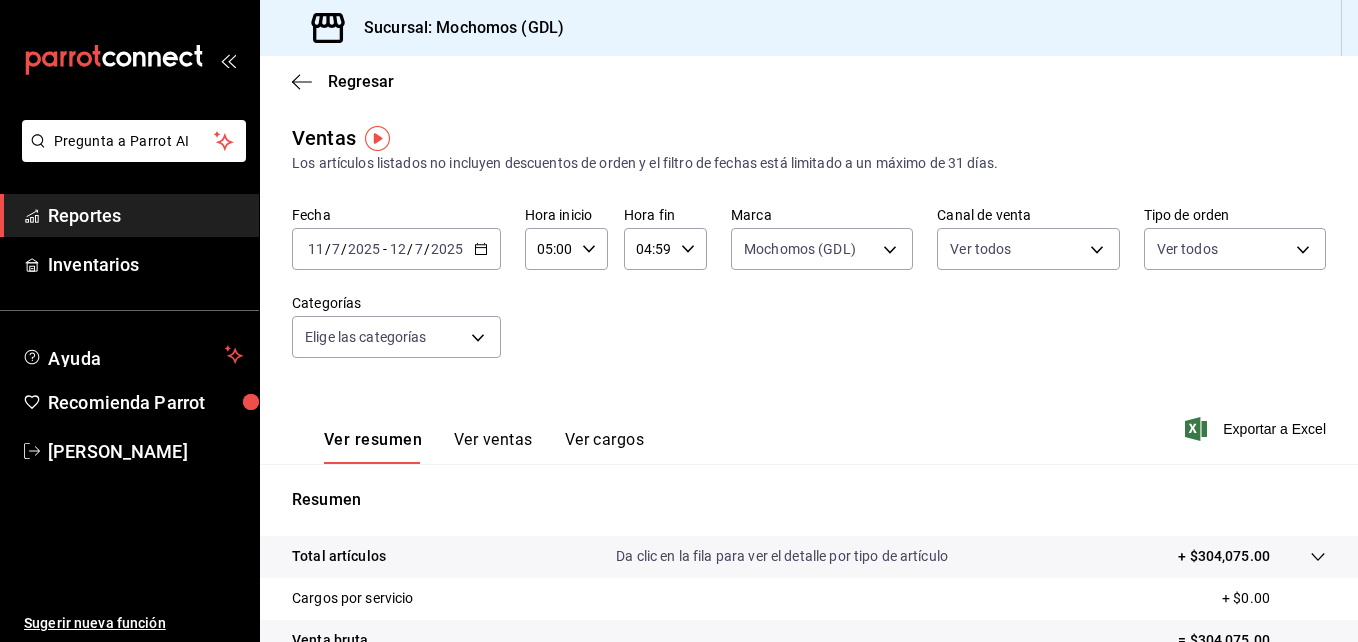 click on "Pregunta a Parrot AI Reportes   Inventarios   Ayuda Recomienda Parrot   [PERSON_NAME]   Sugerir nueva función   Sucursal: Mochomos (GDL) Regresar Ventas Los artículos listados no incluyen descuentos de orden y el filtro de fechas está limitado a un máximo de 31 días. Fecha [DATE] [DATE] - [DATE] [DATE] Hora inicio 05:00 Hora inicio Hora fin 04:59 Hora fin Marca Mochomos (GDL) 36c25d4a-7cb0-456c-a434-e981d54830bc Canal de venta Ver todos PARROT,UBER_EATS,RAPPI,DIDI_FOOD,ONLINE Tipo de orden Ver todos c3d0baef-30c0-4718-9d76-caab43e27316,13c4cc4a-99d2-42c0-ba96-c3de8c08c13d,7b7918ed-1db5-442d-955d-303d5b4c53c3,EXTERNAL Categorías Elige las categorías Ver resumen Ver ventas Ver cargos Exportar a Excel Resumen Total artículos Da clic en la fila para ver el detalle por tipo de artículo + $304,075.00 Cargos por servicio + $0.00 Venta bruta = $304,075.00 Descuentos totales - $1,618.00 Certificados de regalo - $0.00 Venta total = $302,457.00 Impuestos - $41,718.21 Venta neta Reportes" at bounding box center [679, 321] 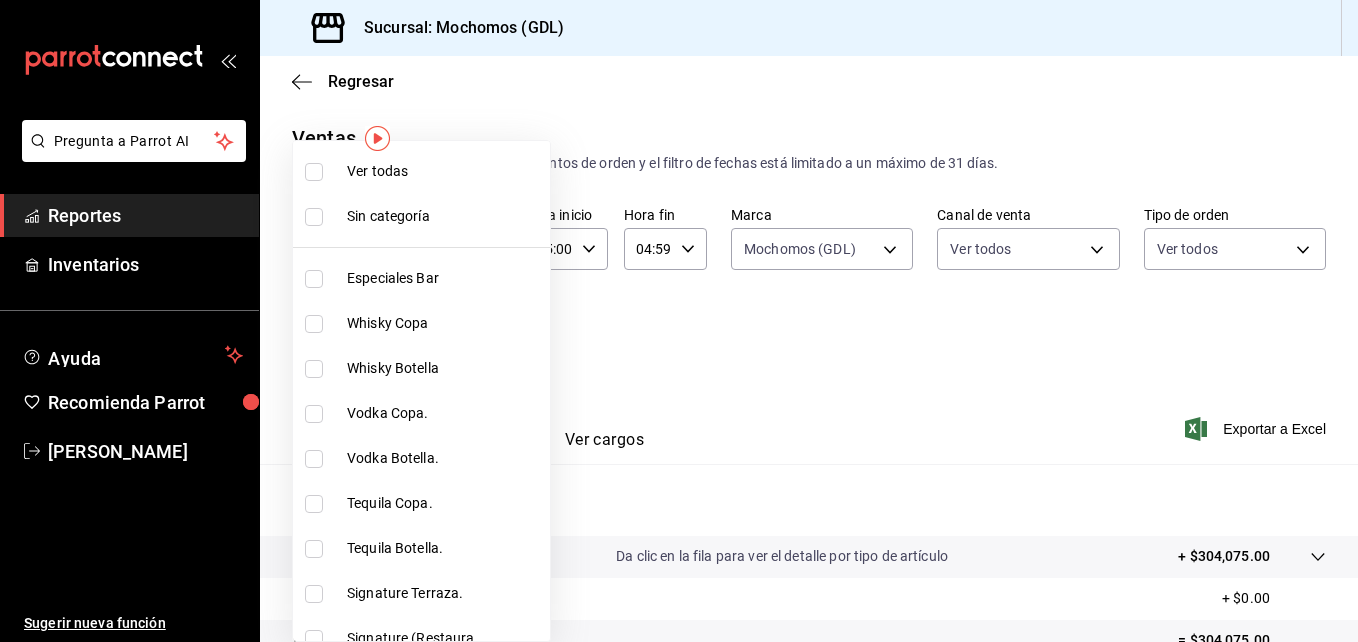 click at bounding box center (679, 321) 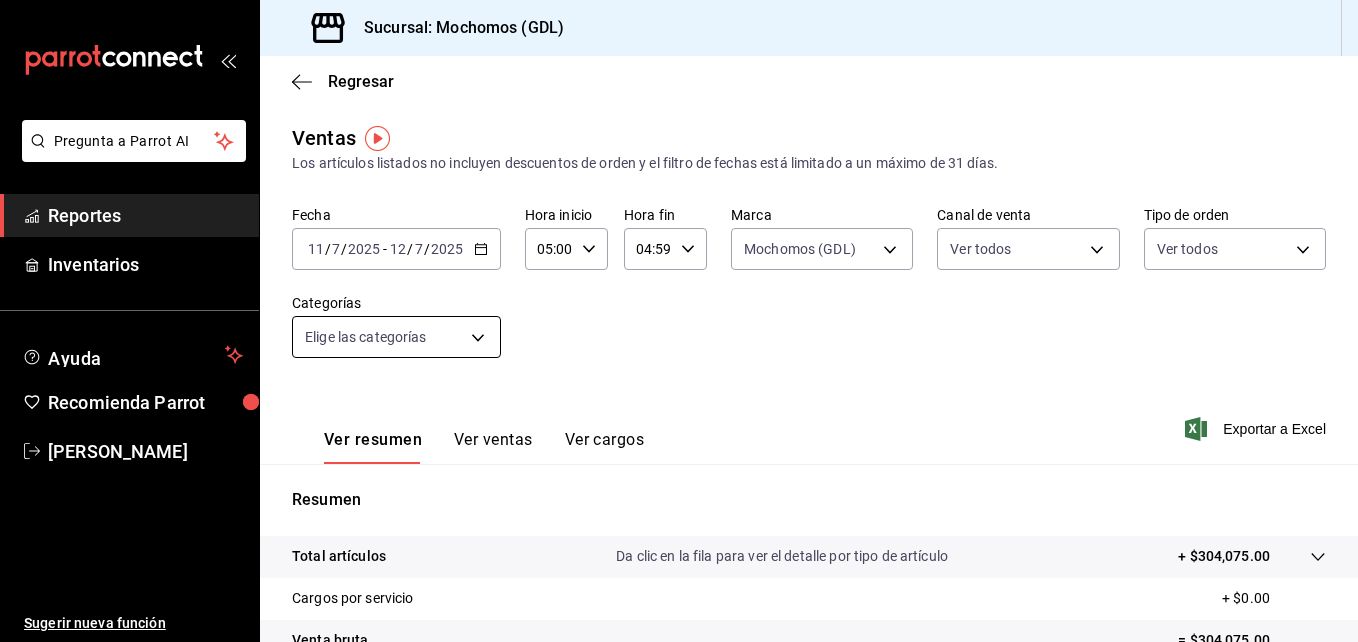 click on "Pregunta a Parrot AI Reportes   Inventarios   Ayuda Recomienda Parrot   [PERSON_NAME]   Sugerir nueva función   Sucursal: Mochomos (GDL) Regresar Ventas Los artículos listados no incluyen descuentos de orden y el filtro de fechas está limitado a un máximo de 31 días. Fecha [DATE] [DATE] - [DATE] [DATE] Hora inicio 05:00 Hora inicio Hora fin 04:59 Hora fin Marca Mochomos (GDL) 36c25d4a-7cb0-456c-a434-e981d54830bc Canal de venta Ver todos PARROT,UBER_EATS,RAPPI,DIDI_FOOD,ONLINE Tipo de orden Ver todos c3d0baef-30c0-4718-9d76-caab43e27316,13c4cc4a-99d2-42c0-ba96-c3de8c08c13d,7b7918ed-1db5-442d-955d-303d5b4c53c3,EXTERNAL Categorías Elige las categorías Ver resumen Ver ventas Ver cargos Exportar a Excel Resumen Total artículos Da clic en la fila para ver el detalle por tipo de artículo + $304,075.00 Cargos por servicio + $0.00 Venta bruta = $304,075.00 Descuentos totales - $1,618.00 Certificados de regalo - $0.00 Venta total = $302,457.00 Impuestos - $41,718.21 Venta neta Reportes" at bounding box center [679, 321] 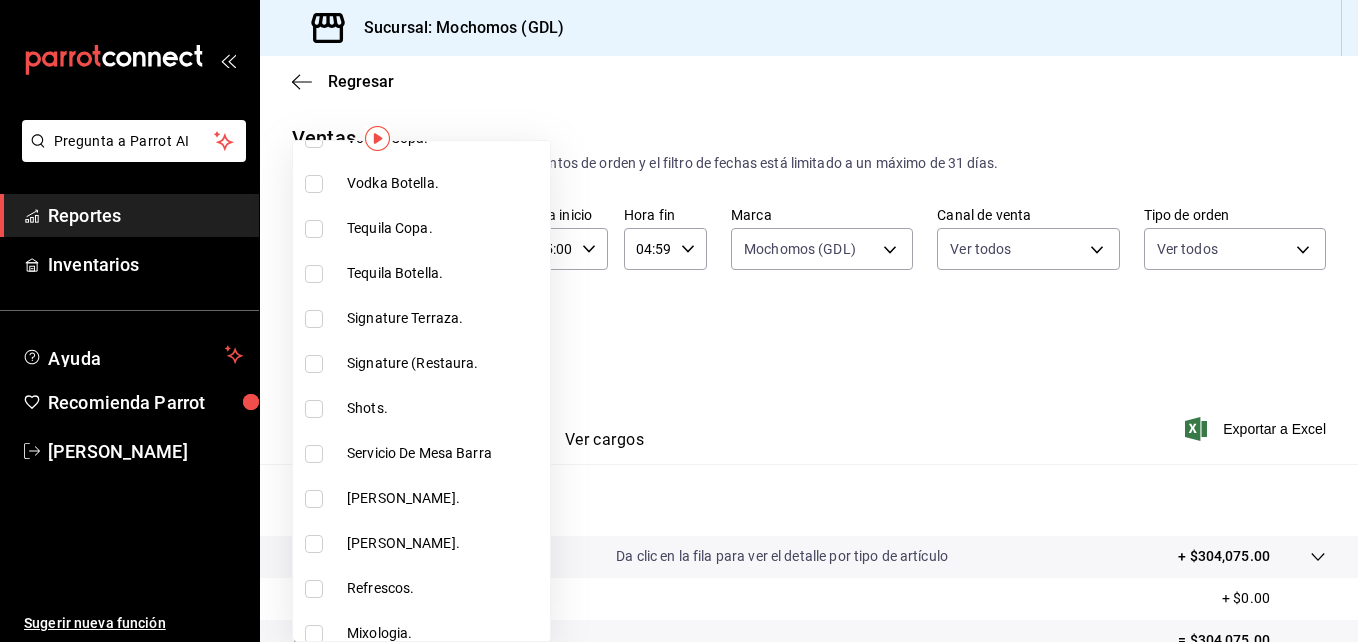 scroll, scrollTop: 0, scrollLeft: 0, axis: both 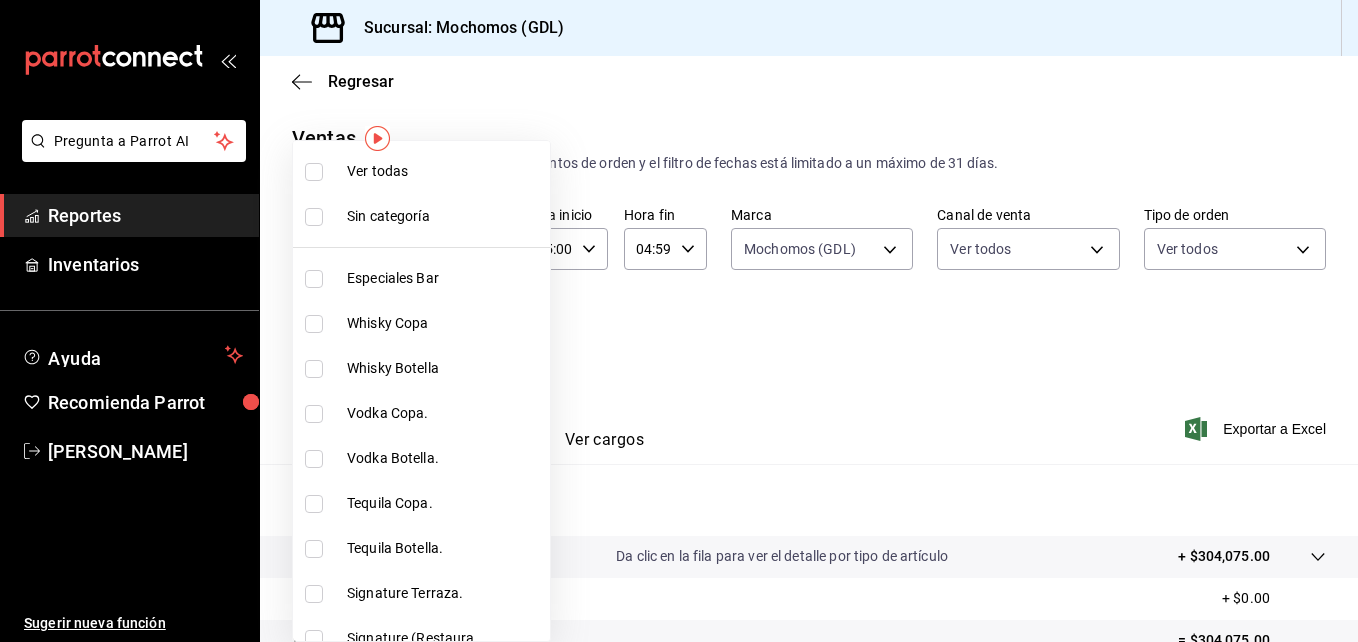 click at bounding box center (314, 172) 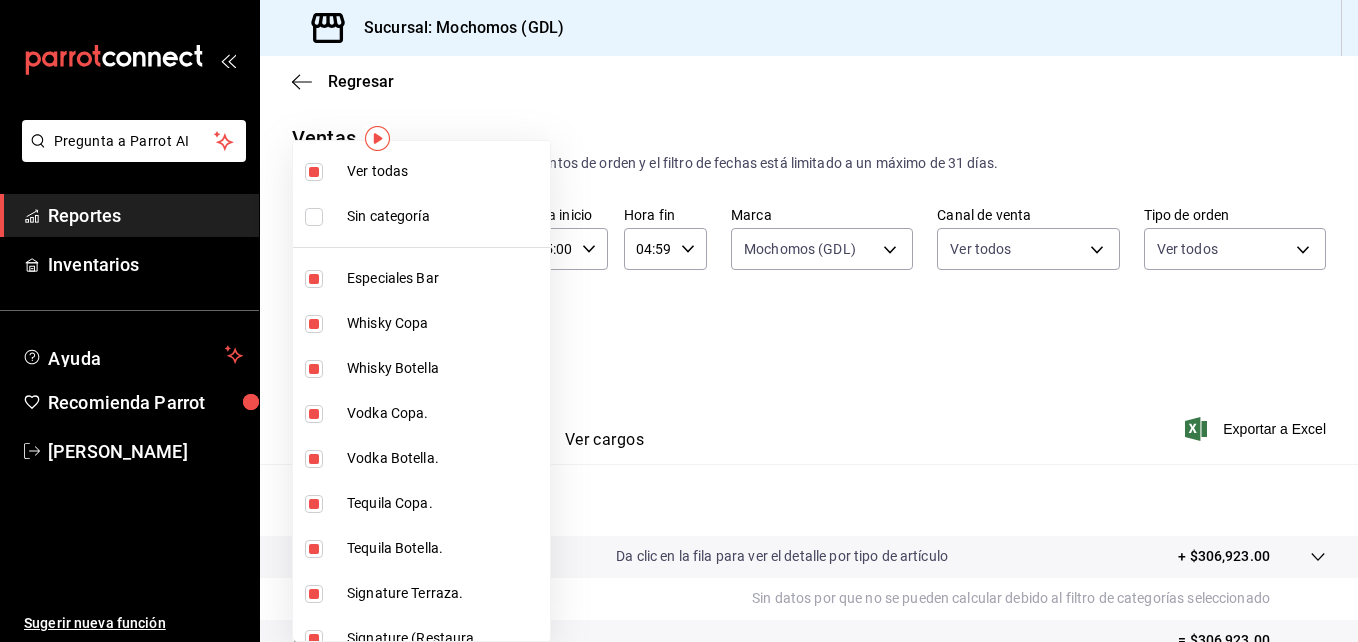 click at bounding box center [679, 321] 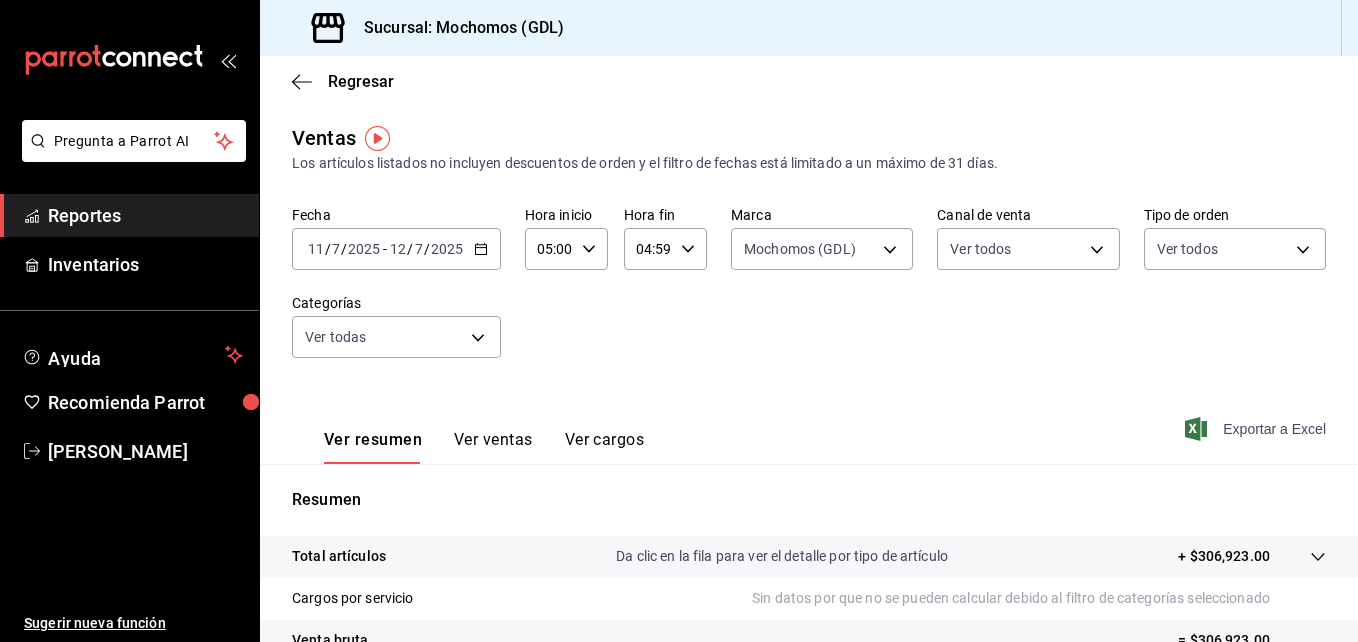 click on "Exportar a Excel" at bounding box center (1257, 429) 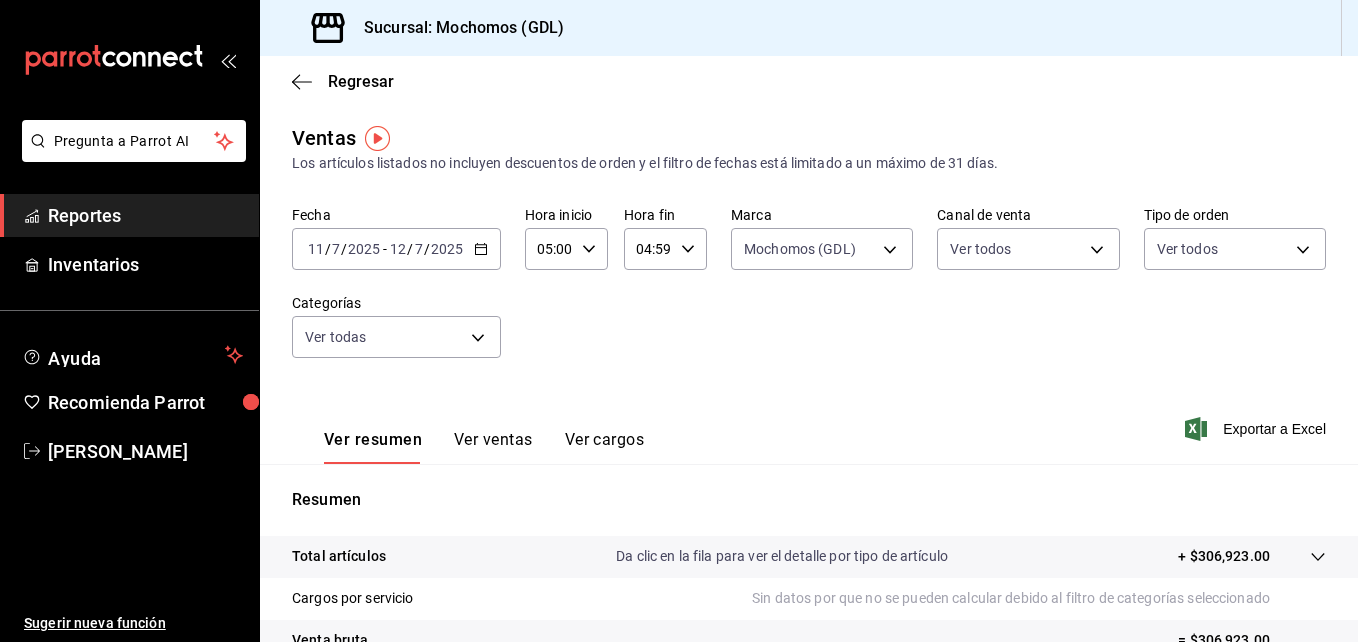 click on "Regresar" at bounding box center [809, 81] 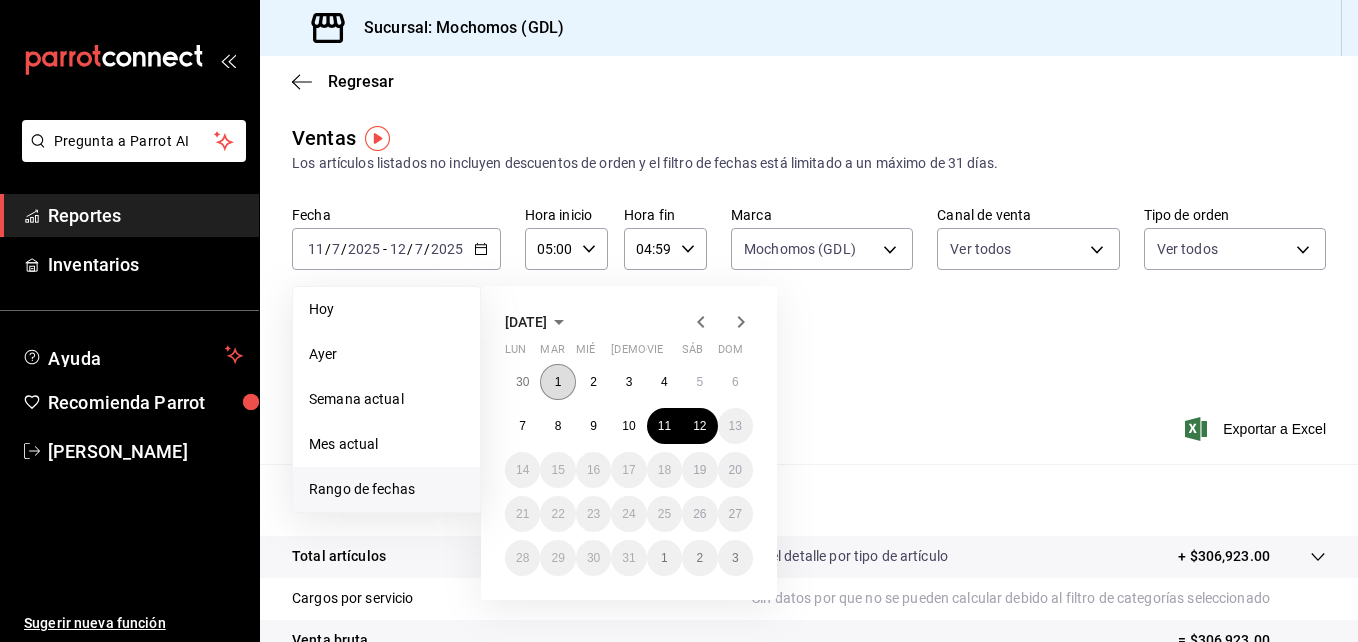 click on "1" at bounding box center (558, 382) 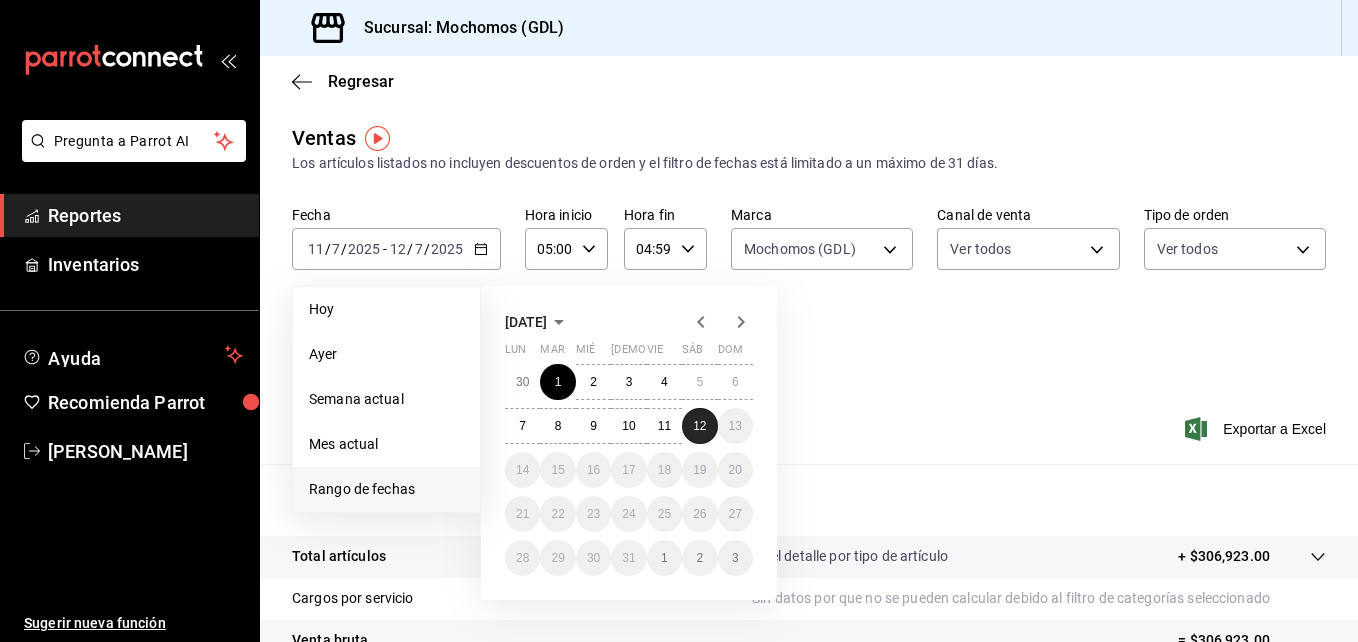 click on "12" at bounding box center (699, 426) 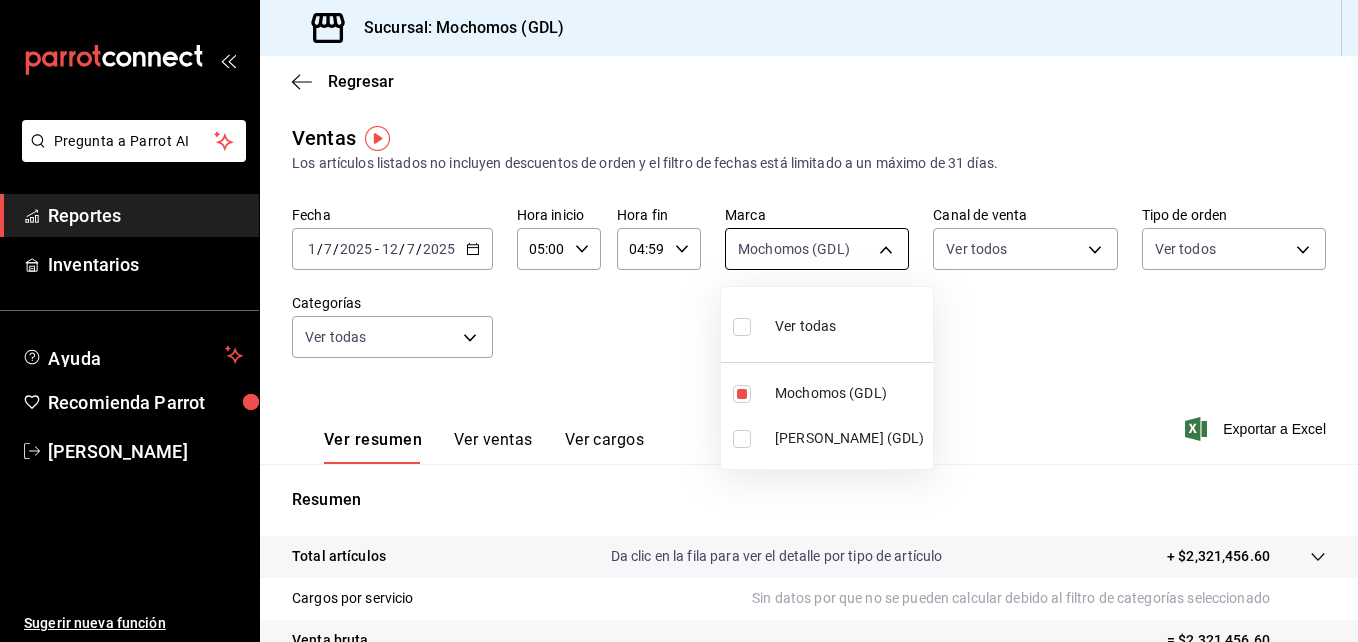 click on "Pregunta a Parrot AI Reportes   Inventarios   Ayuda Recomienda Parrot   [PERSON_NAME]   Sugerir nueva función   Sucursal: Mochomos (GDL) Regresar Ventas Los artículos listados no incluyen descuentos de orden y el filtro de fechas está limitado a un máximo de 31 días. Fecha [DATE] [DATE] - [DATE] [DATE] Hora inicio 05:00 Hora inicio Hora fin 04:59 Hora fin Marca Mochomos (GDL) 36c25d4a-7cb0-456c-a434-e981d54830bc Canal de venta Ver todos PARROT,UBER_EATS,RAPPI,DIDI_FOOD,ONLINE Tipo de orden Ver todos c3d0baef-30c0-4718-9d76-caab43e27316,13c4cc4a-99d2-42c0-ba96-c3de8c08c13d,7b7918ed-1db5-442d-955d-303d5b4c53c3,EXTERNAL Categorías Ver todas Ver resumen Ver ventas Ver cargos Exportar a Excel Resumen Total artículos Da clic en la fila para ver el detalle por tipo de artículo + $2,321,456.60 Cargos por servicio  Sin datos por que no se pueden calcular debido al filtro de categorías seleccionado Venta bruta = $2,321,456.60 Descuentos totales Certificados de regalo Venta total Impuestos" at bounding box center (679, 321) 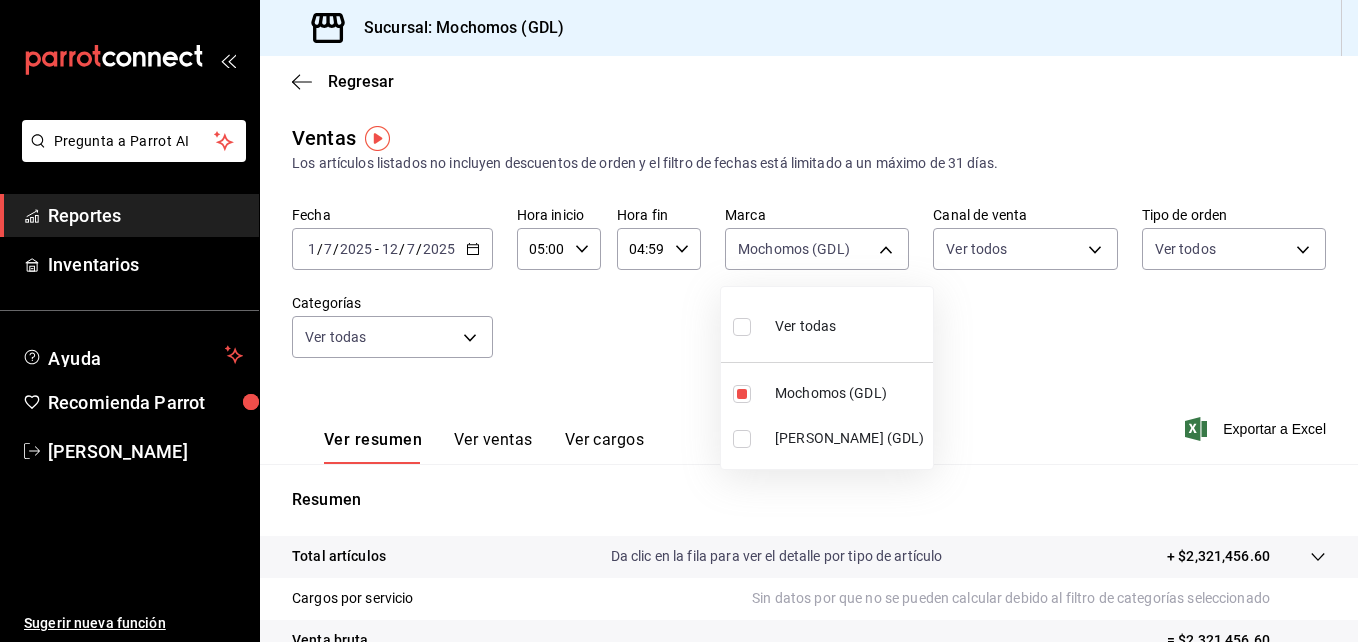 click at bounding box center (746, 326) 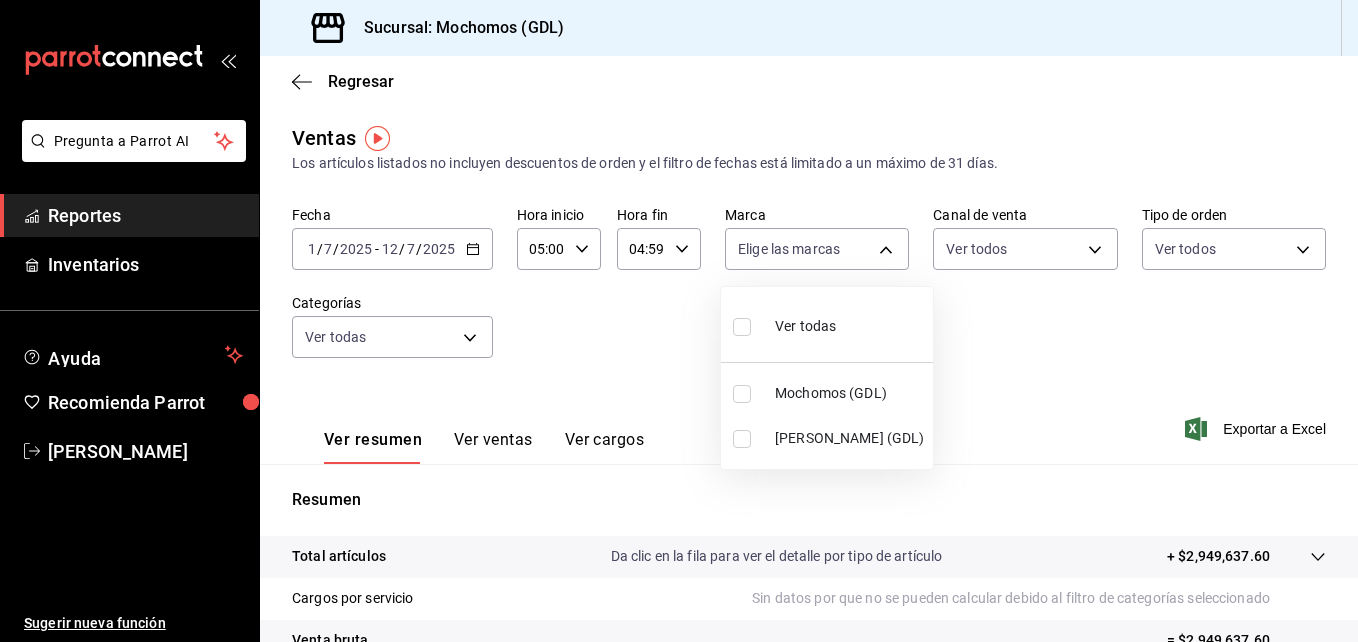 click at bounding box center (742, 327) 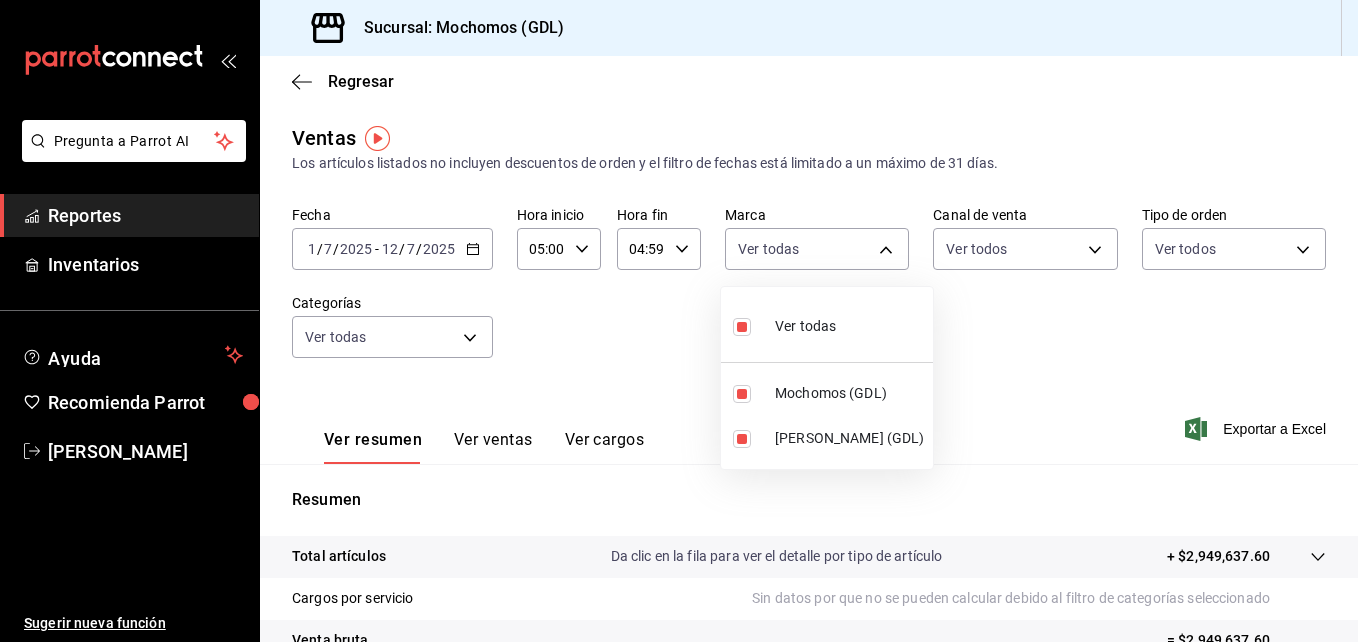 click at bounding box center (679, 321) 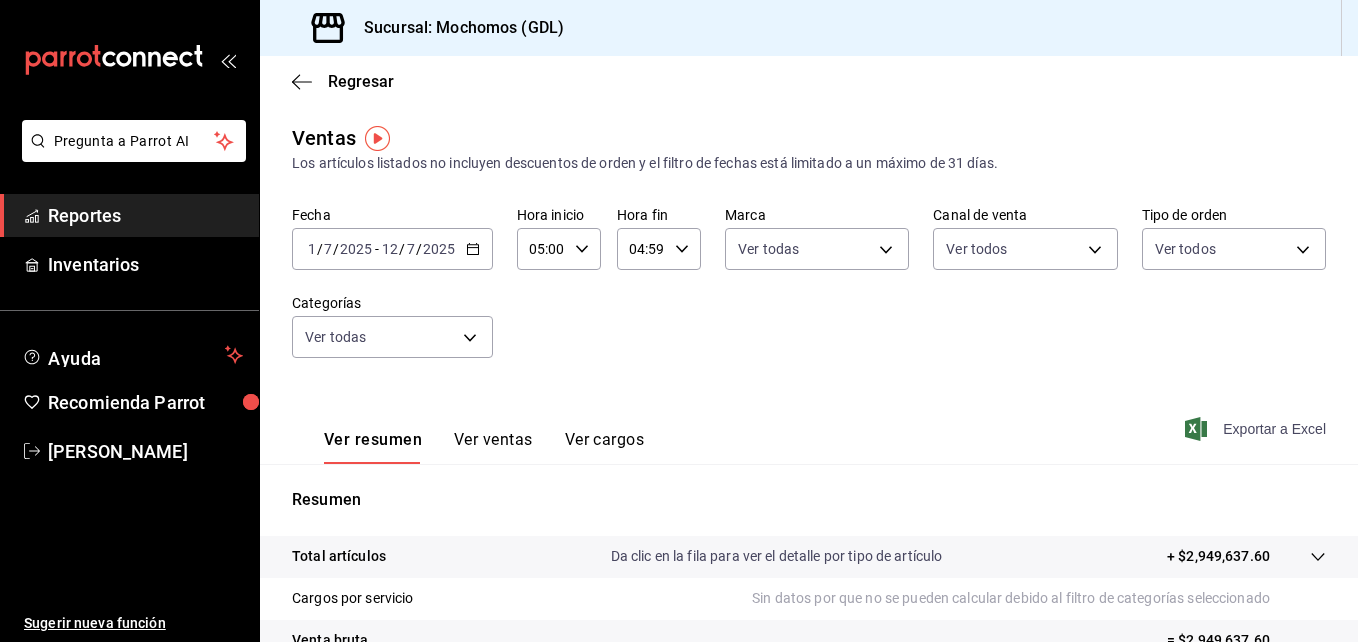 click on "Exportar a Excel" at bounding box center [1257, 429] 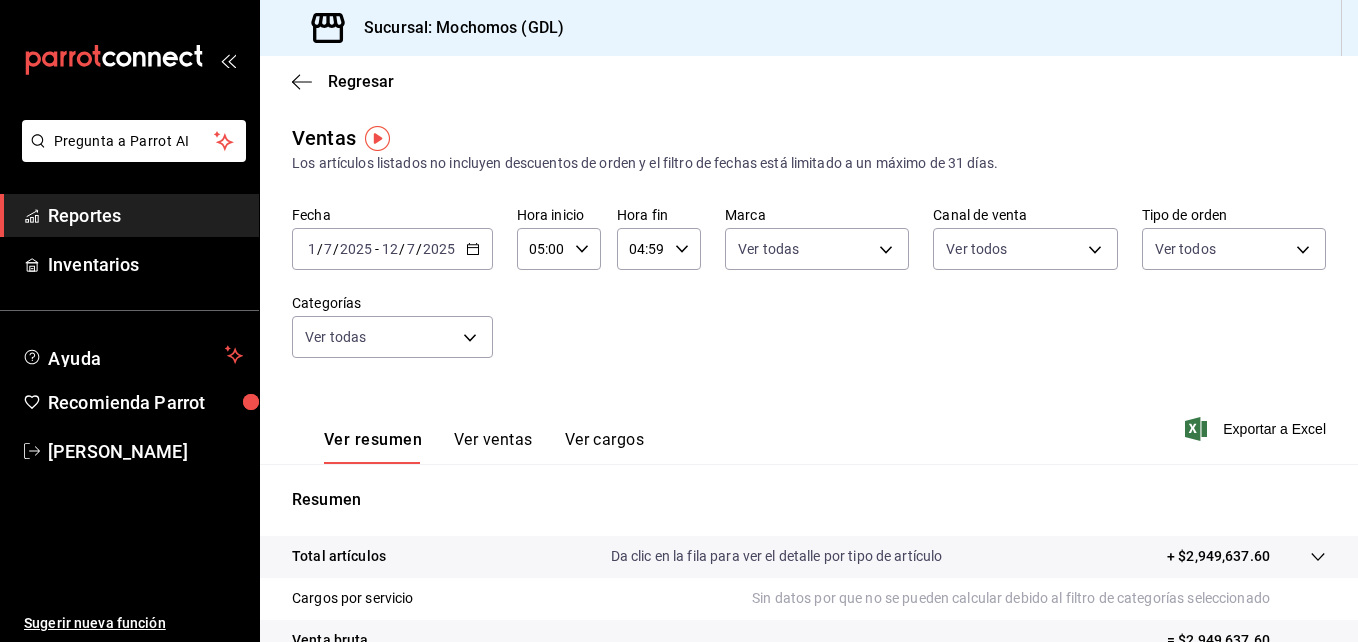 click on "Fecha [DATE] [DATE] - [DATE] [DATE] Hora inicio 05:00 Hora inicio Hora fin 04:59 Hora fin Marca Ver todas 36c25d4a-7cb0-456c-a434-e981d54830bc,9cac9703-0c5a-4d8b-addd-5b6b571d65b9 Canal de venta Ver todos PARROT,UBER_EATS,RAPPI,DIDI_FOOD,ONLINE Tipo de orden Ver todos c3d0baef-30c0-4718-9d76-caab43e27316,13c4cc4a-99d2-42c0-ba96-c3de8c08c13d,7b7918ed-1db5-442d-955d-303d5b4c53c3,EXTERNAL Categorías Ver todas" at bounding box center [809, 294] 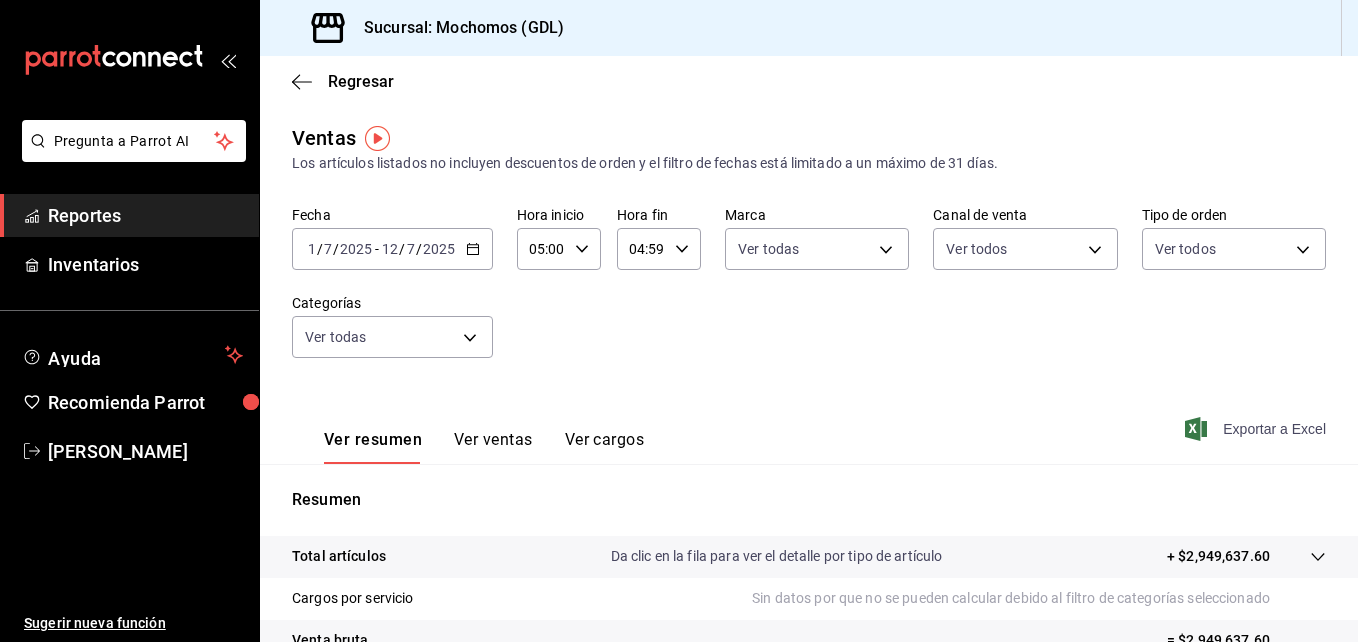 click on "Exportar a Excel" at bounding box center (1257, 429) 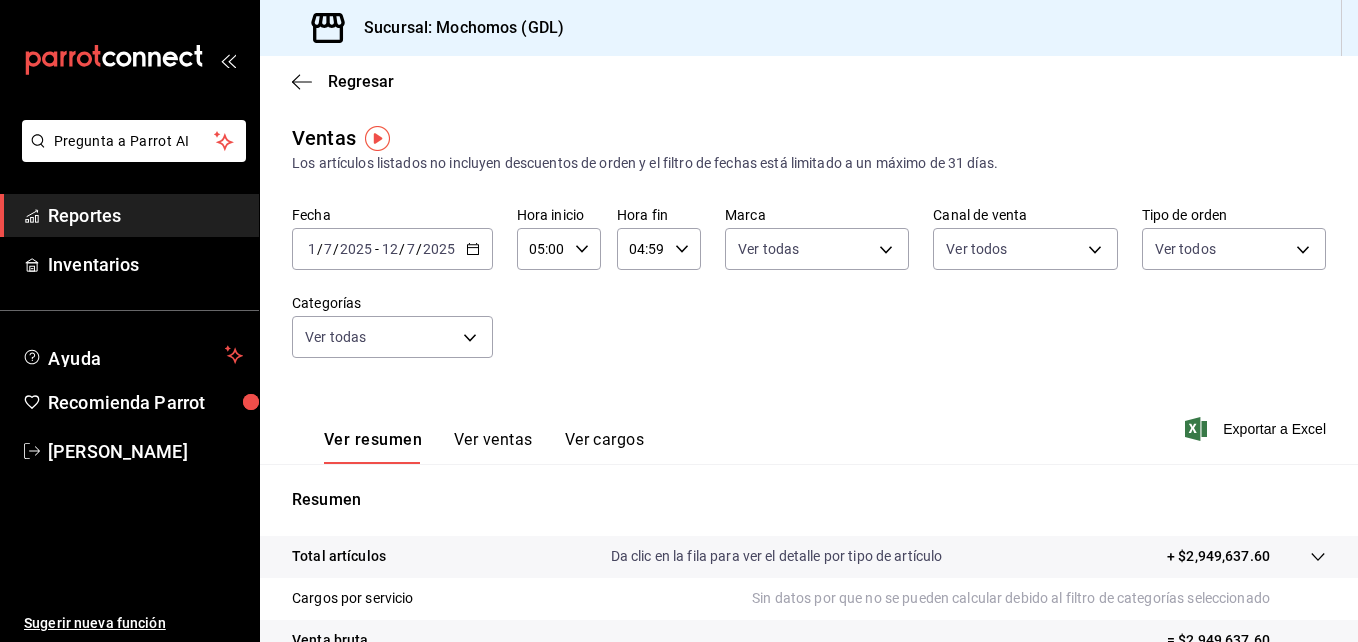click 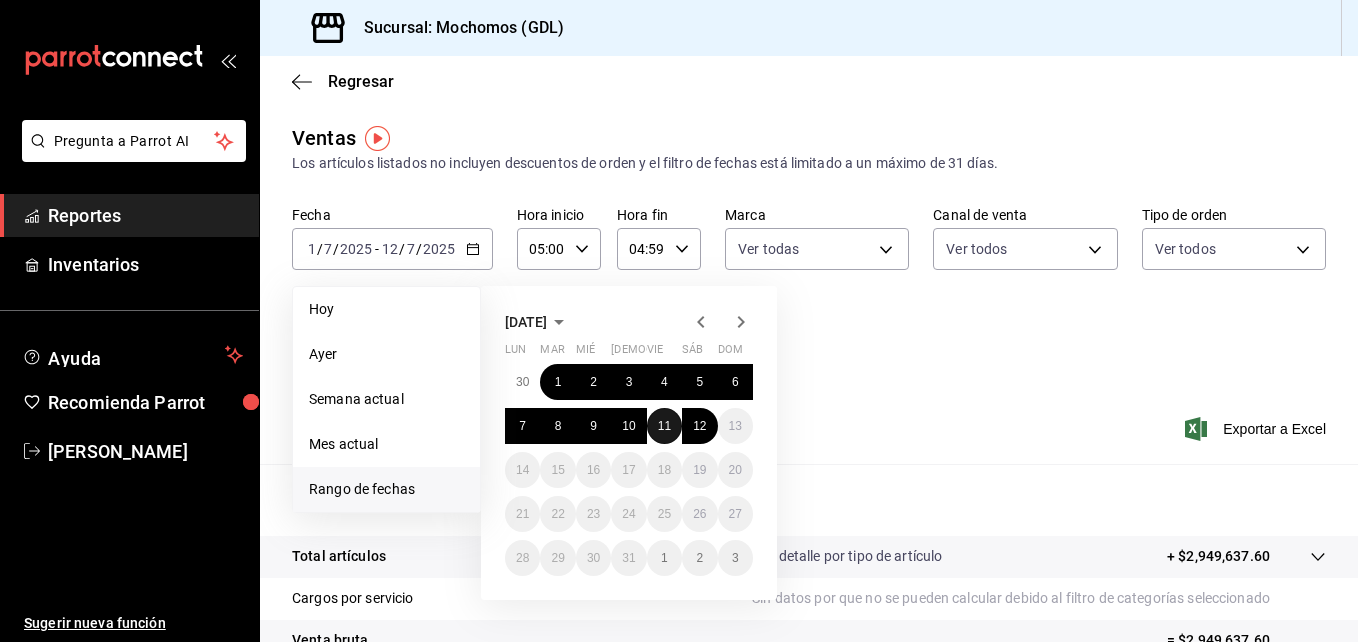 click on "11" at bounding box center [664, 426] 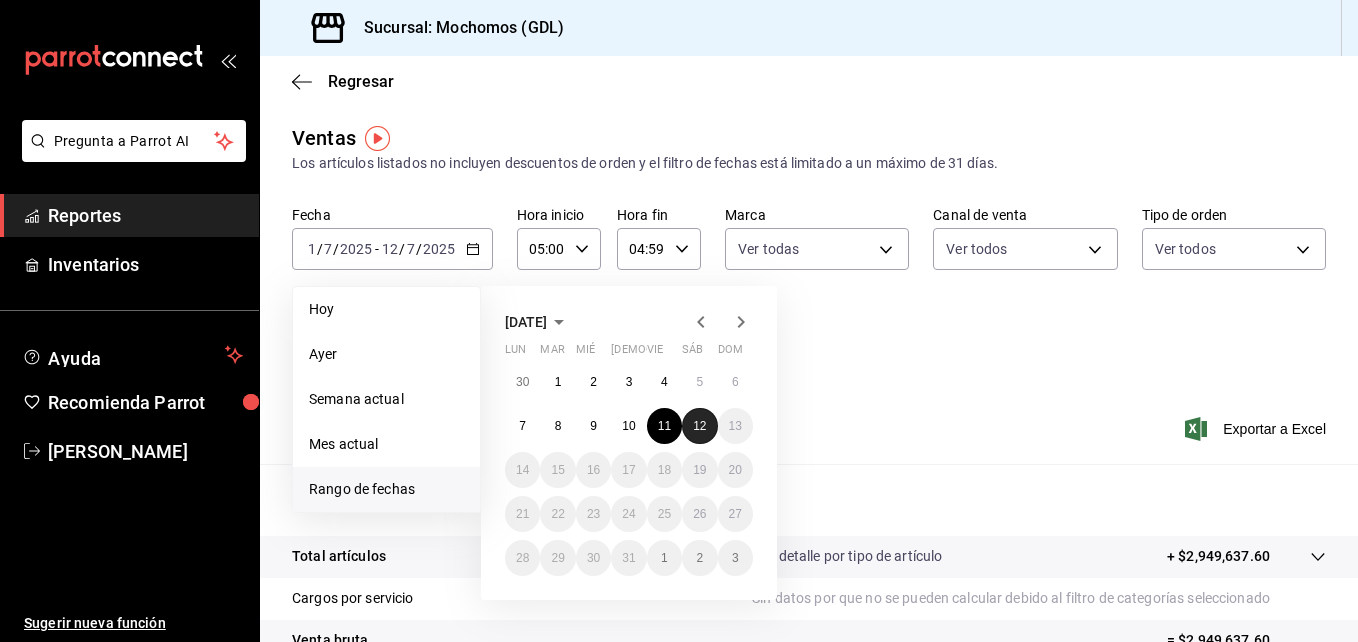 click on "12" at bounding box center [699, 426] 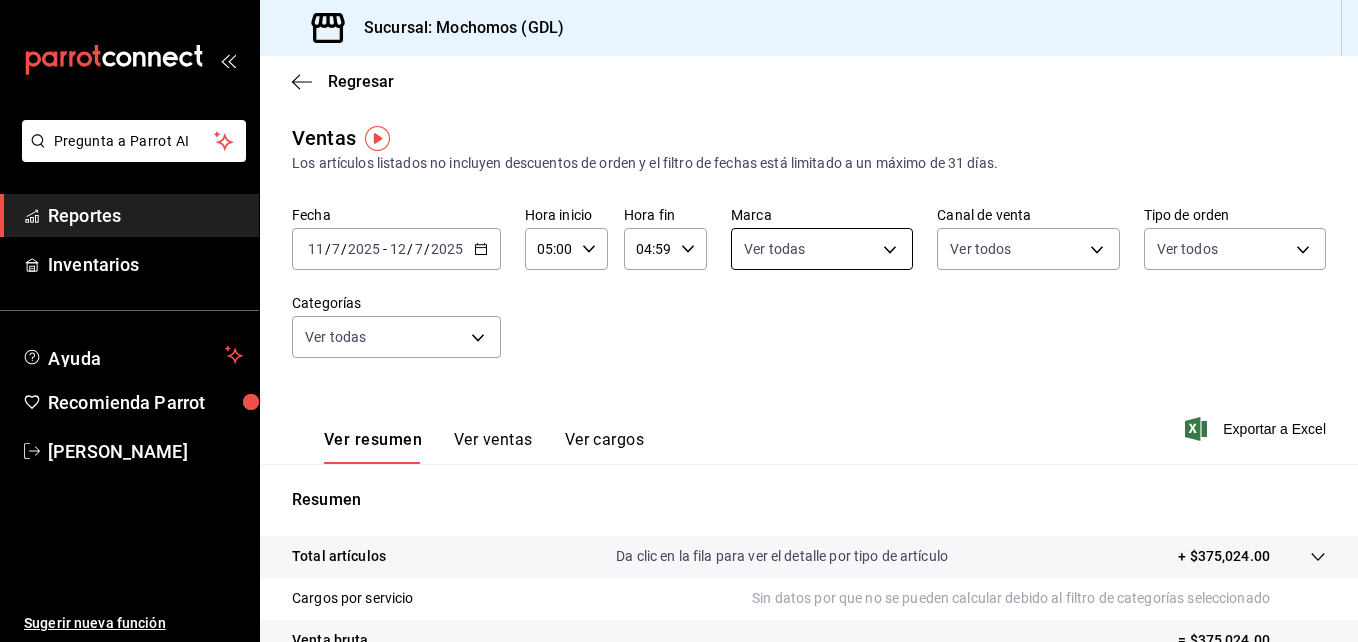 click on "Pregunta a Parrot AI Reportes   Inventarios   Ayuda Recomienda Parrot   [PERSON_NAME]   Sugerir nueva función   Sucursal: Mochomos (GDL) Regresar Ventas Los artículos listados no incluyen descuentos de orden y el filtro de fechas está limitado a un máximo de 31 días. Fecha [DATE] [DATE] - [DATE] [DATE] Hora inicio 05:00 Hora inicio Hora fin 04:59 Hora fin Marca Ver todas 36c25d4a-7cb0-456c-a434-e981d54830bc,9cac9703-0c5a-4d8b-addd-5b6b571d65b9 Canal de venta Ver todos PARROT,UBER_EATS,RAPPI,DIDI_FOOD,ONLINE Tipo de orden Ver todos c3d0baef-30c0-4718-9d76-caab43e27316,13c4cc4a-99d2-42c0-ba96-c3de8c08c13d,7b7918ed-1db5-442d-955d-303d5b4c53c3,EXTERNAL Categorías Ver todas Ver resumen Ver ventas Ver cargos Exportar a Excel Resumen Total artículos Da clic en la fila para ver el detalle por tipo de artículo + $375,024.00 Cargos por servicio  Sin datos por que no se pueden calcular debido al filtro de categorías seleccionado Venta bruta = $375,024.00 Descuentos totales Venta total" at bounding box center [679, 321] 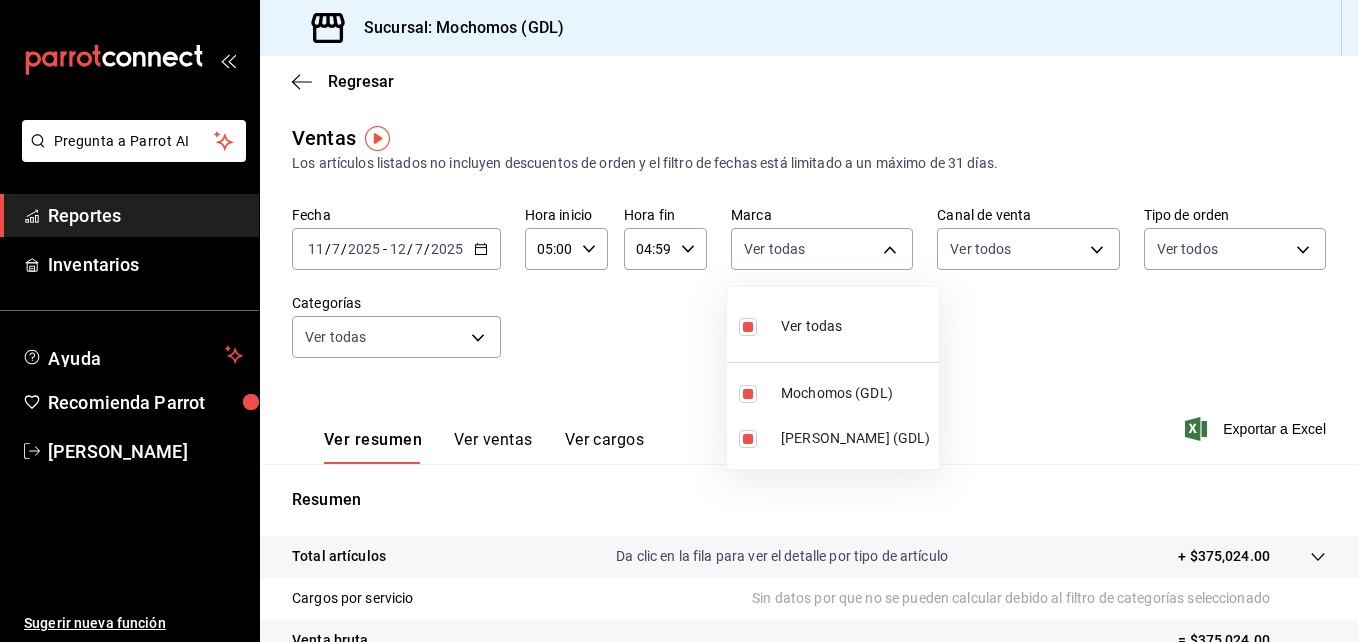click at bounding box center [748, 327] 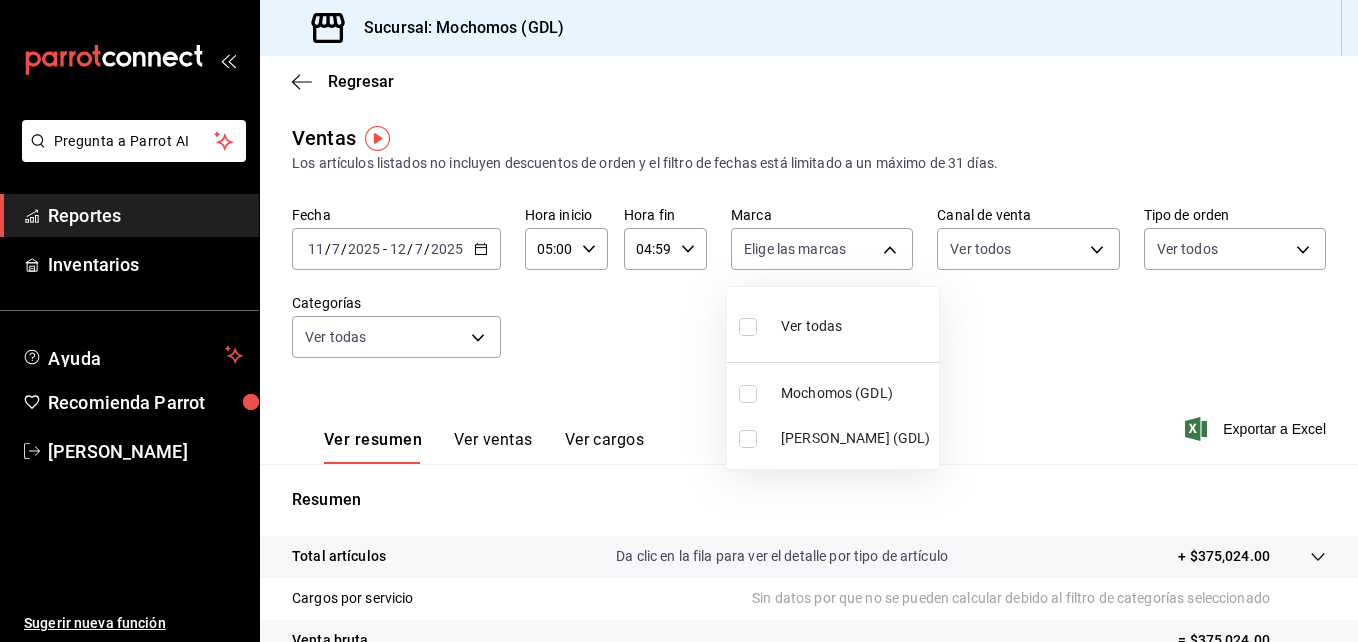 click at bounding box center (748, 394) 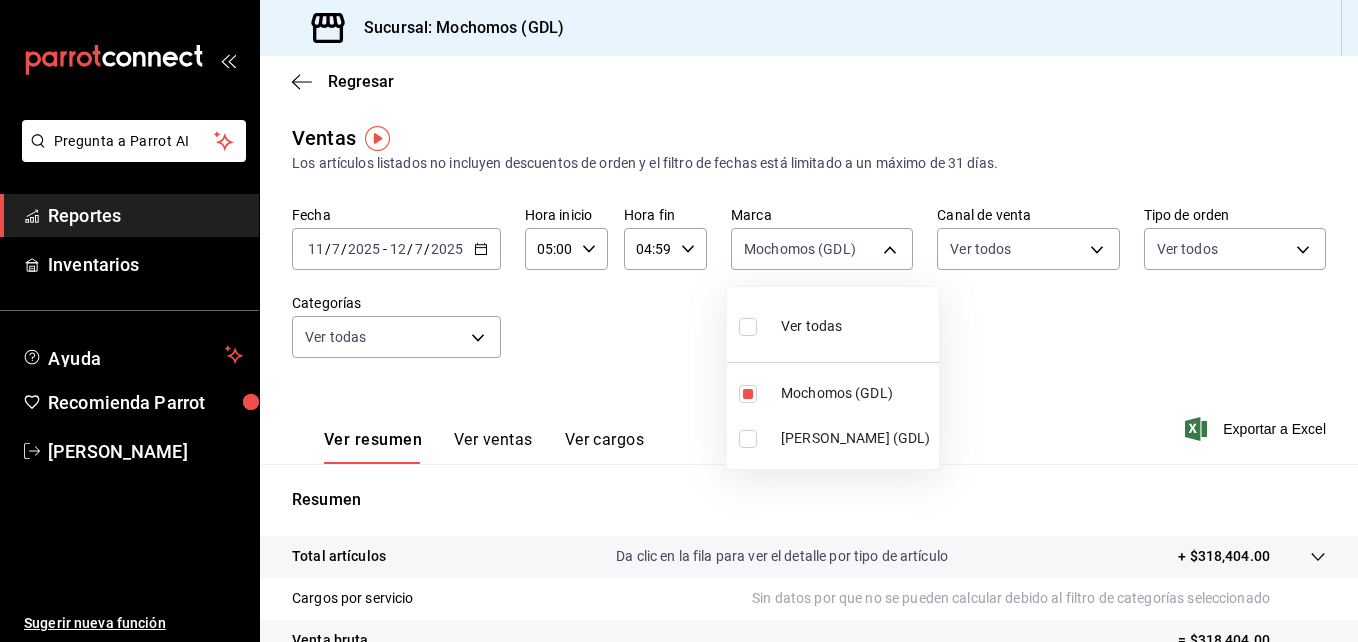 click at bounding box center [679, 321] 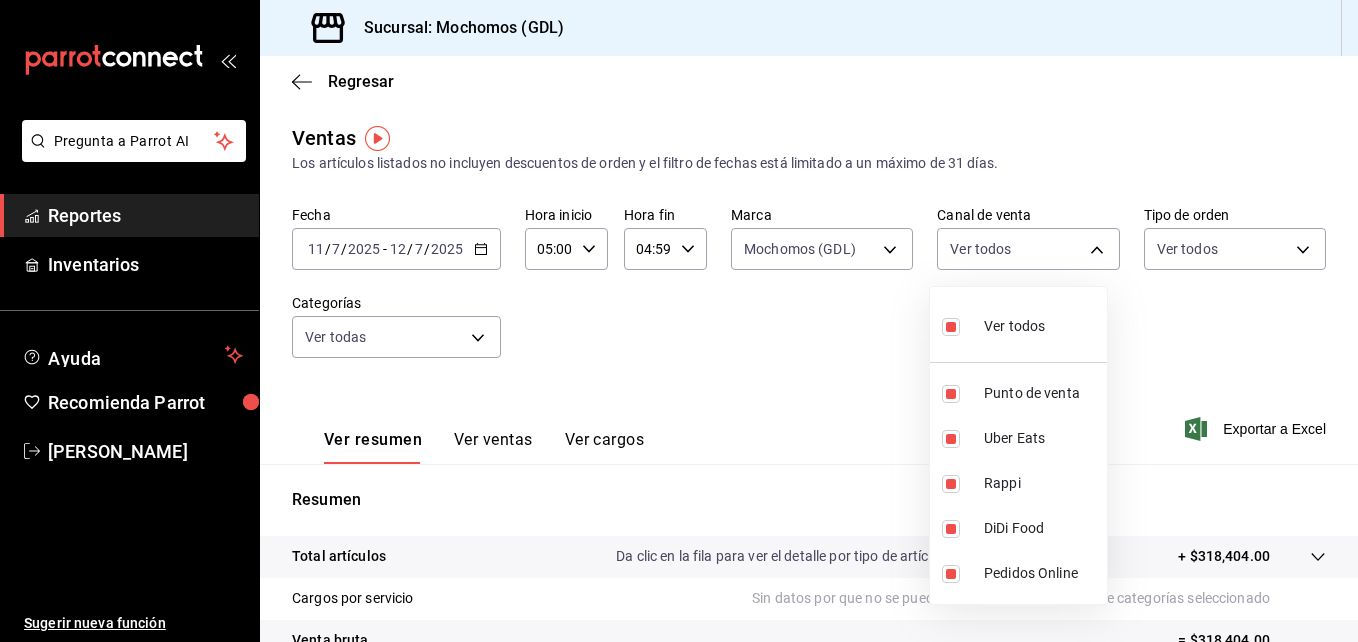 click on "Pregunta a Parrot AI Reportes   Inventarios   Ayuda Recomienda Parrot   [PERSON_NAME]   Sugerir nueva función   Sucursal: Mochomos (GDL) Regresar Ventas Los artículos listados no incluyen descuentos de orden y el filtro de fechas está limitado a un máximo de 31 días. Fecha [DATE] [DATE] - [DATE] [DATE] Hora inicio 05:00 Hora inicio Hora fin 04:59 Hora fin Marca Mochomos (GDL) 36c25d4a-7cb0-456c-a434-e981d54830bc Canal de venta Ver todos PARROT,UBER_EATS,RAPPI,DIDI_FOOD,ONLINE Tipo de orden Ver todos c3d0baef-30c0-4718-9d76-caab43e27316,13c4cc4a-99d2-42c0-ba96-c3de8c08c13d,7b7918ed-1db5-442d-955d-303d5b4c53c3,EXTERNAL Categorías Ver todas Ver resumen Ver ventas Ver cargos Exportar a Excel Resumen Total artículos Da clic en la fila para ver el detalle por tipo de artículo + $318,404.00 Cargos por servicio  Sin datos por que no se pueden calcular debido al filtro de categorías seleccionado Venta bruta = $318,404.00 Descuentos totales Certificados de regalo Venta total = $318,404.00" at bounding box center [679, 321] 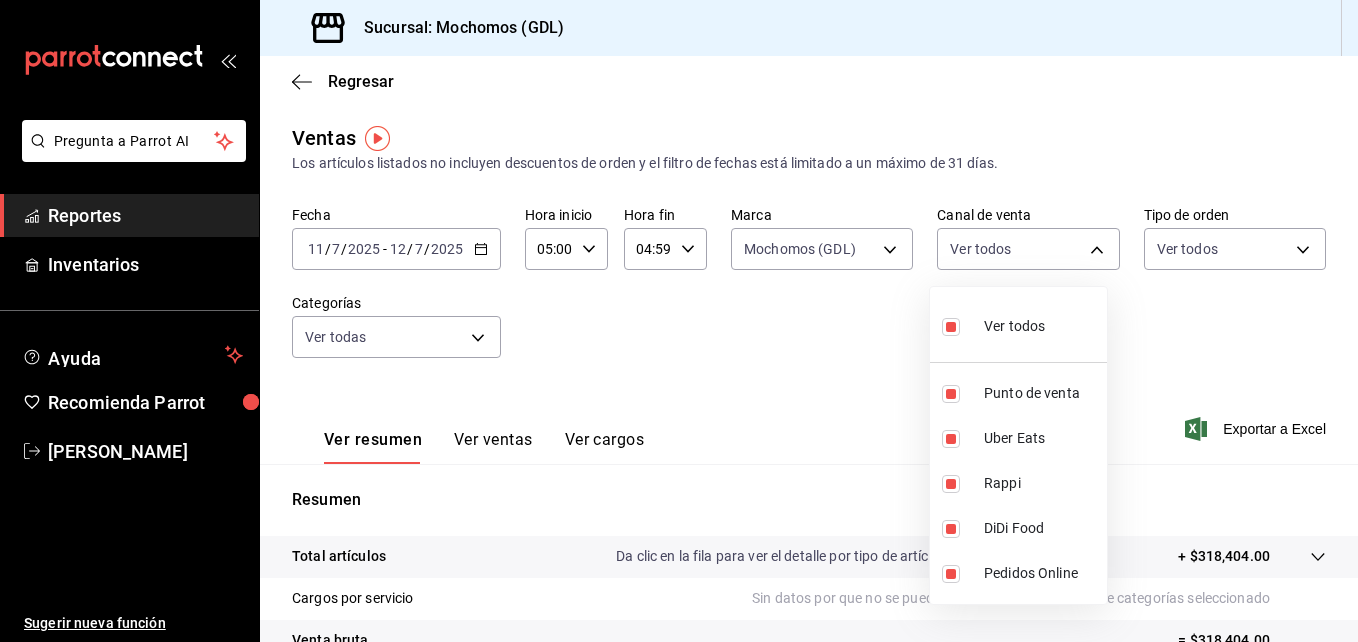 click at bounding box center (679, 321) 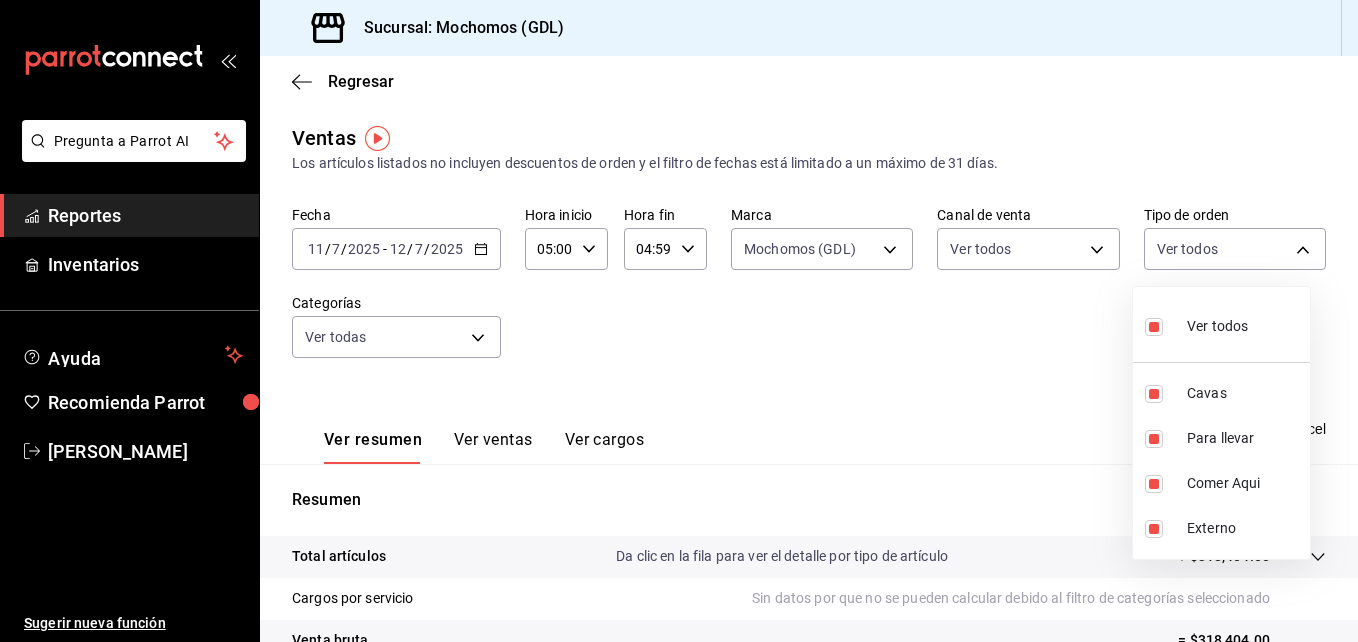 click on "Pregunta a Parrot AI Reportes   Inventarios   Ayuda Recomienda Parrot   [PERSON_NAME]   Sugerir nueva función   Sucursal: Mochomos (GDL) Regresar Ventas Los artículos listados no incluyen descuentos de orden y el filtro de fechas está limitado a un máximo de 31 días. Fecha [DATE] [DATE] - [DATE] [DATE] Hora inicio 05:00 Hora inicio Hora fin 04:59 Hora fin Marca Mochomos (GDL) 36c25d4a-7cb0-456c-a434-e981d54830bc Canal de venta Ver todos PARROT,UBER_EATS,RAPPI,DIDI_FOOD,ONLINE Tipo de orden Ver todos c3d0baef-30c0-4718-9d76-caab43e27316,13c4cc4a-99d2-42c0-ba96-c3de8c08c13d,7b7918ed-1db5-442d-955d-303d5b4c53c3,EXTERNAL Categorías Ver todas Ver resumen Ver ventas Ver cargos Exportar a Excel Resumen Total artículos Da clic en la fila para ver el detalle por tipo de artículo + $318,404.00 Cargos por servicio  Sin datos por que no se pueden calcular debido al filtro de categorías seleccionado Venta bruta = $318,404.00 Descuentos totales Certificados de regalo Venta total = $318,404.00" at bounding box center [679, 321] 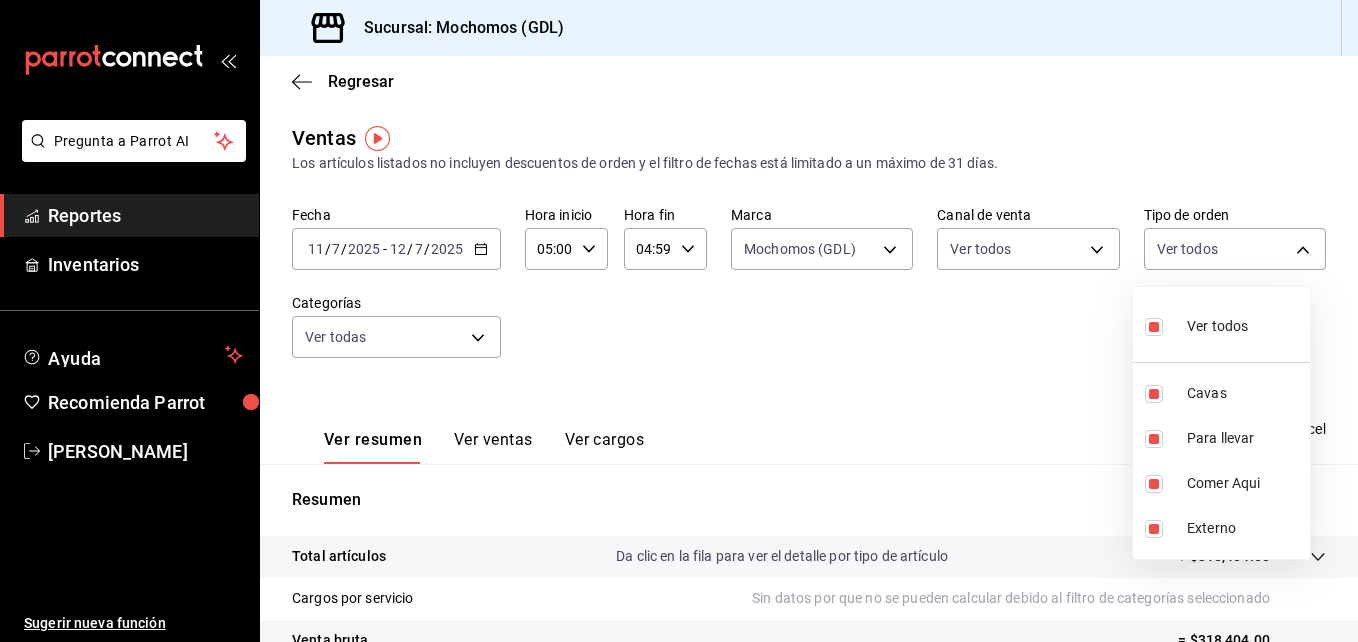 click at bounding box center [679, 321] 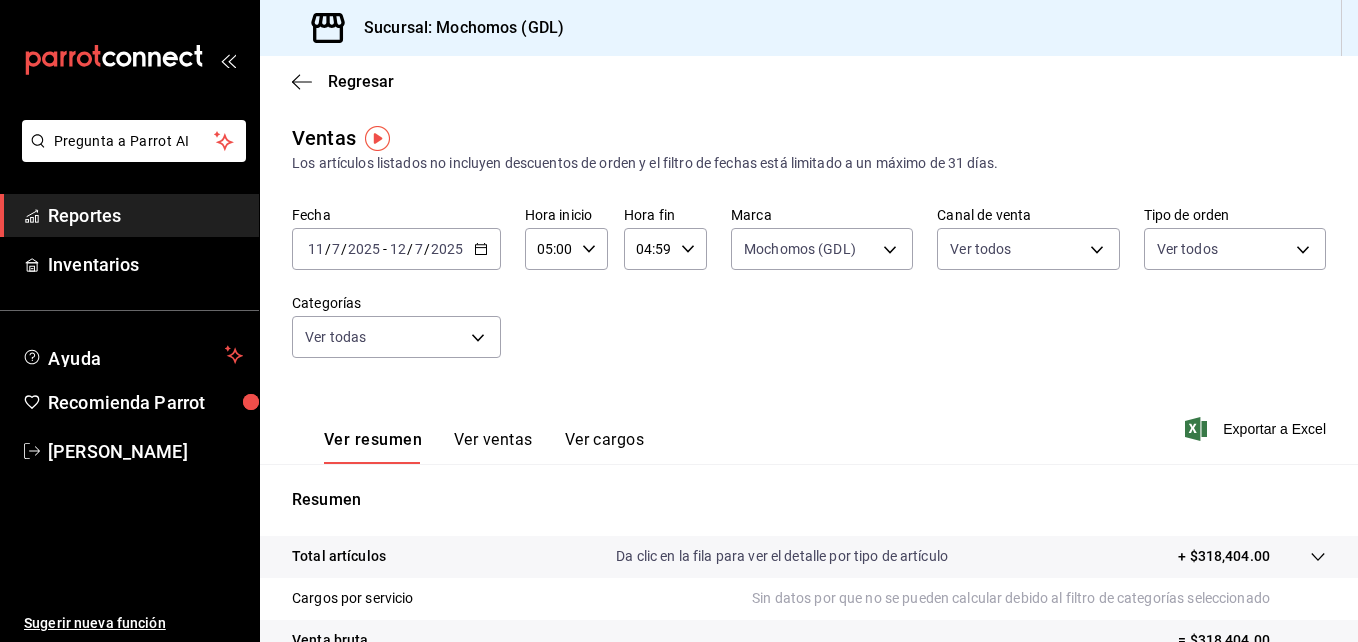 click on "Pregunta a Parrot AI Reportes   Inventarios   Ayuda Recomienda Parrot   [PERSON_NAME]   Sugerir nueva función   Sucursal: Mochomos (GDL) Regresar Ventas Los artículos listados no incluyen descuentos de orden y el filtro de fechas está limitado a un máximo de 31 días. Fecha [DATE] [DATE] - [DATE] [DATE] Hora inicio 05:00 Hora inicio Hora fin 04:59 Hora fin Marca Mochomos (GDL) 36c25d4a-7cb0-456c-a434-e981d54830bc Canal de venta Ver todos PARROT,UBER_EATS,RAPPI,DIDI_FOOD,ONLINE Tipo de orden Ver todos c3d0baef-30c0-4718-9d76-caab43e27316,13c4cc4a-99d2-42c0-ba96-c3de8c08c13d,7b7918ed-1db5-442d-955d-303d5b4c53c3,EXTERNAL Categorías Ver todas Ver resumen Ver ventas Ver cargos Exportar a Excel Resumen Total artículos Da clic en la fila para ver el detalle por tipo de artículo + $318,404.00 Cargos por servicio  Sin datos por que no se pueden calcular debido al filtro de categorías seleccionado Venta bruta = $318,404.00 Descuentos totales Certificados de regalo Venta total = $318,404.00" at bounding box center (679, 321) 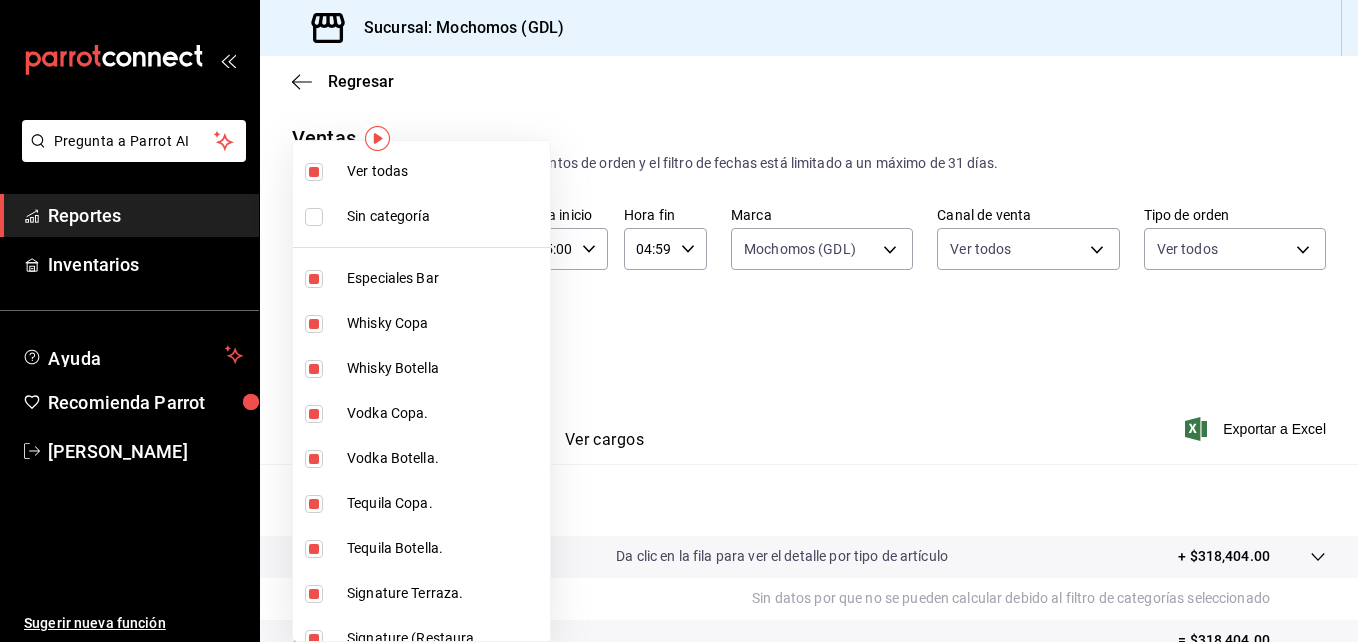 click at bounding box center [314, 172] 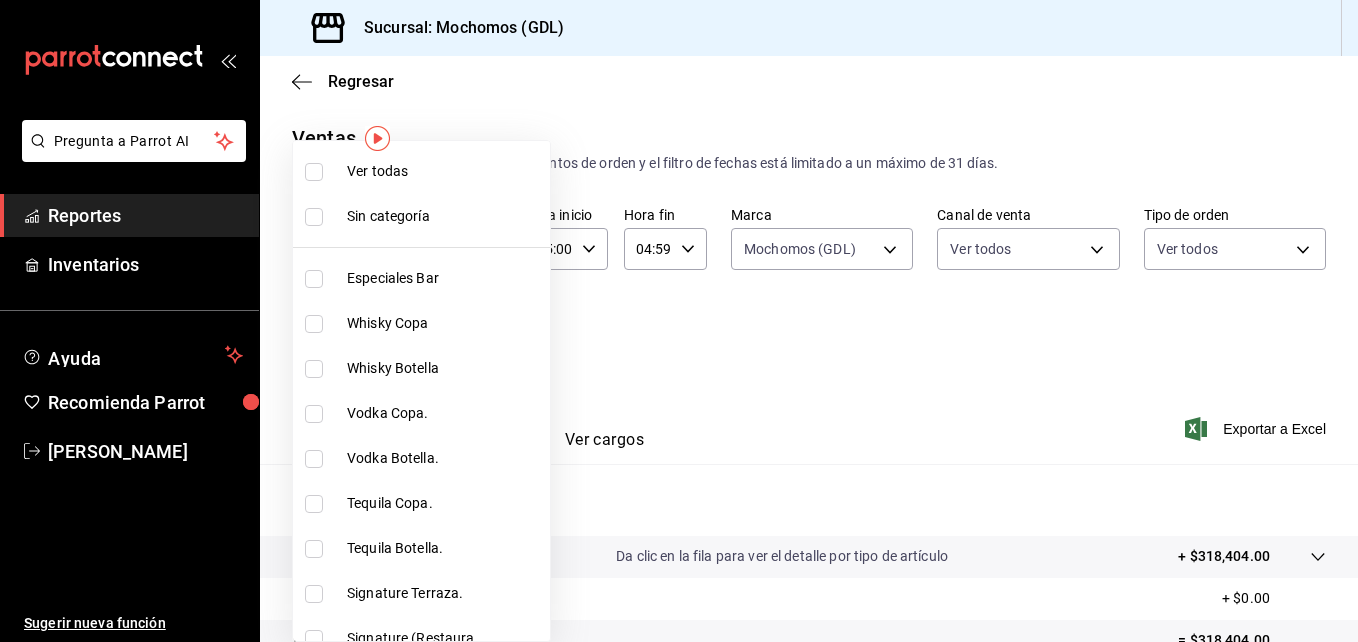 click at bounding box center [679, 321] 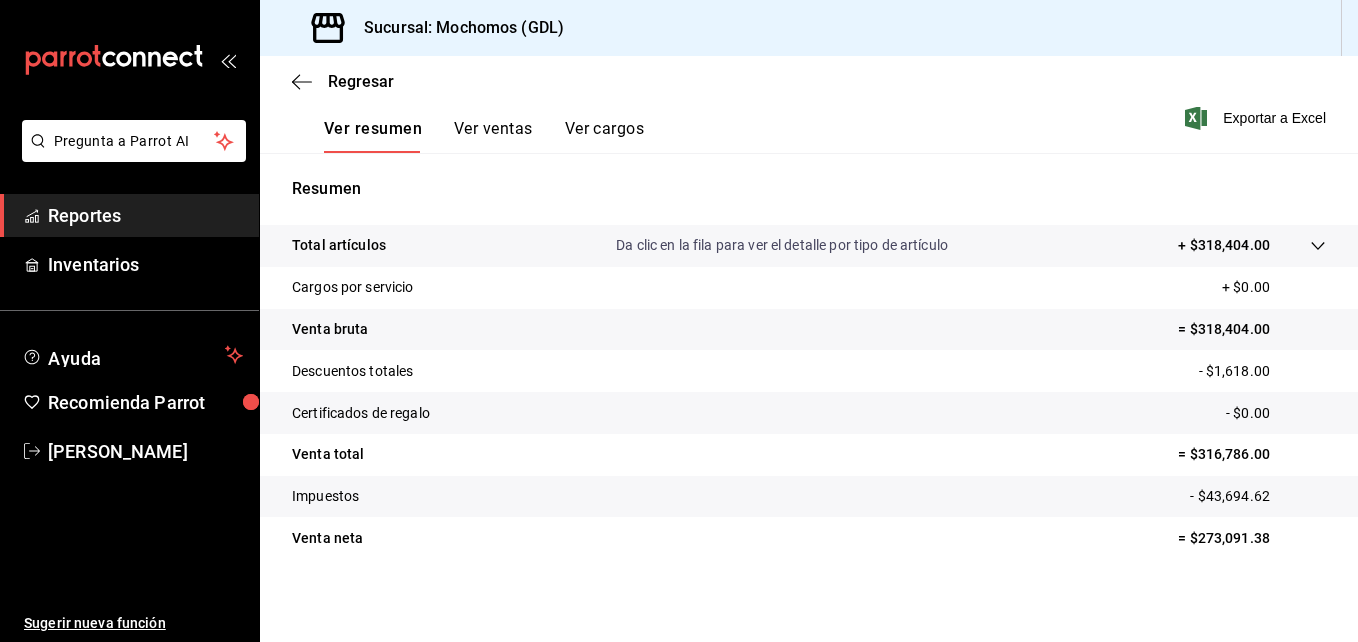 scroll, scrollTop: 316, scrollLeft: 0, axis: vertical 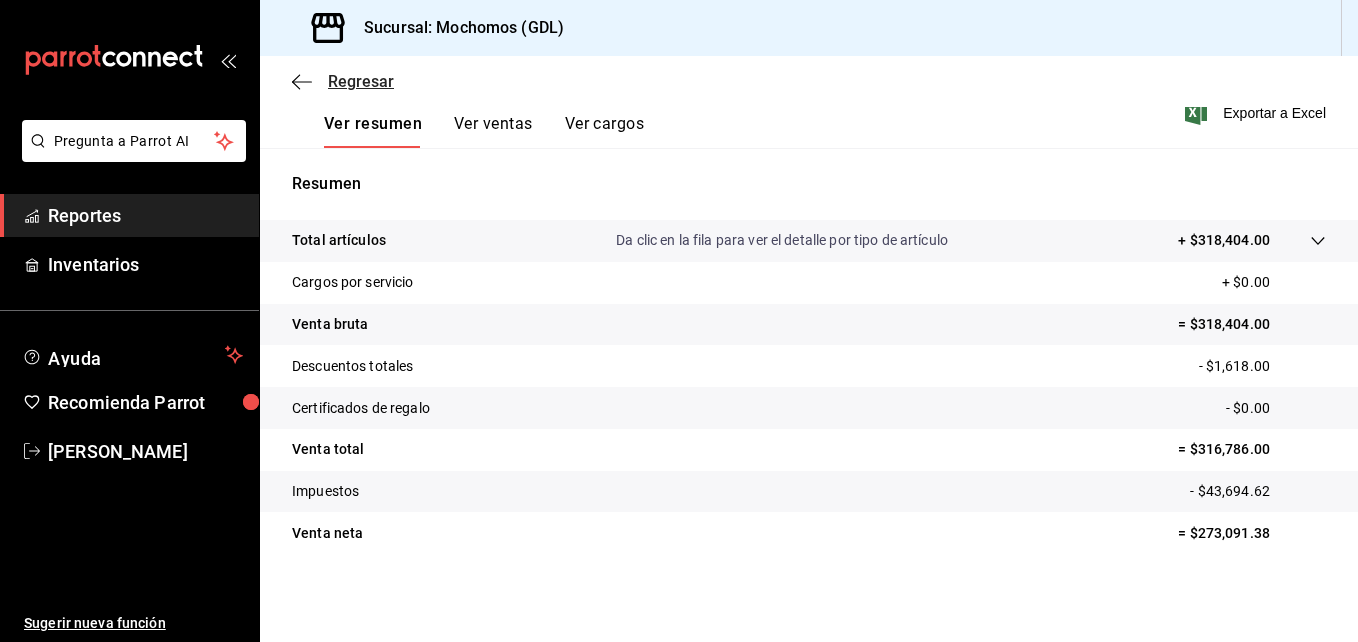 click 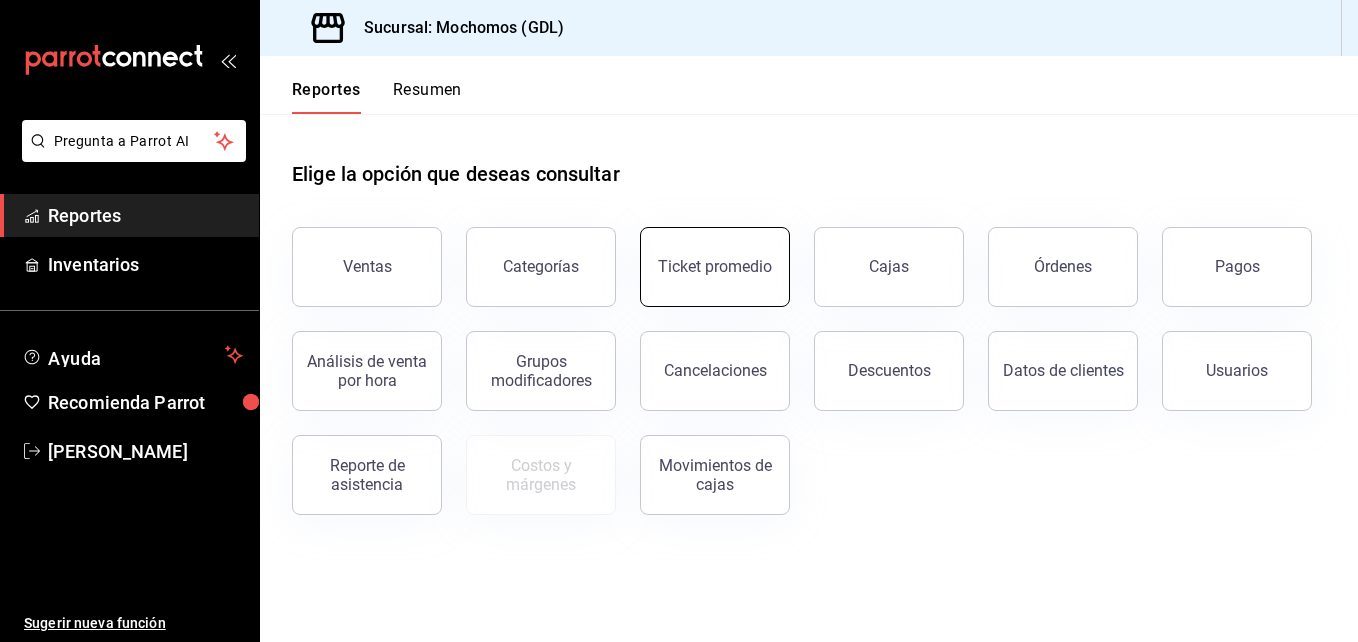 click on "Ticket promedio" at bounding box center [715, 267] 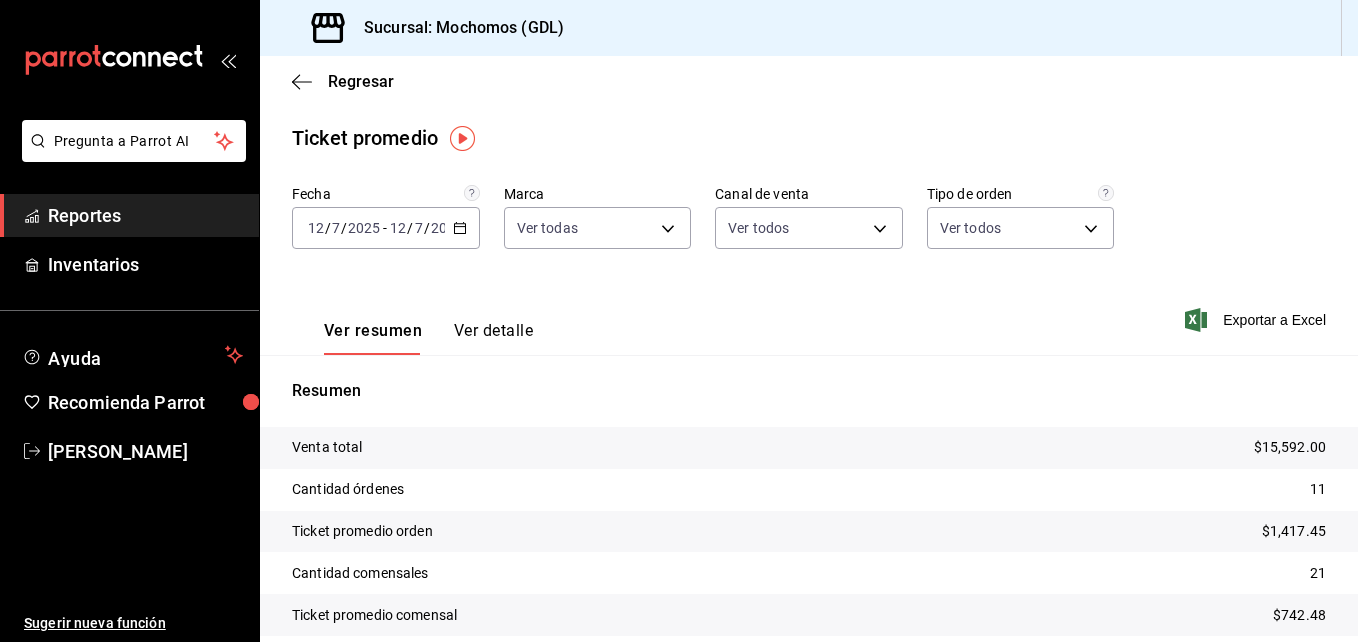 click 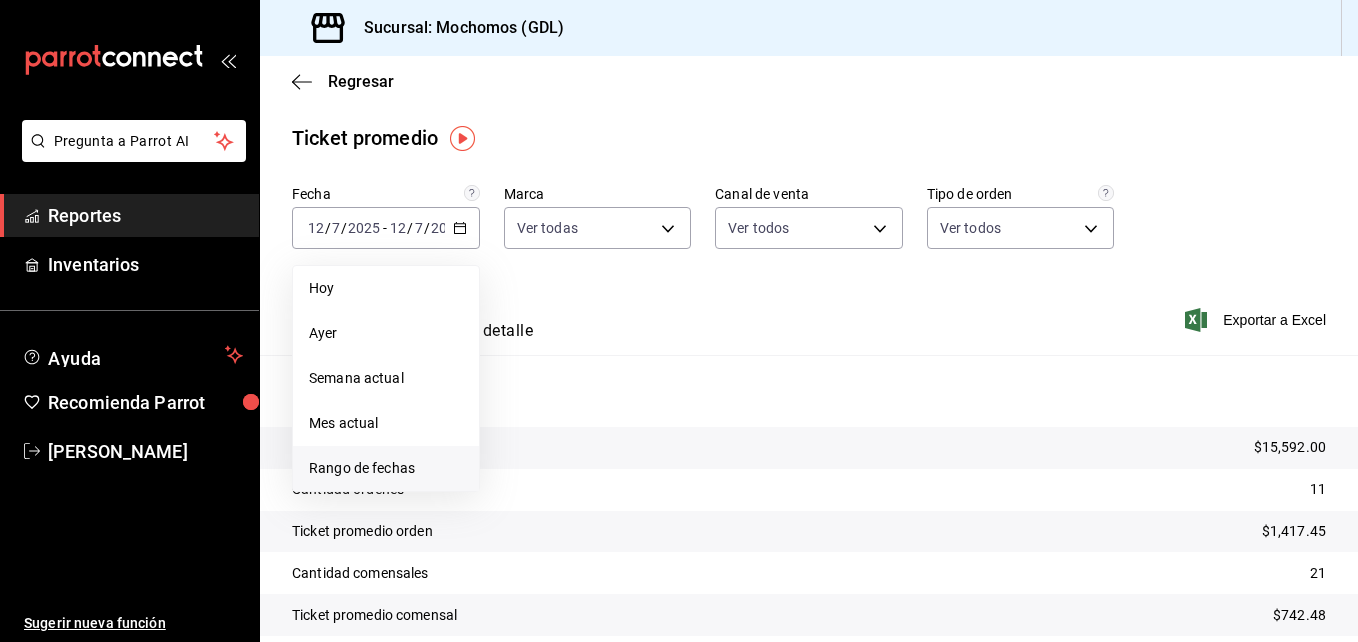 click on "Rango de fechas" at bounding box center [386, 468] 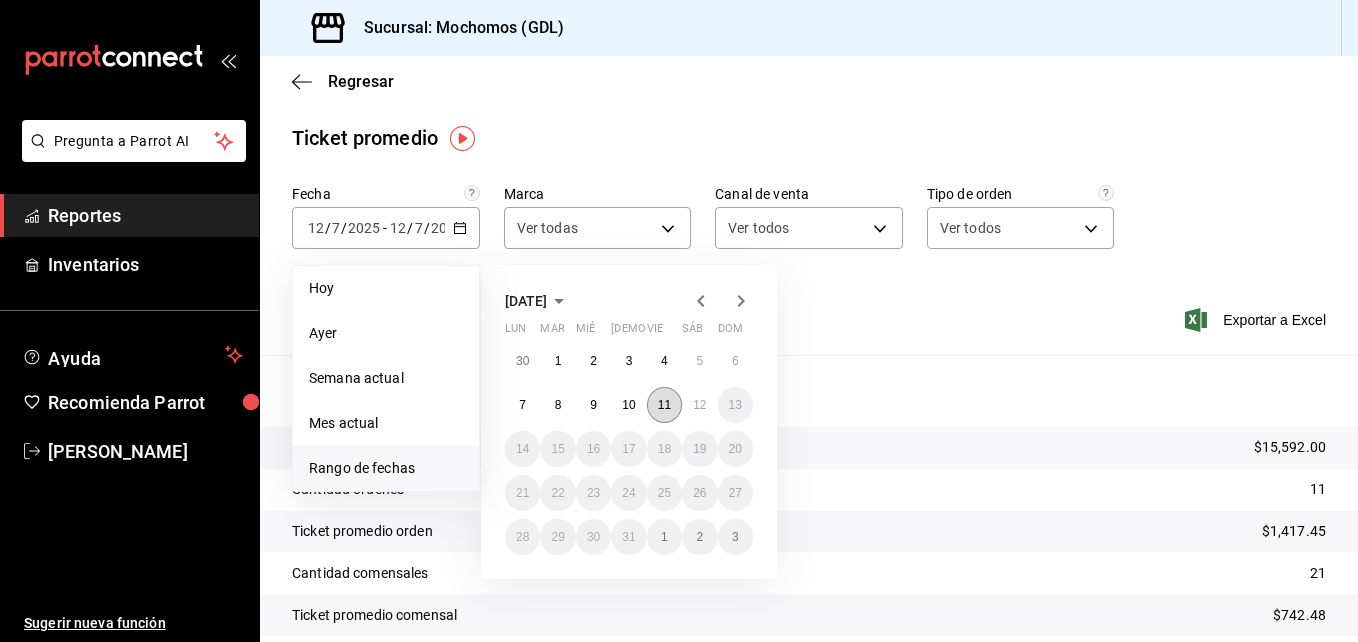 click on "11" at bounding box center (664, 405) 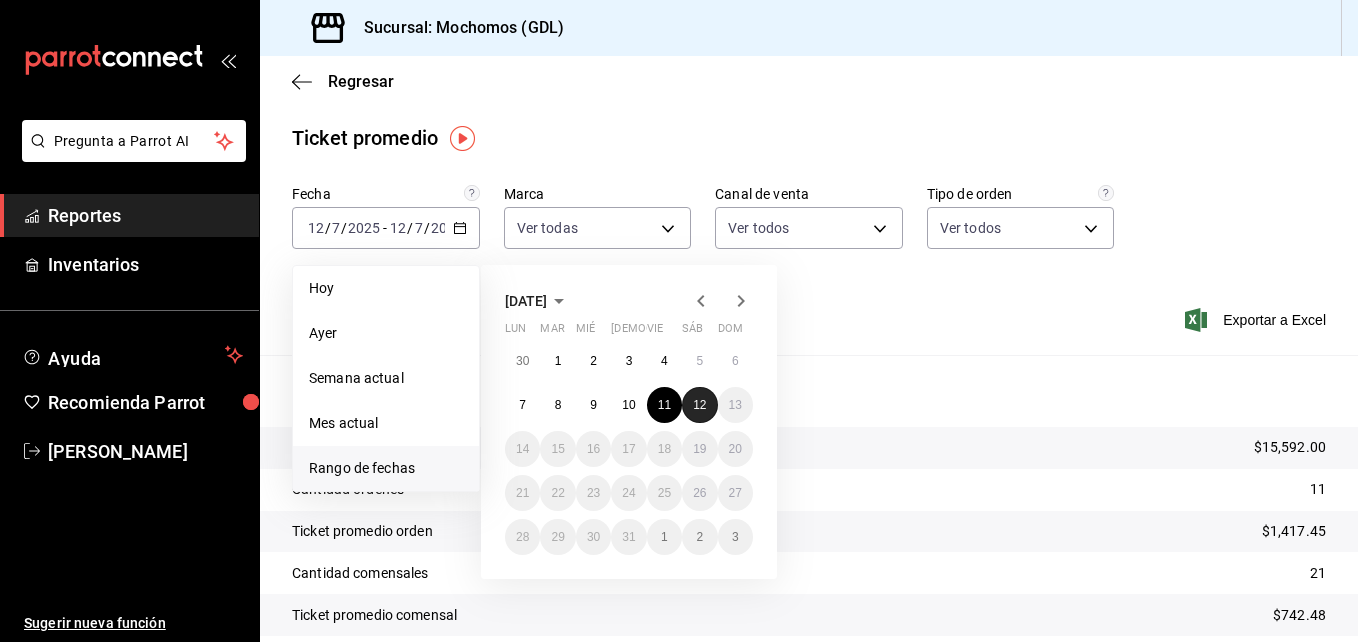 click on "12" at bounding box center (699, 405) 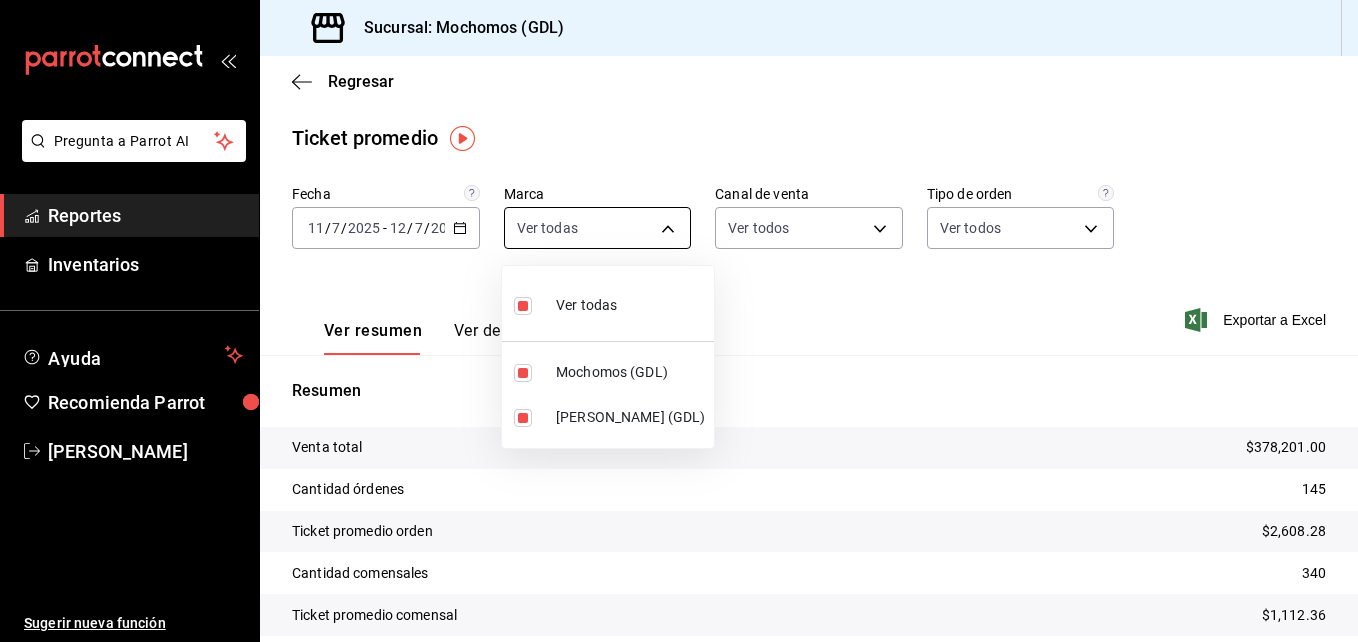 click on "Pregunta a Parrot AI Reportes   Inventarios   Ayuda Recomienda Parrot   [PERSON_NAME]   Sugerir nueva función   Sucursal: Mochomos (GDL) Regresar Ticket promedio   Fecha [DATE] [DATE] - [DATE] [DATE] Marca Ver todas 36c25d4a-7cb0-456c-a434-e981d54830bc,9cac9703-0c5a-4d8b-addd-5b6b571d65b9 Canal de venta Ver todos PARROT,UBER_EATS,RAPPI,DIDI_FOOD,ONLINE   Tipo de orden Ver todos c3d0baef-30c0-4718-9d76-caab43e27316,13c4cc4a-99d2-42c0-ba96-c3de8c08c13d,7b7918ed-1db5-442d-955d-303d5b4c53c3,EXTERNAL Ver resumen Ver detalle Exportar a Excel Resumen Venta total $378,201.00 Cantidad órdenes 145 Ticket promedio orden $2,608.28 Cantidad comensales 340 Ticket promedio comensal $1,112.36 Pregunta a Parrot AI Reportes   Inventarios   Ayuda Recomienda Parrot   [PERSON_NAME]   Sugerir nueva función   GANA 1 MES GRATIS EN TU SUSCRIPCIÓN AQUÍ Ver video tutorial Ir a video Visitar centro de ayuda [PHONE_NUMBER] [EMAIL_ADDRESS][DOMAIN_NAME] Visitar centro de ayuda [PHONE_NUMBER] Ver todas Mochomos (GDL)" at bounding box center [679, 321] 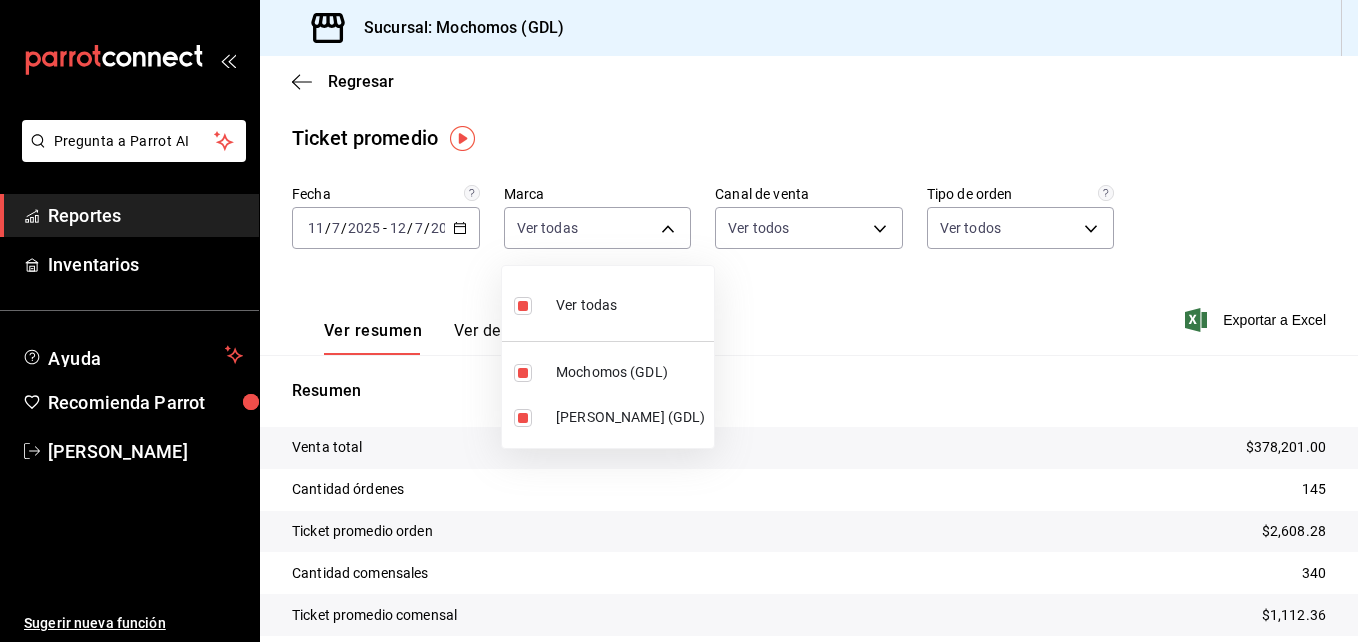 click at bounding box center (523, 306) 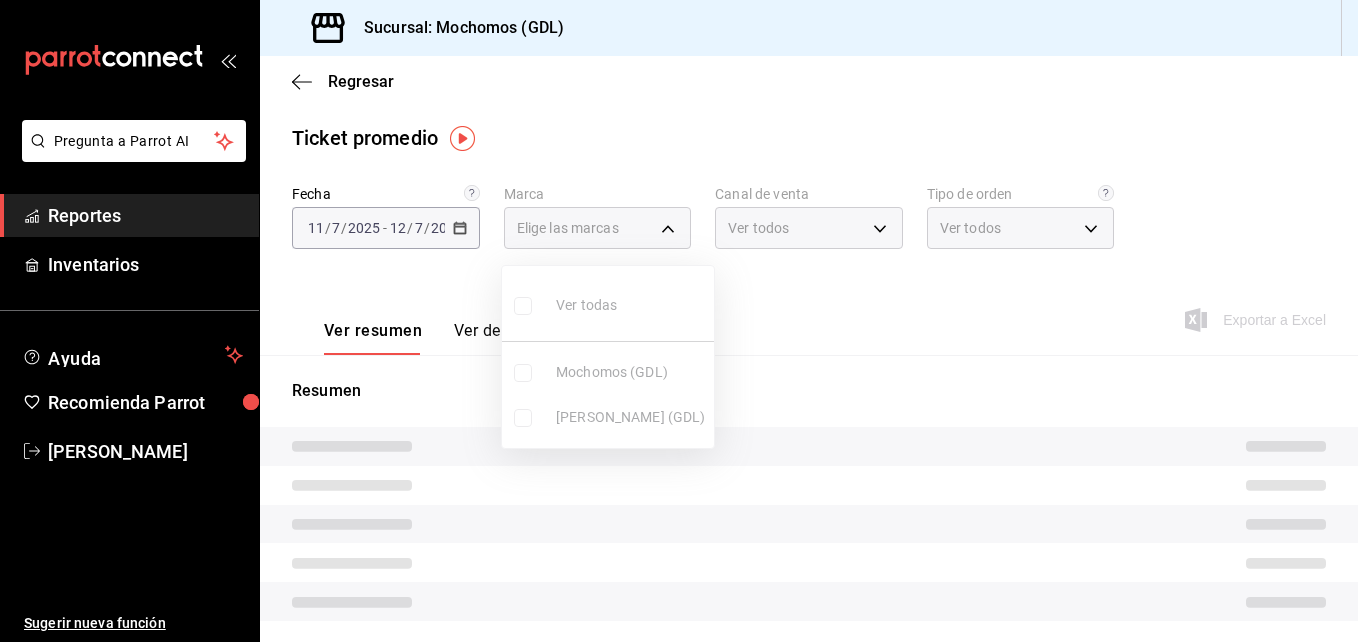 click on "Ver todas Mochomos (GDL) [PERSON_NAME] (GDL)" at bounding box center (608, 357) 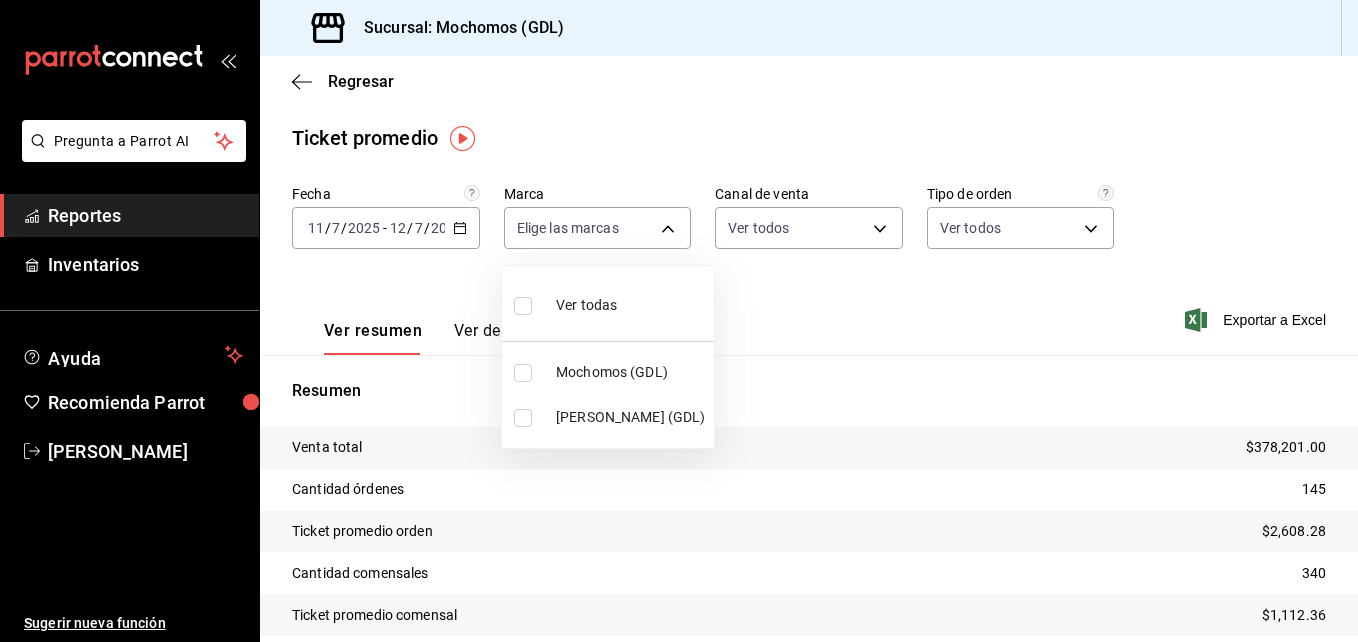 click at bounding box center [523, 373] 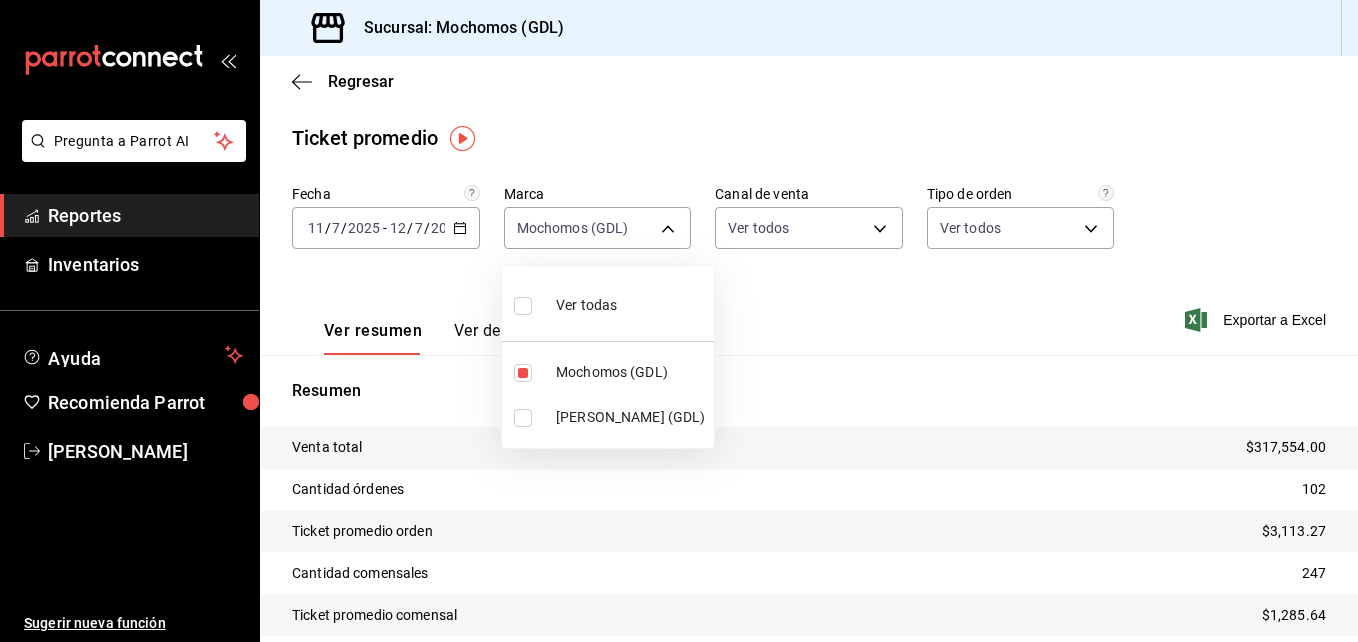 click at bounding box center (679, 321) 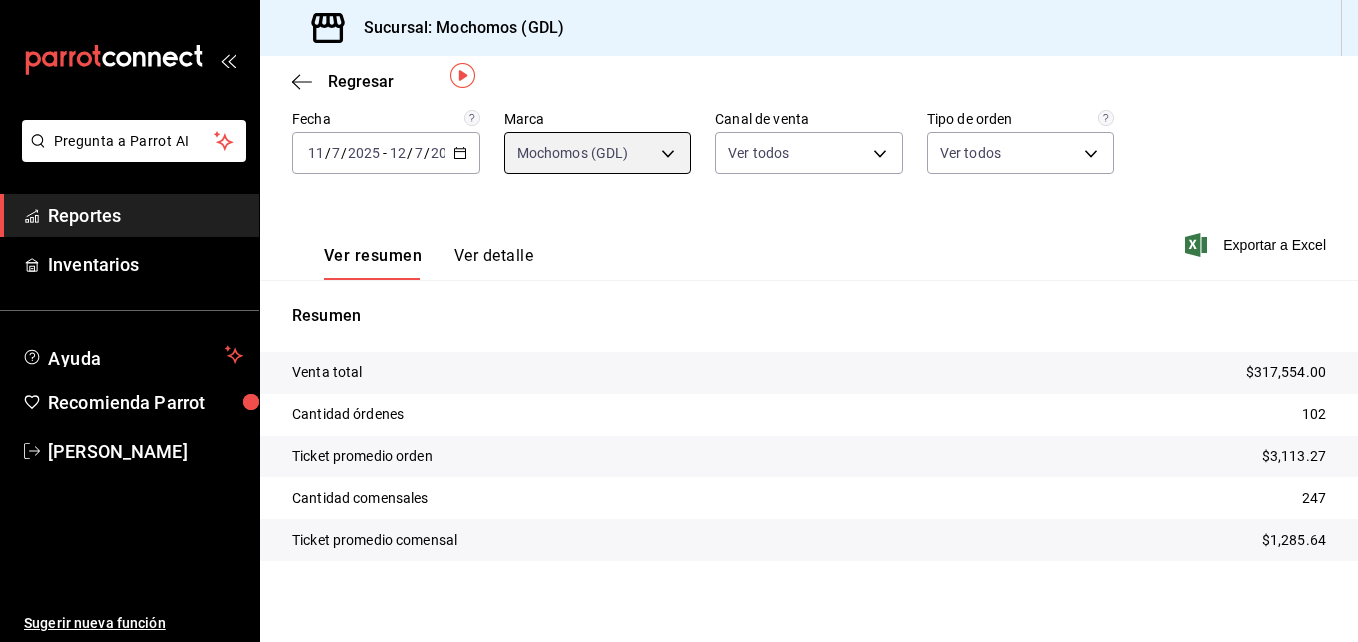 scroll, scrollTop: 82, scrollLeft: 0, axis: vertical 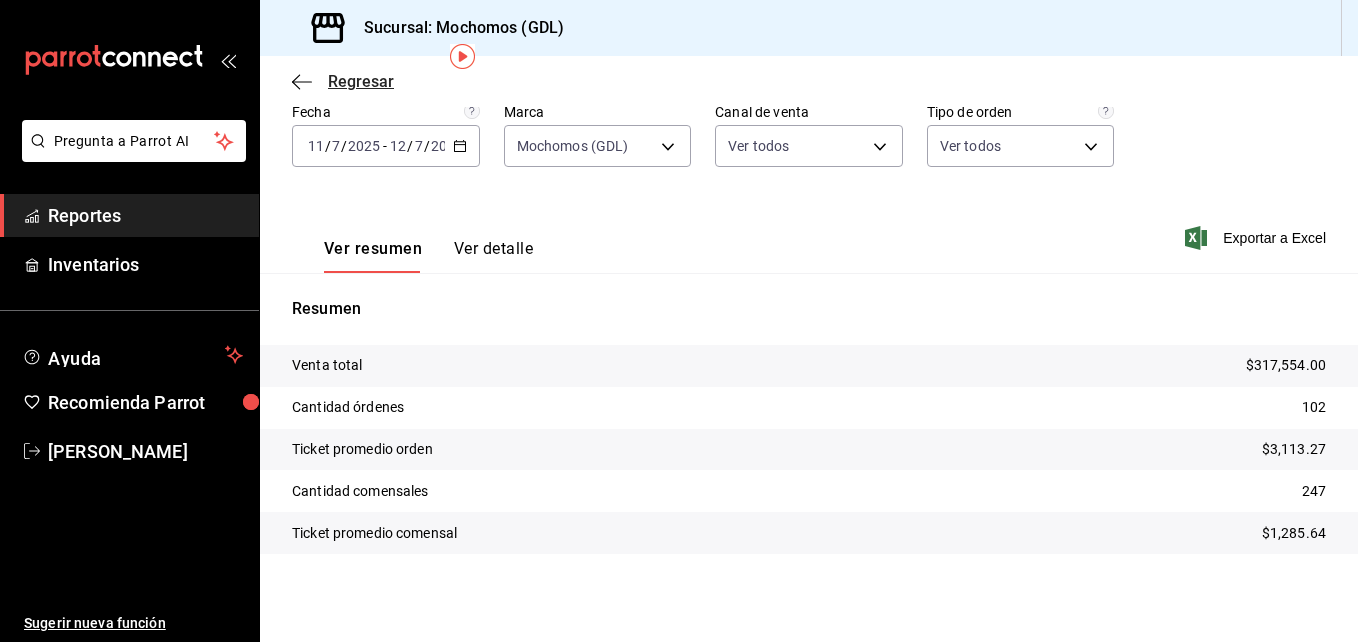 click on "Regresar" at bounding box center [343, 81] 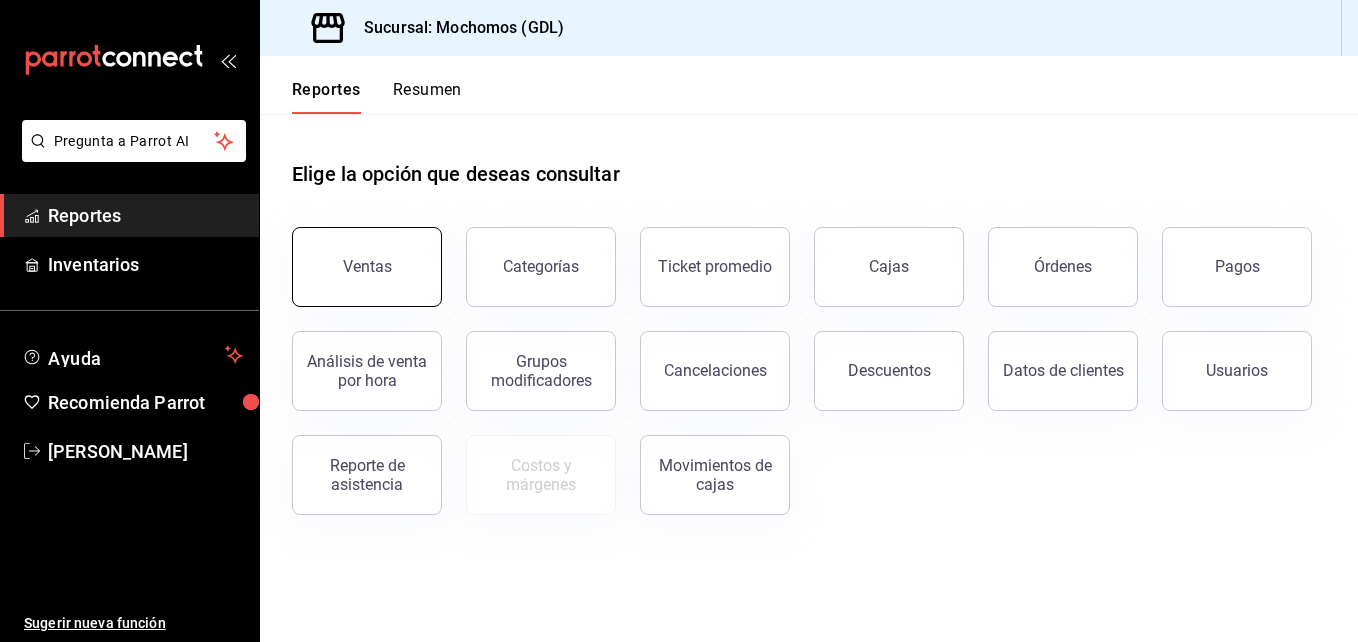 click on "Ventas" at bounding box center [367, 267] 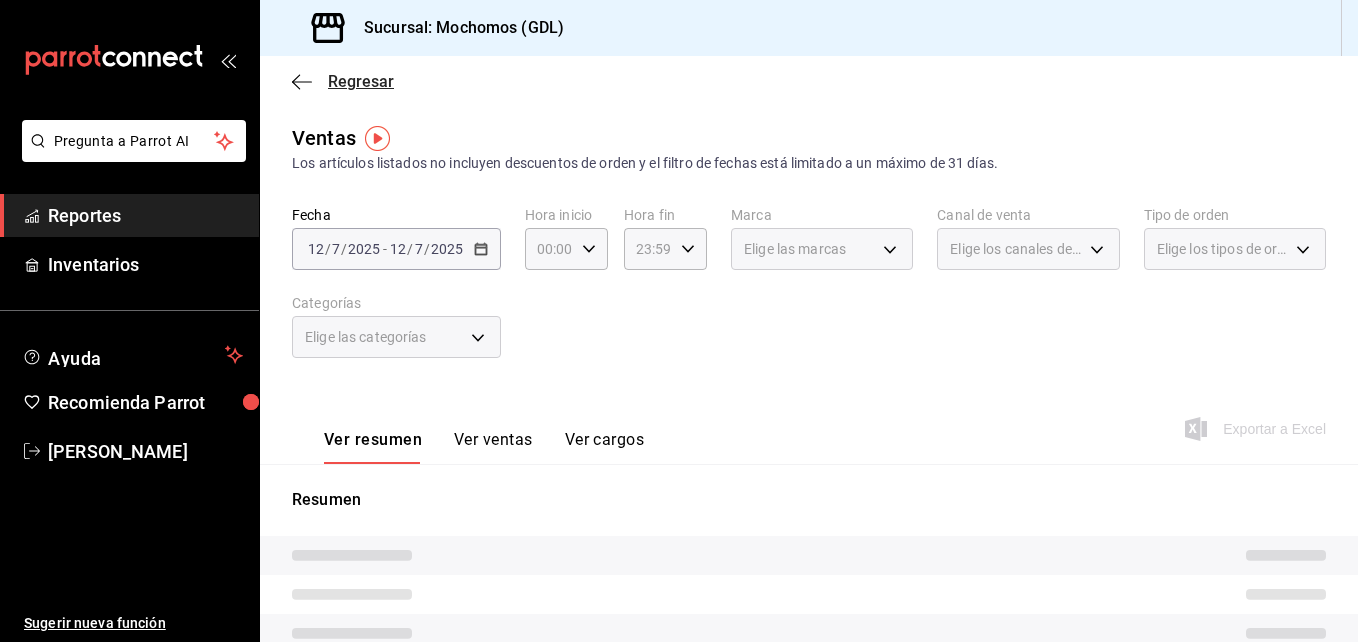 click 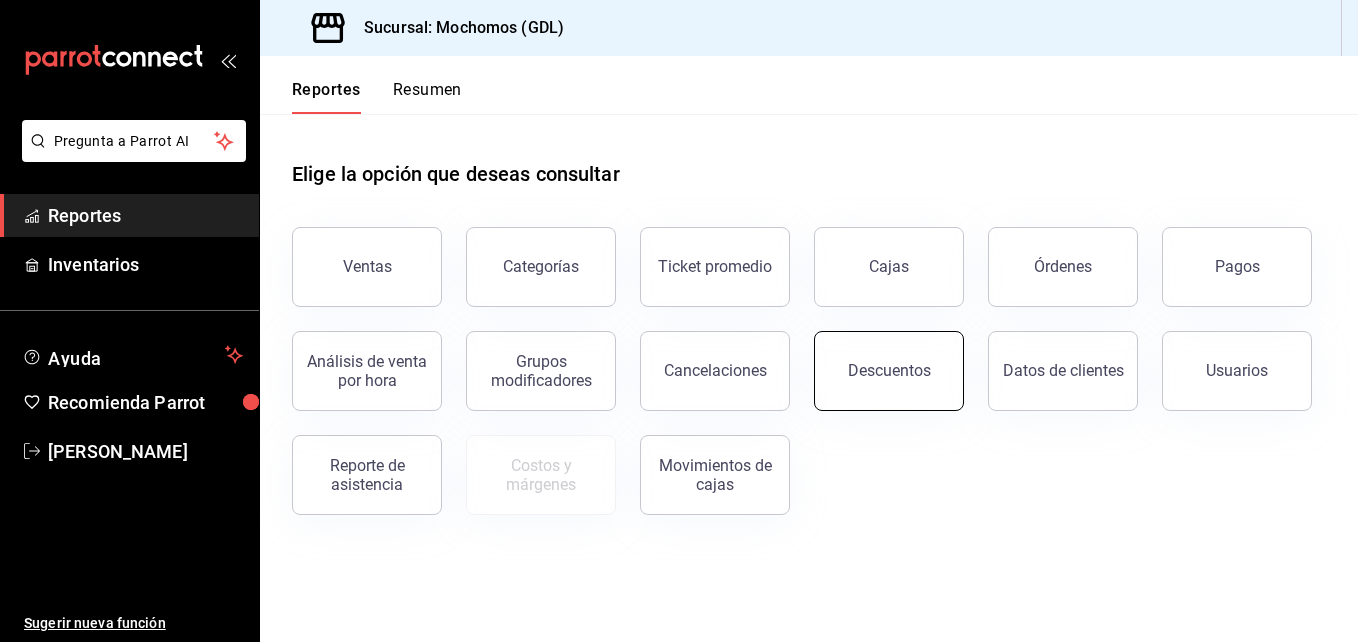 click on "Descuentos" at bounding box center [889, 371] 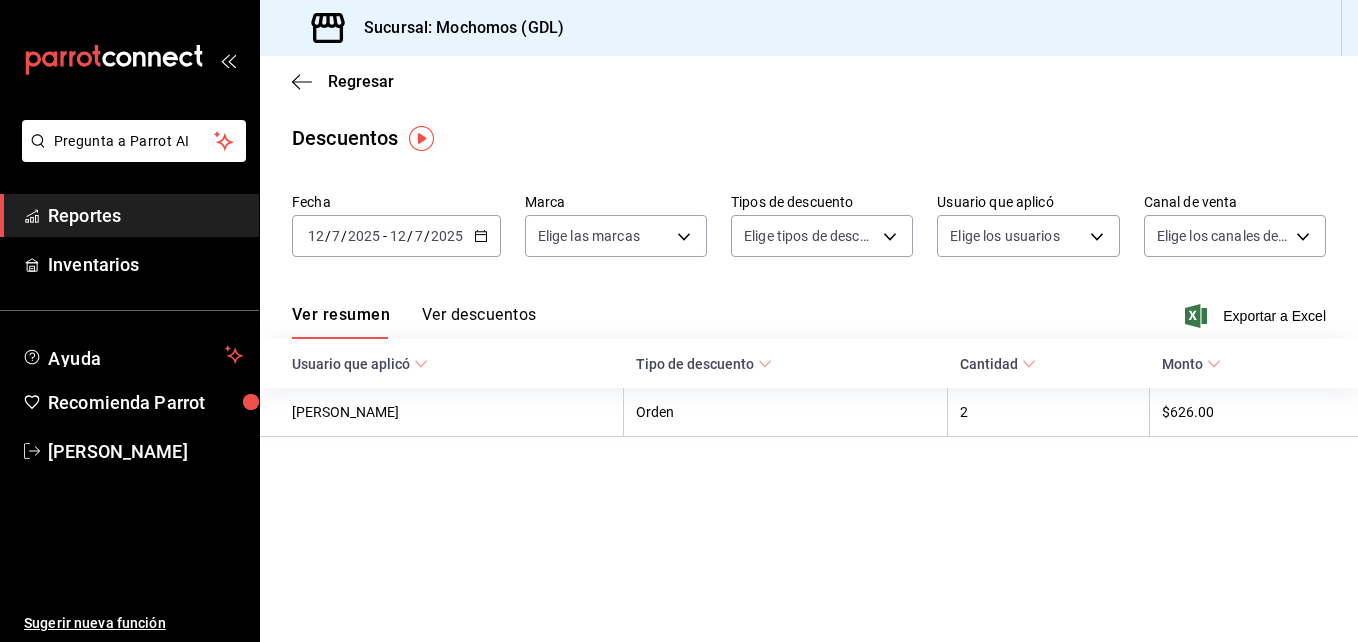 click 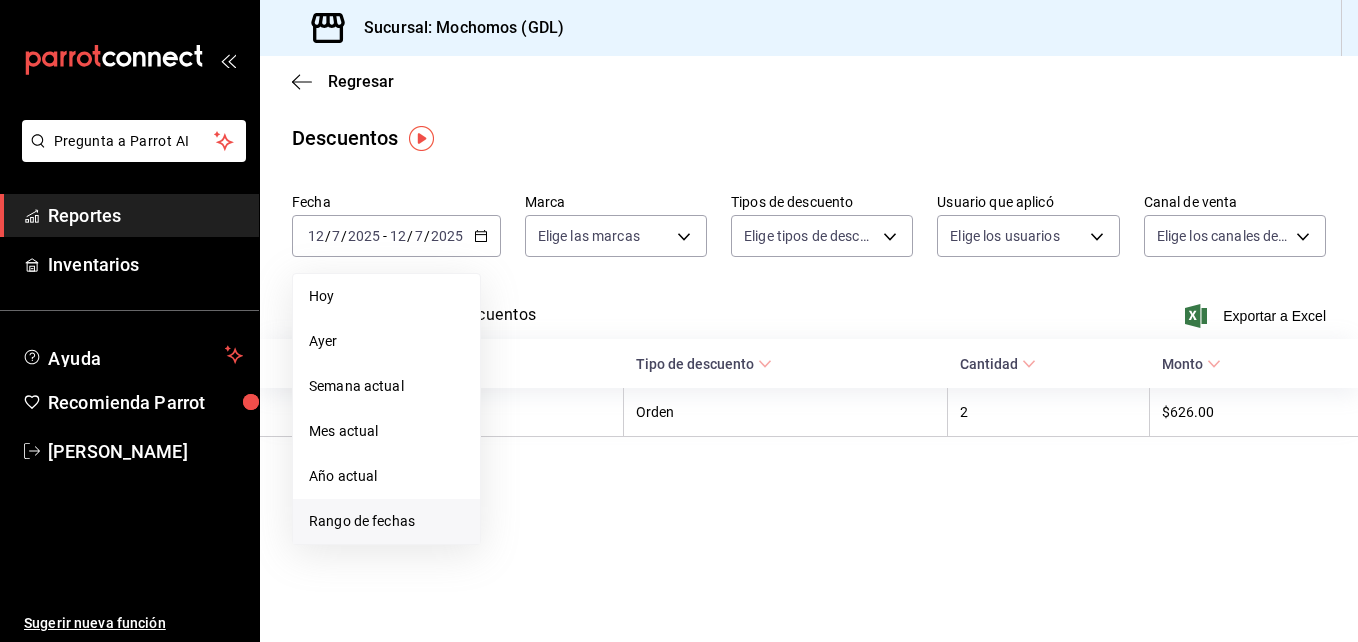 click on "Rango de fechas" at bounding box center [386, 521] 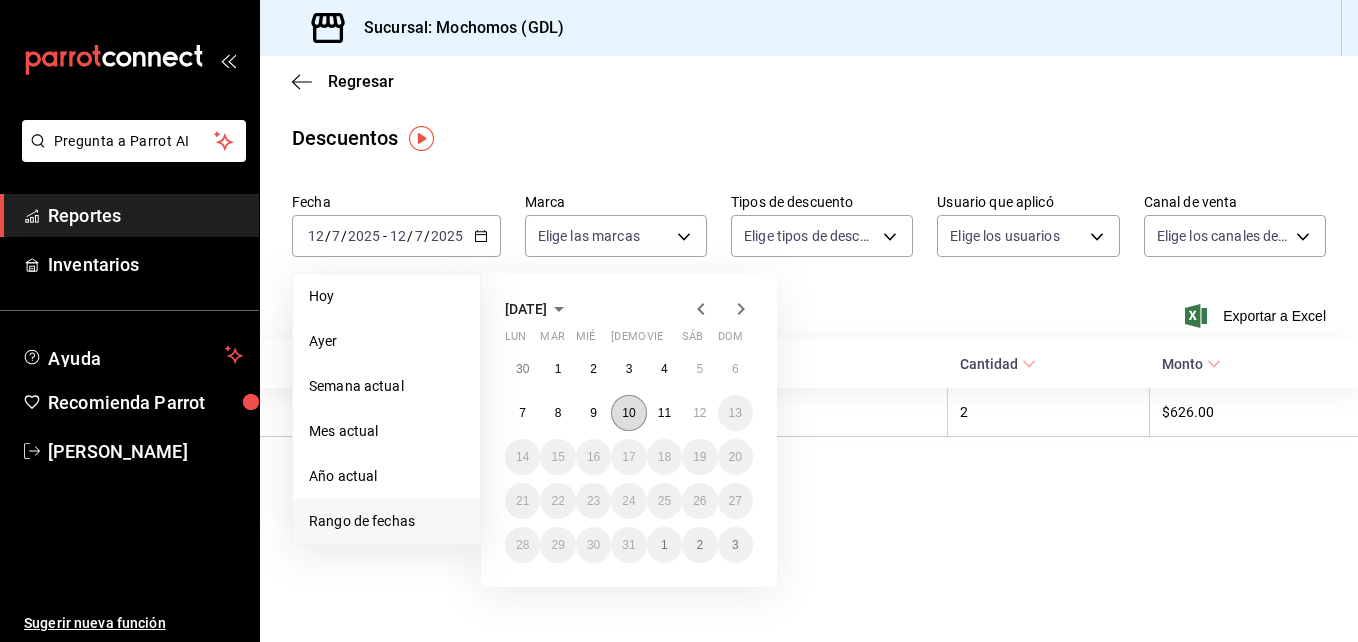click on "10" at bounding box center [628, 413] 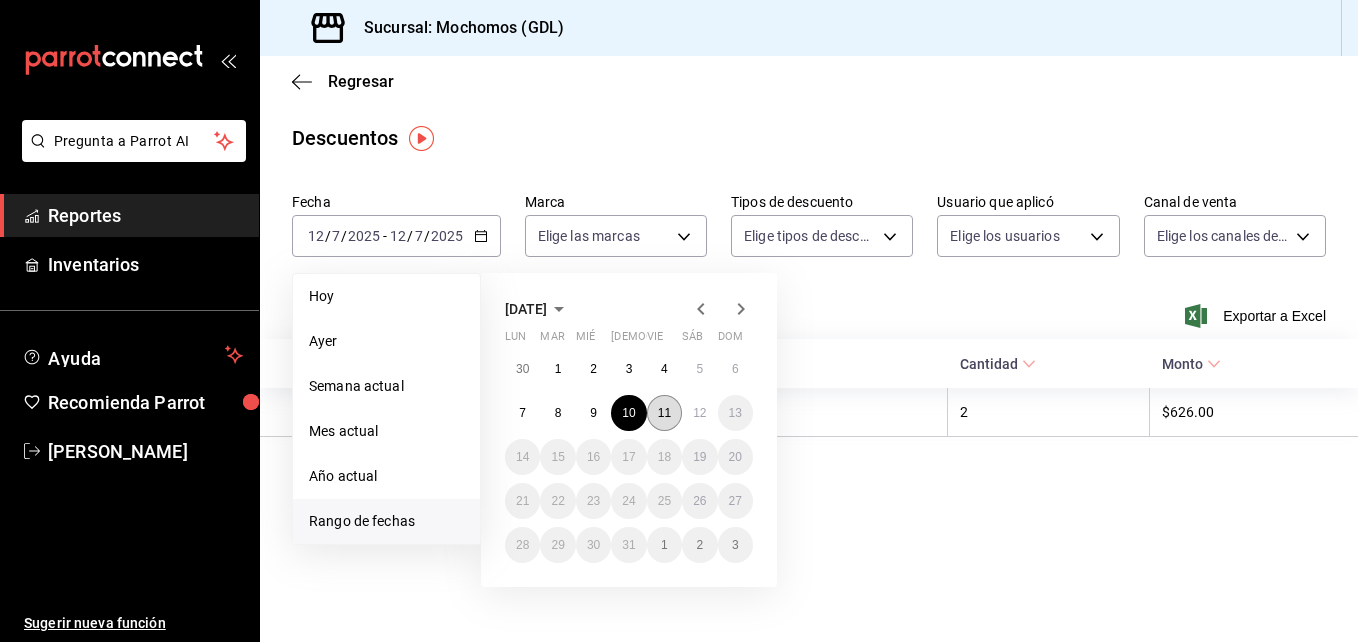 click on "11" at bounding box center [664, 413] 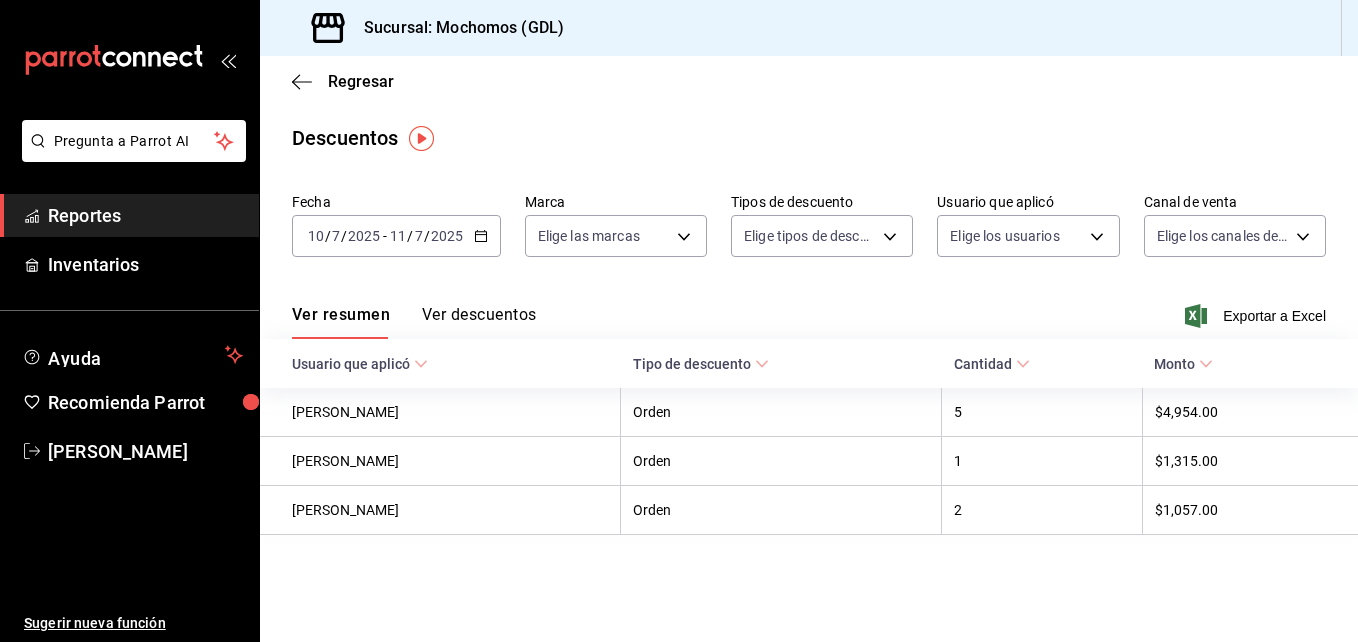 click 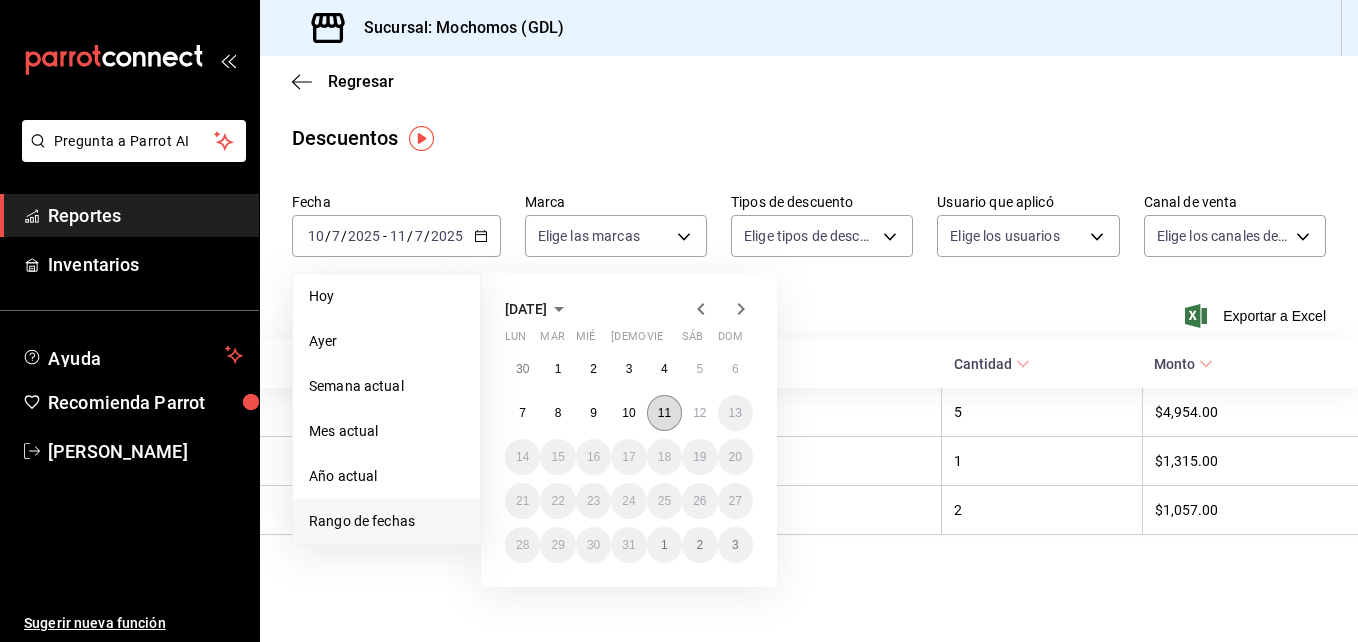 click on "11" at bounding box center (664, 413) 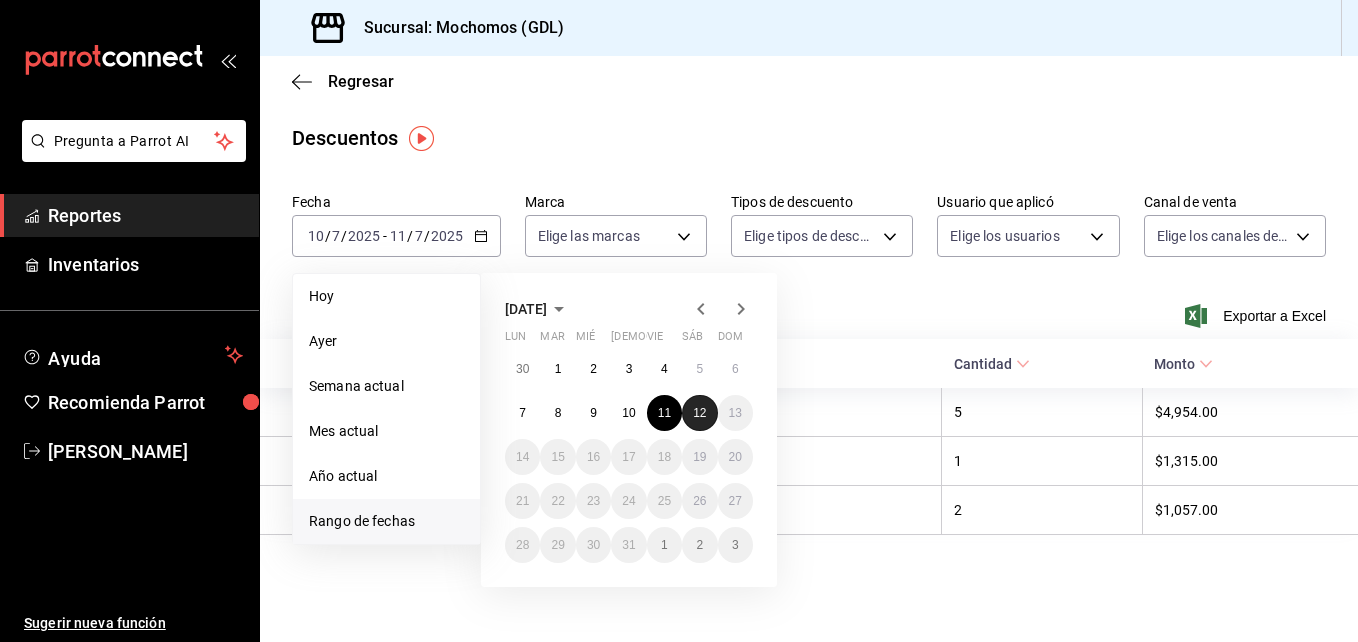 click on "12" at bounding box center (699, 413) 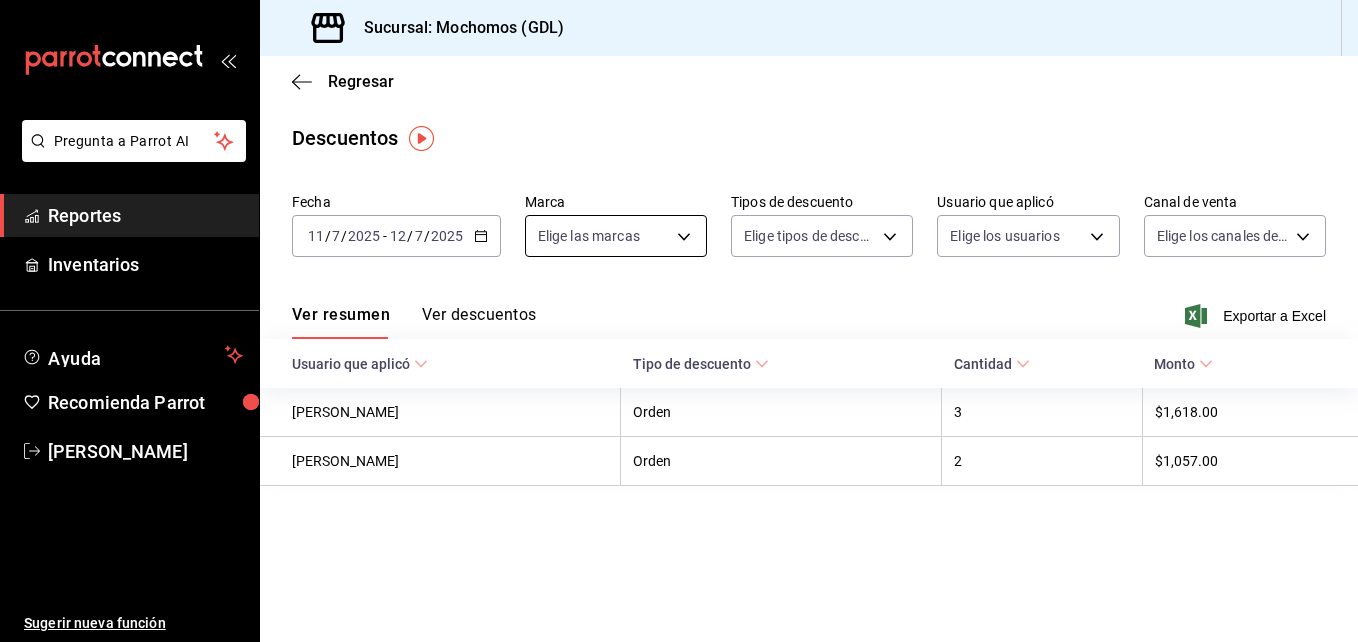 click on "Pregunta a Parrot AI Reportes   Inventarios   Ayuda Recomienda Parrot   [PERSON_NAME]   Sugerir nueva función   Sucursal: Mochomos (GDL) Regresar Descuentos Fecha [DATE] [DATE] - [DATE] [DATE] Marca Elige las marcas Tipos de descuento Elige tipos de descuento Usuario que aplicó Elige los usuarios Canal de venta Elige los canales de venta Ver resumen Ver descuentos Exportar a Excel Usuario que aplicó Tipo de descuento Cantidad Monto [PERSON_NAME] Orden 3 $1,618.00 [PERSON_NAME] Orden 2 $1,057.00 Pregunta a Parrot AI Reportes   Inventarios   Ayuda Recomienda Parrot   [PERSON_NAME]   Sugerir nueva función   GANA 1 MES GRATIS EN TU SUSCRIPCIÓN AQUÍ ¿Recuerdas cómo empezó tu restaurante?
[DATE] puedes ayudar a un colega a tener el mismo cambio que tú viviste.
Recomienda Parrot directamente desde tu Portal Administrador.
Es fácil y rápido.
🎁 Por cada restaurante que se una, ganas 1 mes gratis. Ver video tutorial Ir a video Visitar centro de ayuda [PHONE_NUMBER]" at bounding box center (679, 321) 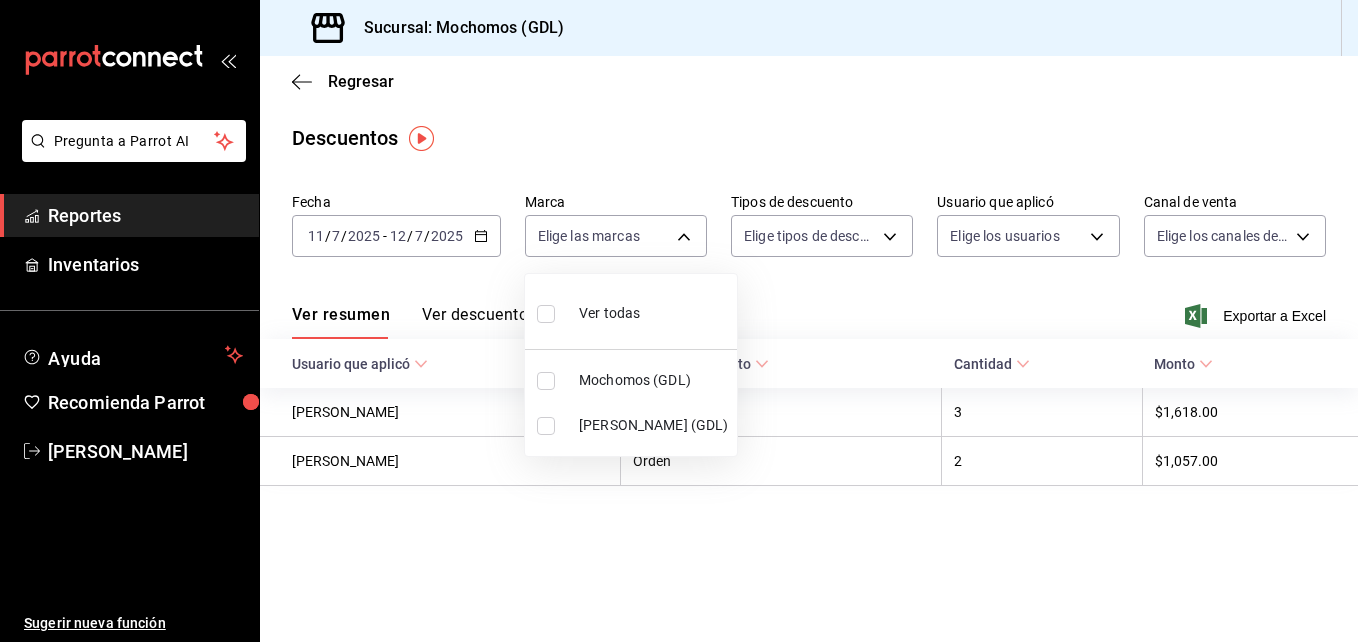 click at bounding box center (546, 381) 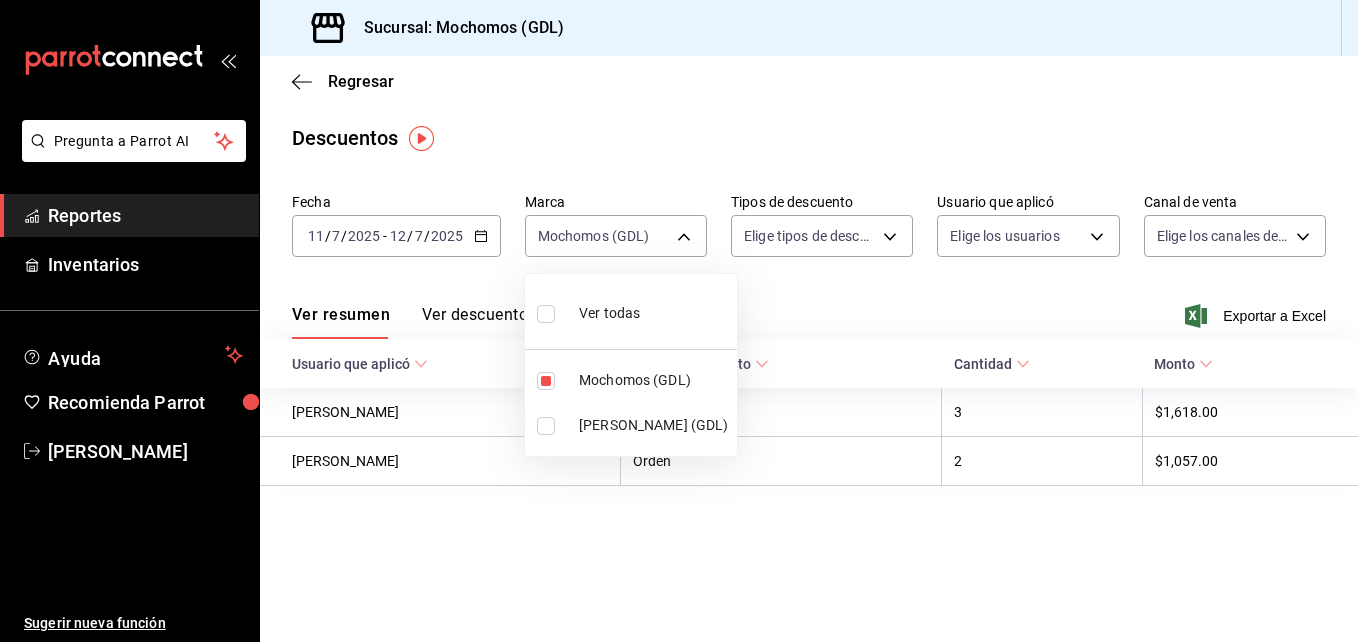 click at bounding box center (679, 321) 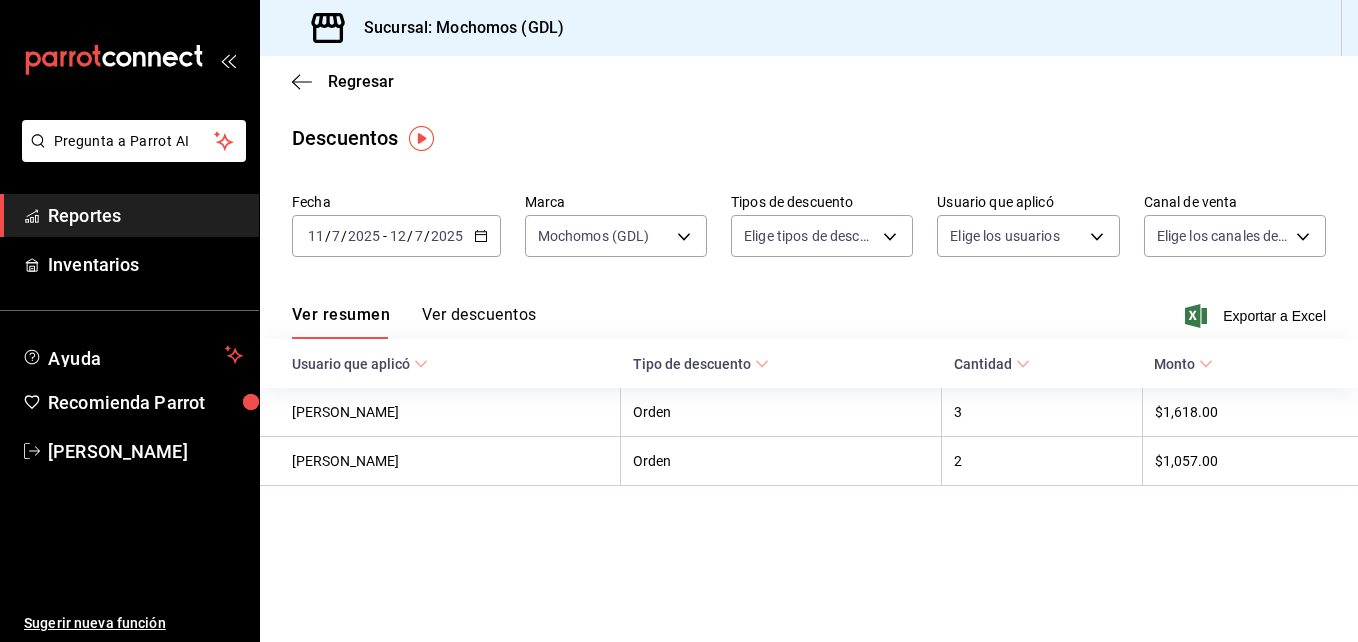 click on "Pregunta a Parrot AI Reportes   Inventarios   Ayuda Recomienda Parrot   [PERSON_NAME]   Sugerir nueva función   Sucursal: Mochomos (GDL) Regresar Descuentos Fecha [DATE] [DATE] - [DATE] [DATE] Marca Mochomos (GDL) 36c25d4a-7cb0-456c-a434-e981d54830bc Tipos de descuento Elige tipos de descuento Usuario que aplicó Elige los usuarios Canal de venta Elige los canales de venta Ver resumen Ver descuentos Exportar a Excel Usuario que aplicó Tipo de descuento Cantidad Monto [PERSON_NAME] Orden 3 $1,618.00 [PERSON_NAME] Orden 2 $1,057.00 Pregunta a Parrot AI Reportes   Inventarios   Ayuda Recomienda Parrot   [PERSON_NAME]   Sugerir nueva función   GANA 1 MES GRATIS EN TU SUSCRIPCIÓN AQUÍ ¿Recuerdas cómo empezó tu restaurante?
[DATE] puedes ayudar a un colega a tener el mismo cambio que tú viviste.
Recomienda Parrot directamente desde tu Portal Administrador.
Es fácil y rápido.
🎁 Por cada restaurante que se una, ganas 1 mes gratis. Ver video tutorial Ir a video" at bounding box center (679, 321) 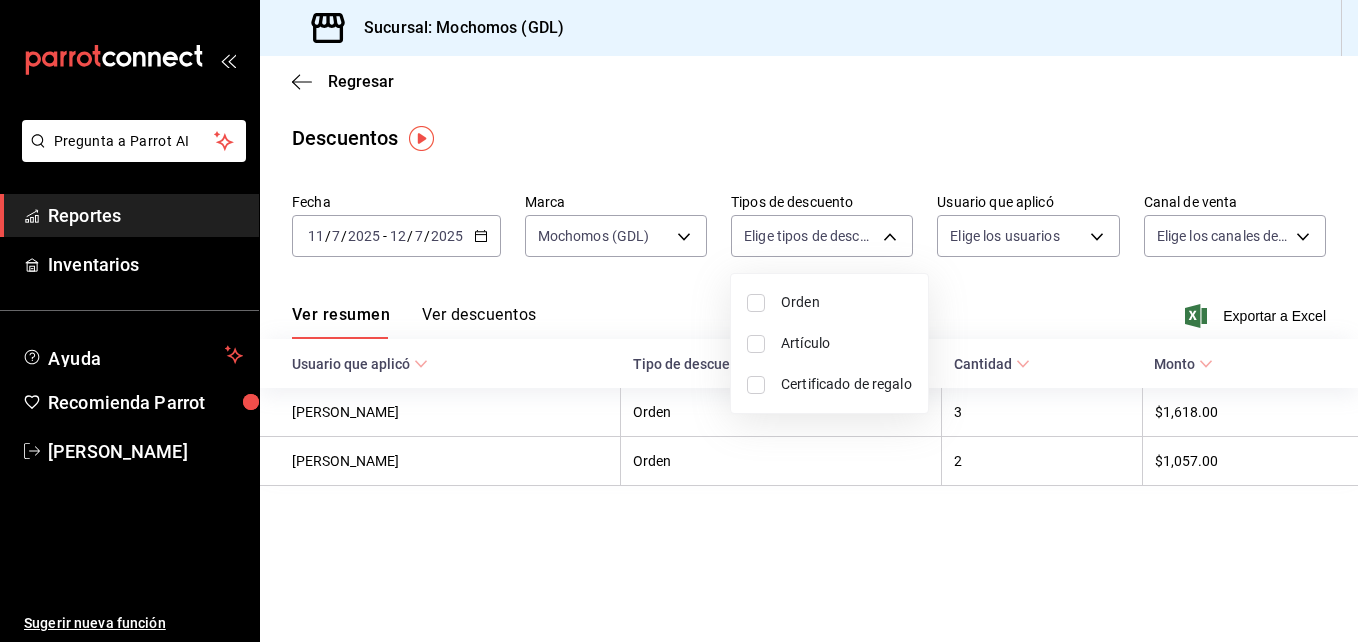 click at bounding box center [756, 303] 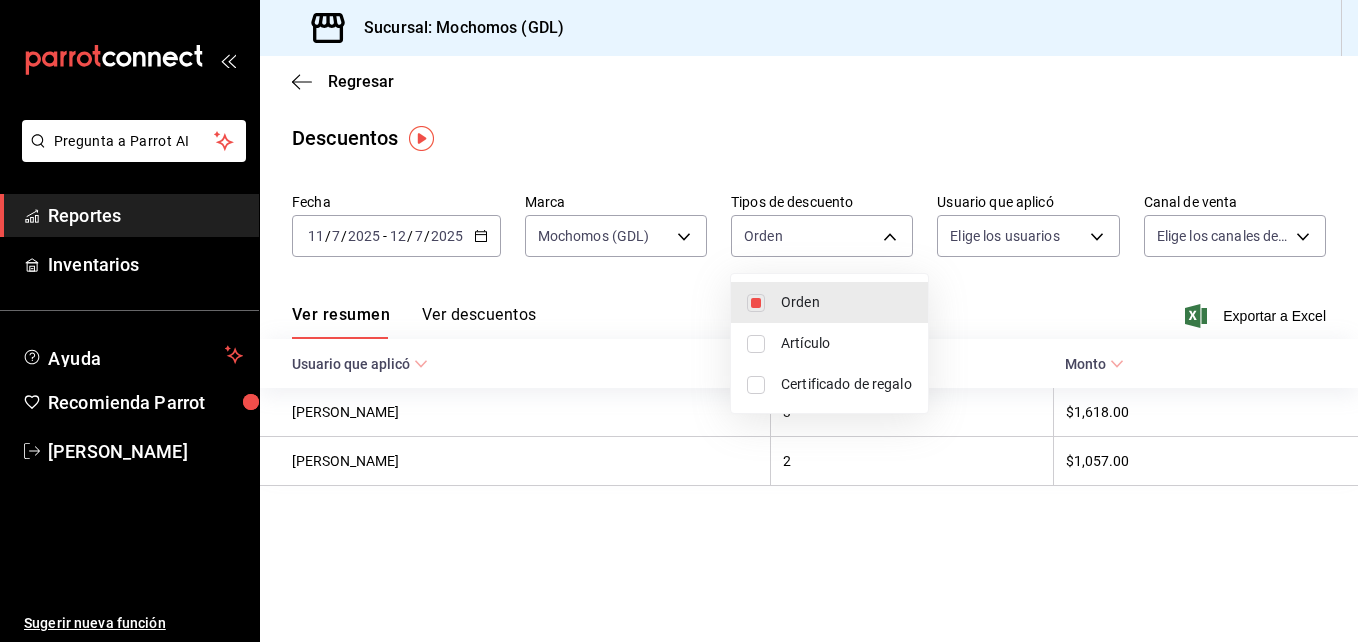 click at bounding box center [756, 344] 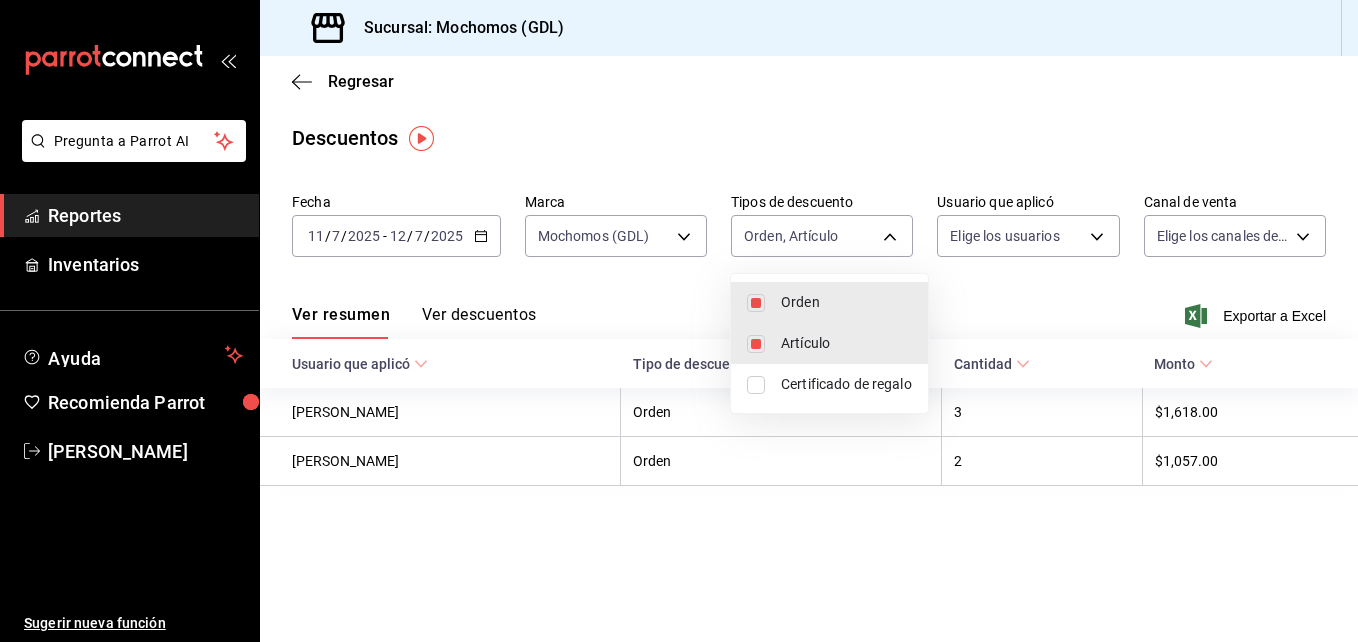 click at bounding box center [756, 385] 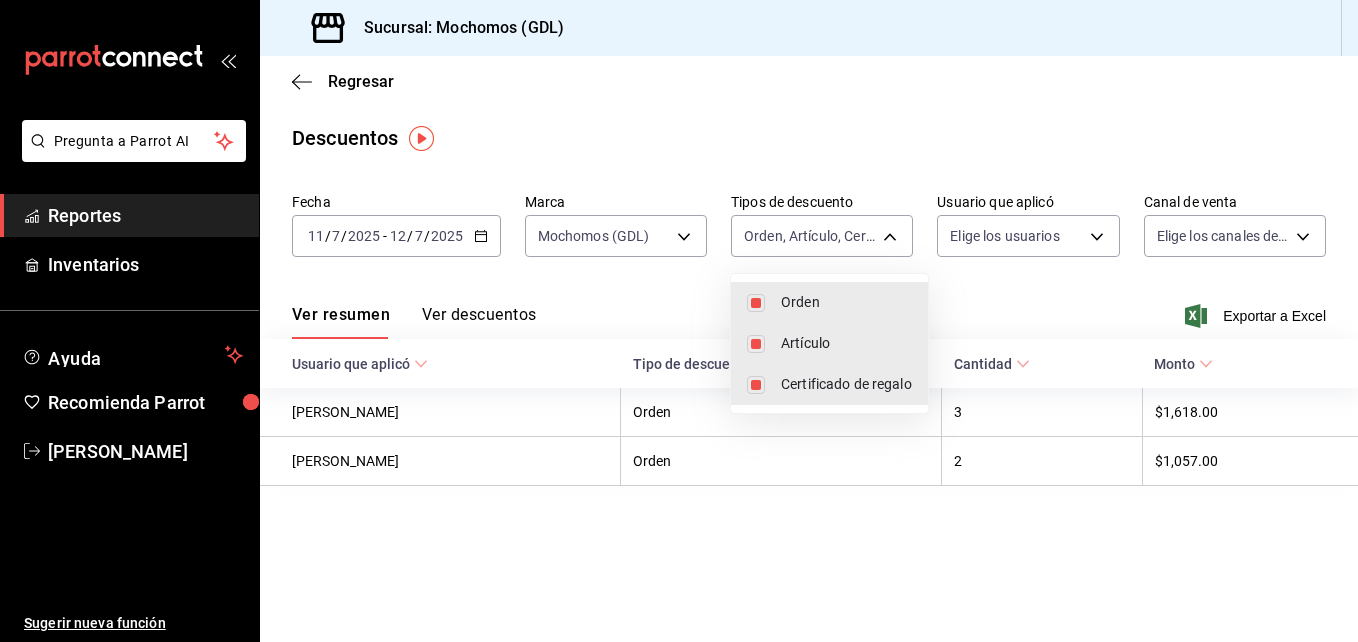 click at bounding box center (679, 321) 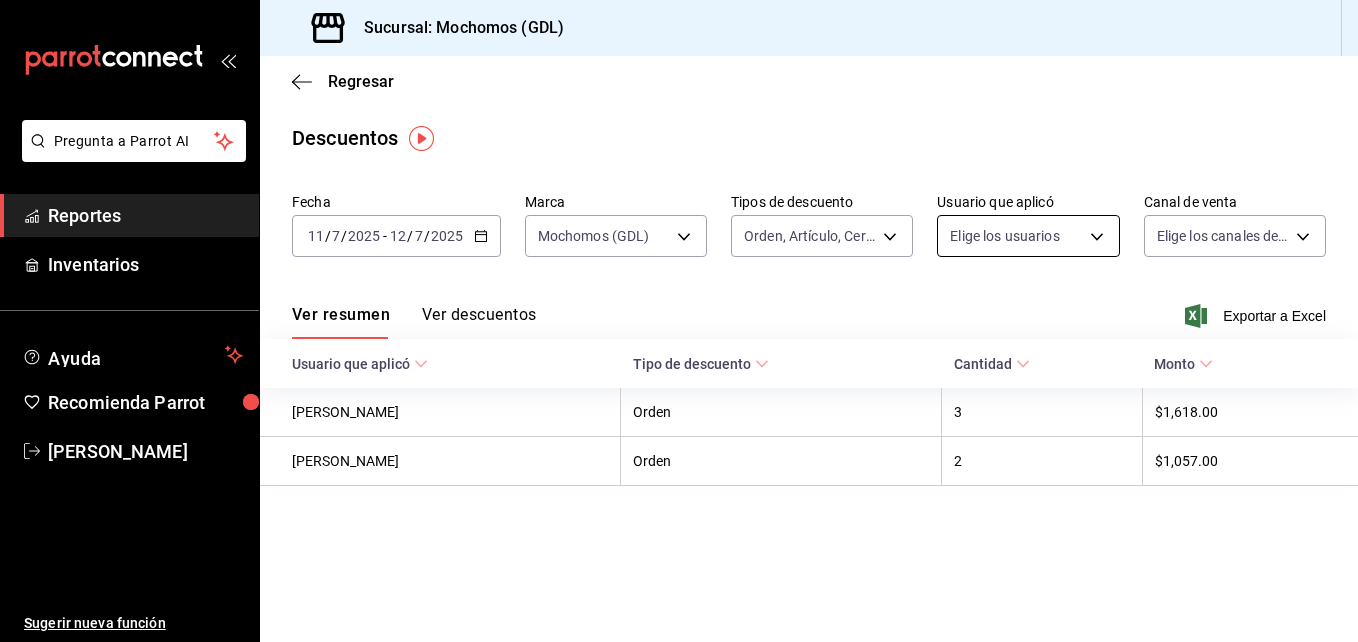 click on "Pregunta a Parrot AI Reportes   Inventarios   Ayuda Recomienda Parrot   [PERSON_NAME]   Sugerir nueva función   Sucursal: Mochomos (GDL) Regresar Descuentos Fecha [DATE] [DATE] - [DATE] [DATE] Marca Mochomos (GDL) 36c25d4a-7cb0-456c-a434-e981d54830bc Tipos de descuento Orden, Artículo, Certificado de regalo ORDER,ORDER_ITEM,CARD_REWARD Usuario que aplicó Elige los usuarios Canal de venta Elige los canales de venta Ver resumen Ver descuentos Exportar a Excel Usuario que aplicó Tipo de descuento Cantidad Monto [PERSON_NAME] Orden 3 $1,618.00 [PERSON_NAME] Orden 2 $1,057.00 Pregunta a Parrot AI Reportes   Inventarios   Ayuda Recomienda Parrot   [PERSON_NAME]   Sugerir nueva función   GANA 1 MES GRATIS EN TU SUSCRIPCIÓN AQUÍ Ver video tutorial Ir a video Visitar centro de ayuda [PHONE_NUMBER] [EMAIL_ADDRESS][DOMAIN_NAME] Visitar centro de ayuda [PHONE_NUMBER] [EMAIL_ADDRESS][DOMAIN_NAME]" at bounding box center (679, 321) 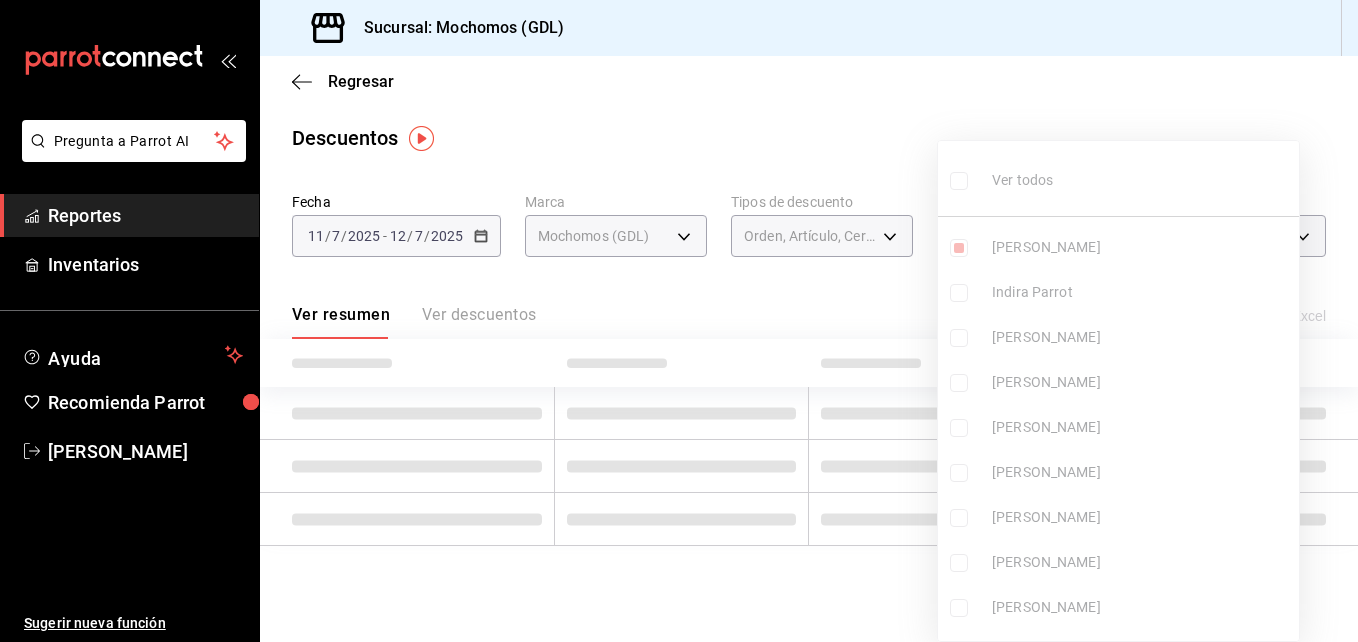 click on "Ver todos [PERSON_NAME] [PERSON_NAME] Parrot [PERSON_NAME] [PERSON_NAME] [PERSON_NAME] [PERSON_NAME] [PERSON_NAME] [PERSON_NAME] [PERSON_NAME] [PERSON_NAME] [PERSON_NAME] [PERSON_NAME] [PERSON_NAME] [PERSON_NAME] [PERSON_NAME] [PERSON_NAME] [PERSON_NAME] [PERSON_NAME] [PERSON_NAME] [PERSON_NAME] [PERSON_NAME] [PERSON_NAME] [PERSON_NAME] [PERSON_NAME] [PERSON_NAME] [PERSON_NAME] [PERSON_NAME] [PERSON_NAME] [PERSON_NAME] [PERSON_NAME] [PERSON_NAME] [PERSON_NAME] [PERSON_NAME] [US_STATE][PERSON_NAME] [PERSON_NAME] [PERSON_NAME] [PERSON_NAME] [PERSON_NAME] [PERSON_NAME] [PERSON_NAME] [PERSON_NAME] [PERSON_NAME] [PERSON_NAME] [PERSON_NAME] [PERSON_NAME] [PERSON_NAME] Super Admin Costeño [PERSON_NAME] [PERSON_NAME] [PERSON_NAME] [PERSON_NAME] [PERSON_NAME] [PERSON_NAME]" at bounding box center [1118, 391] 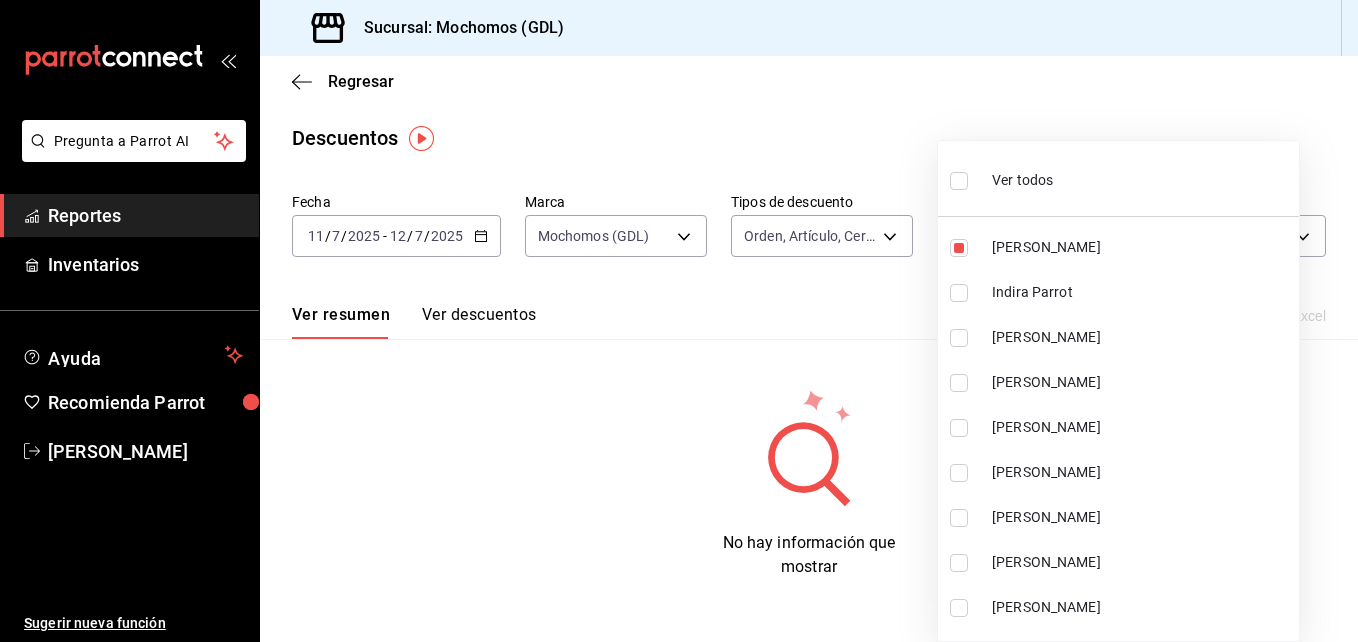 click at bounding box center (959, 181) 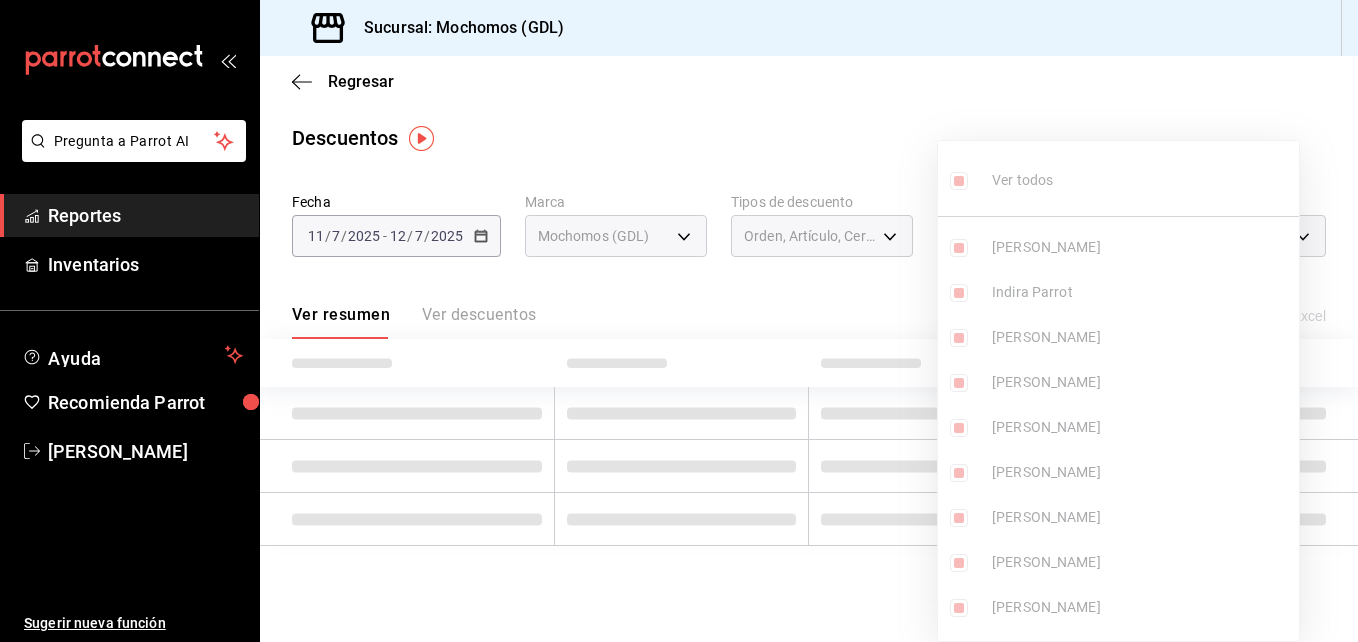 click at bounding box center (959, 181) 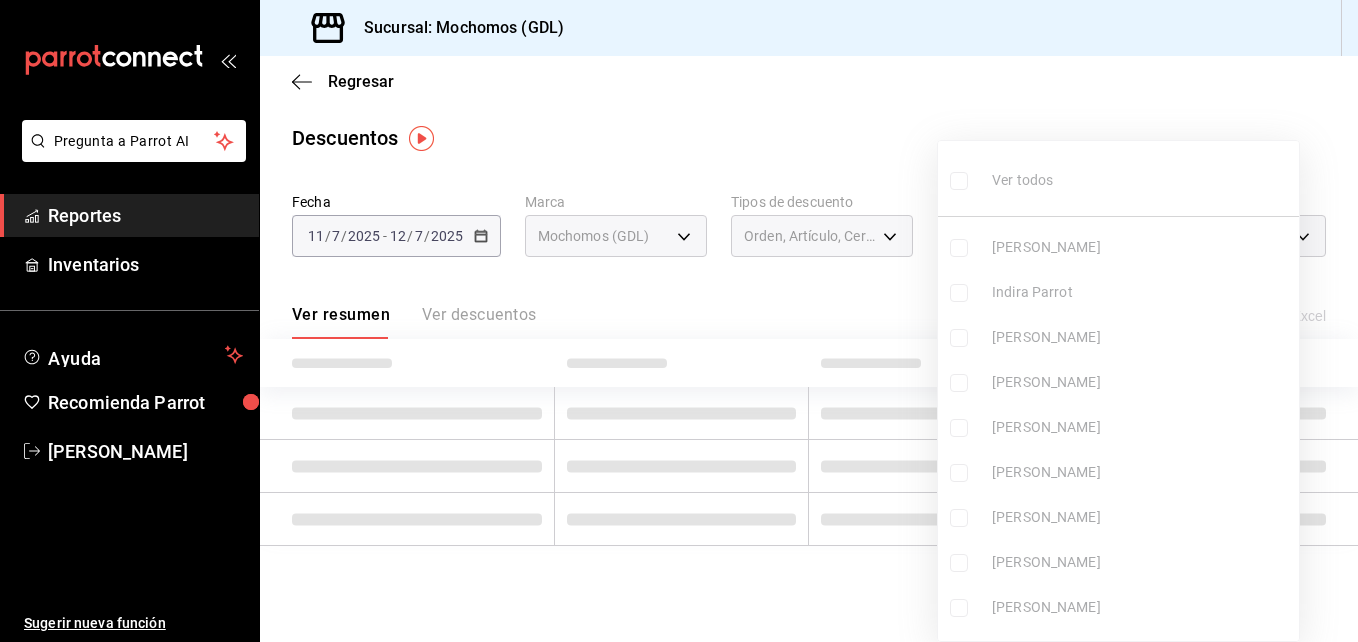 click at bounding box center [679, 321] 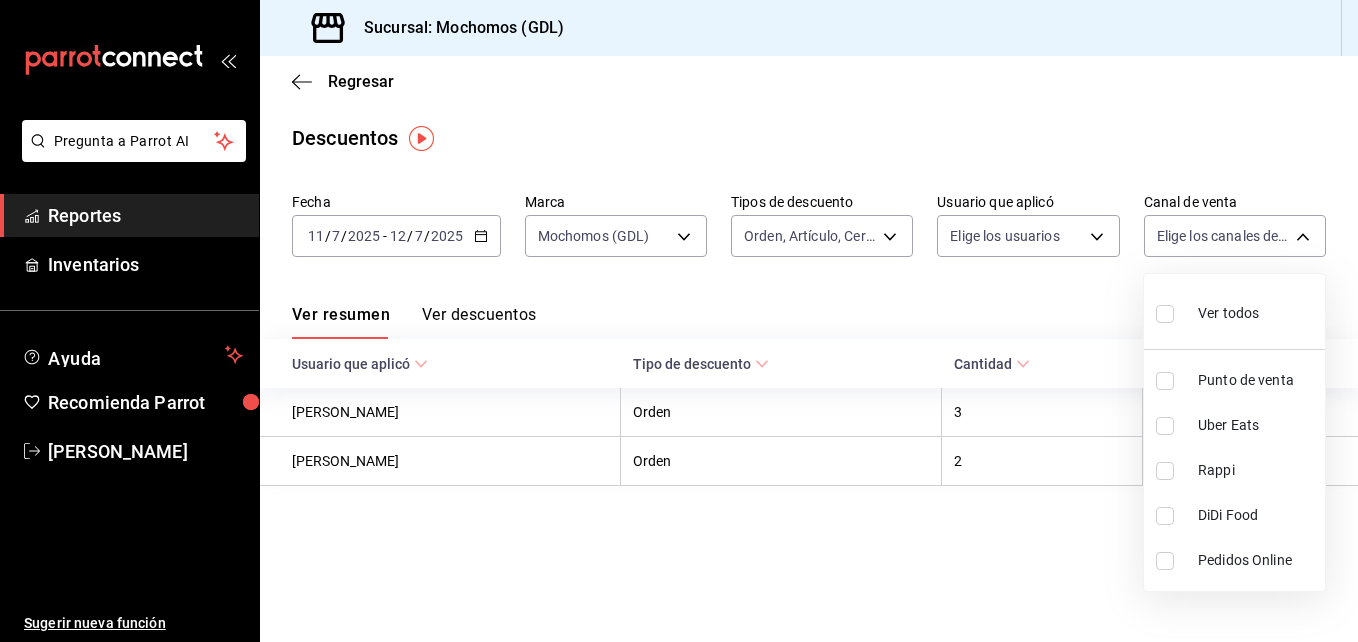 click on "Pregunta a Parrot AI Reportes   Inventarios   Ayuda Recomienda Parrot   [PERSON_NAME]   Sugerir nueva función   Sucursal: Mochomos (GDL) Regresar Descuentos Fecha [DATE] [DATE] - [DATE] [DATE] Marca Mochomos (GDL) 36c25d4a-7cb0-456c-a434-e981d54830bc Tipos de descuento Orden, Artículo, Certificado de regalo ORDER,ORDER_ITEM,CARD_REWARD Usuario que aplicó Elige los usuarios Canal de venta Elige los canales de venta Ver resumen Ver descuentos Exportar a Excel Usuario que aplicó Tipo de descuento Cantidad Monto [PERSON_NAME] Orden 3 $1,618.00 [PERSON_NAME] Orden 2 $1,057.00 Pregunta a Parrot AI Reportes   Inventarios   Ayuda Recomienda Parrot   [PERSON_NAME]   Sugerir nueva función   GANA 1 MES GRATIS EN TU SUSCRIPCIÓN AQUÍ Ver video tutorial Ir a video Visitar centro de ayuda [PHONE_NUMBER] [EMAIL_ADDRESS][DOMAIN_NAME] Visitar centro de ayuda [PHONE_NUMBER] [EMAIL_ADDRESS][DOMAIN_NAME] Ver todos Punto de venta Uber Eats [PERSON_NAME] Food Pedidos Online" at bounding box center [679, 321] 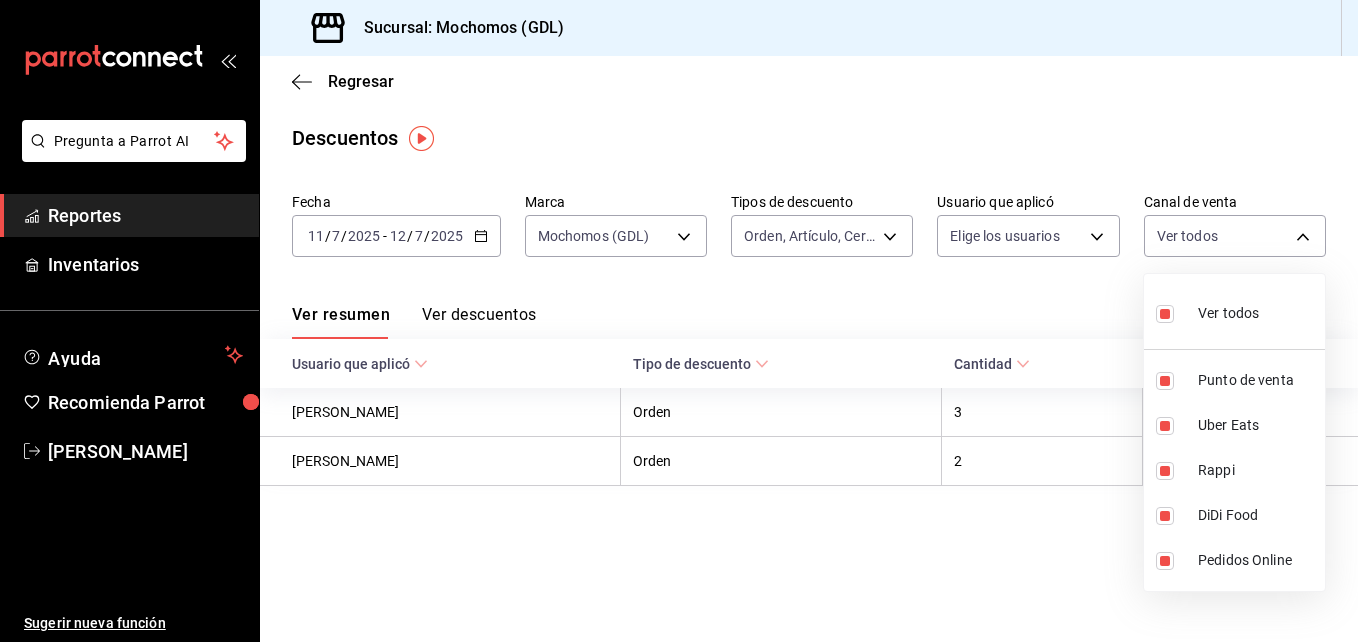 click at bounding box center [679, 321] 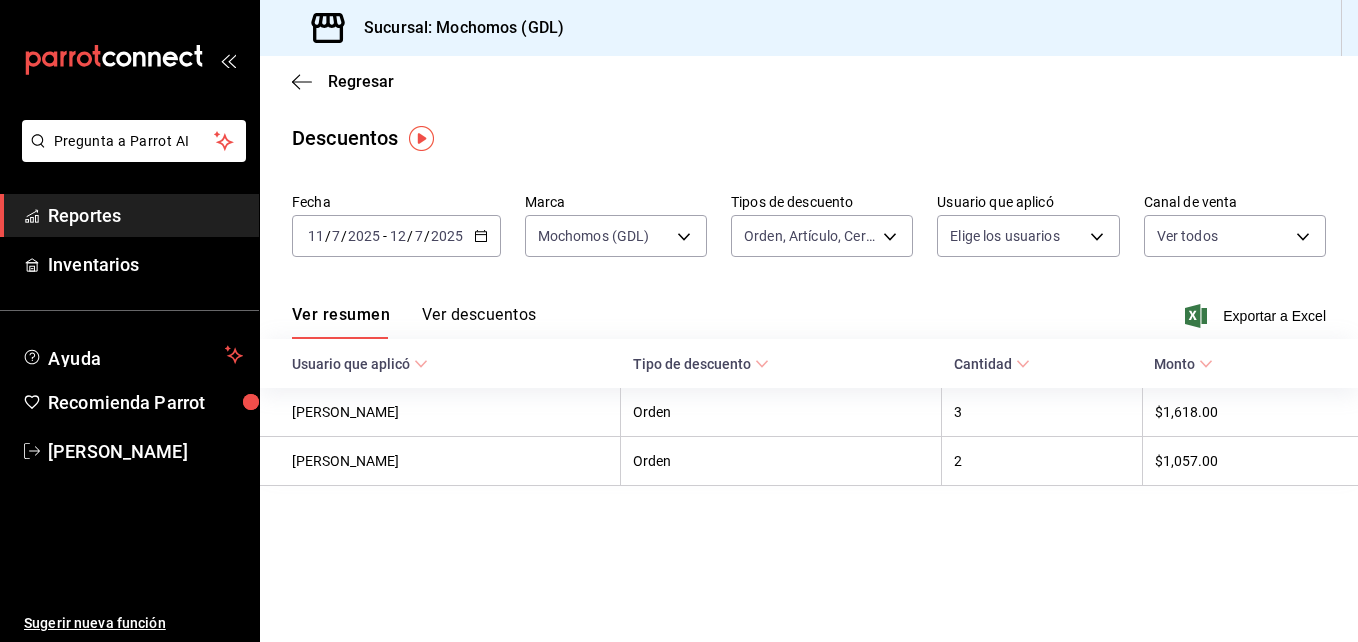 click on "Ver descuentos" at bounding box center [479, 322] 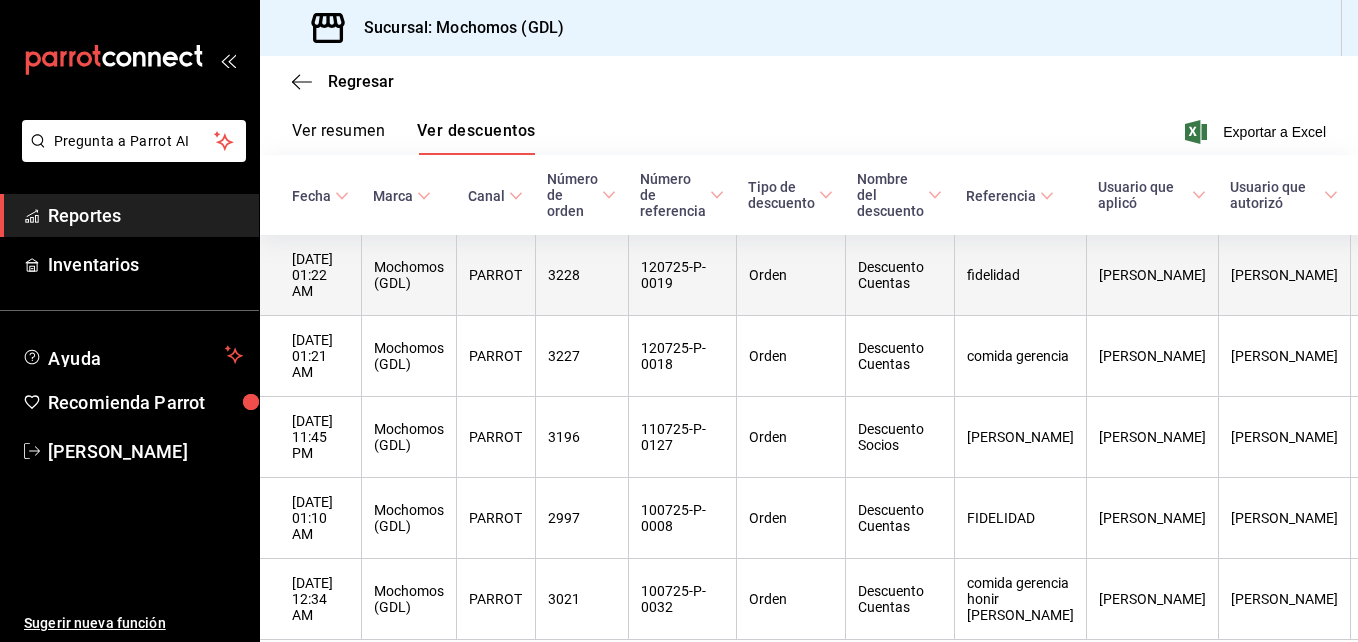scroll, scrollTop: 187, scrollLeft: 0, axis: vertical 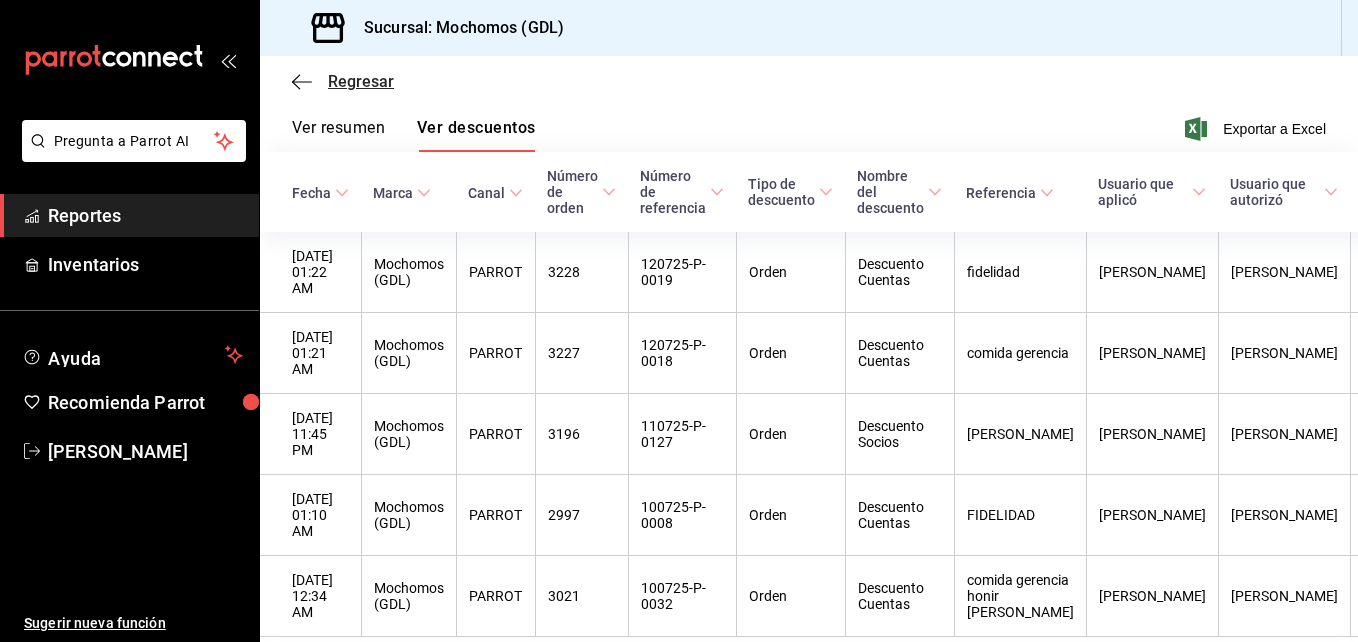 click on "Regresar" at bounding box center (361, 81) 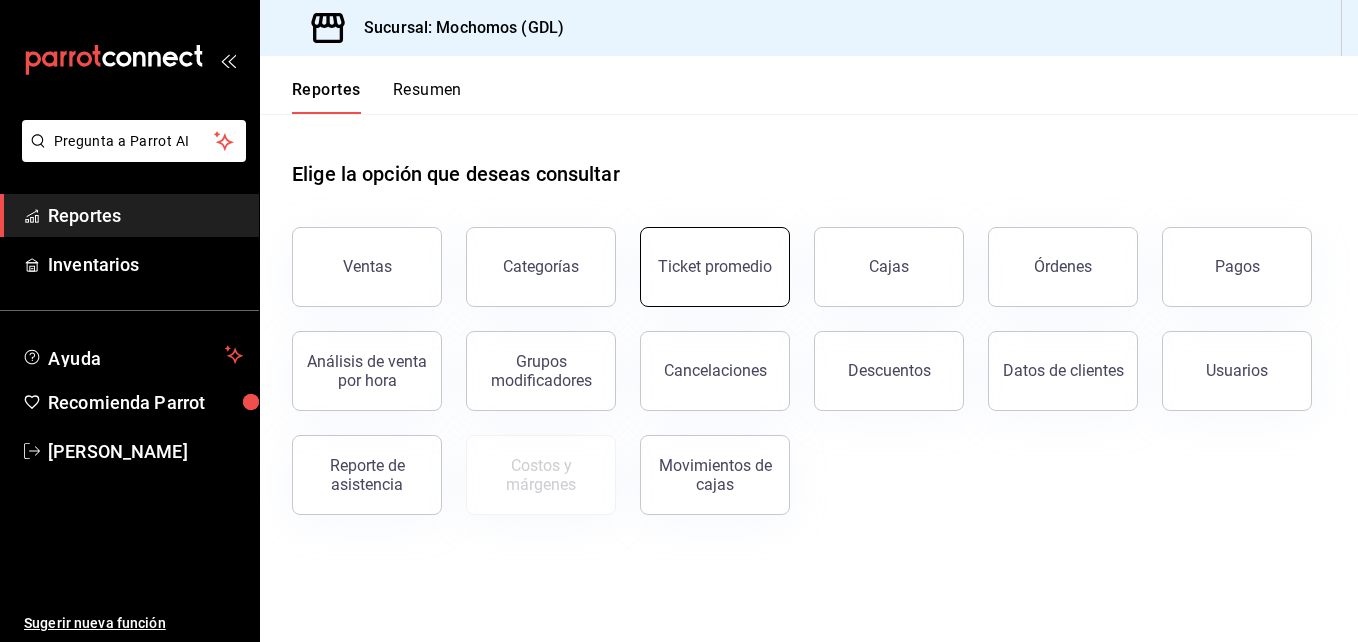 click on "Ticket promedio" at bounding box center (715, 266) 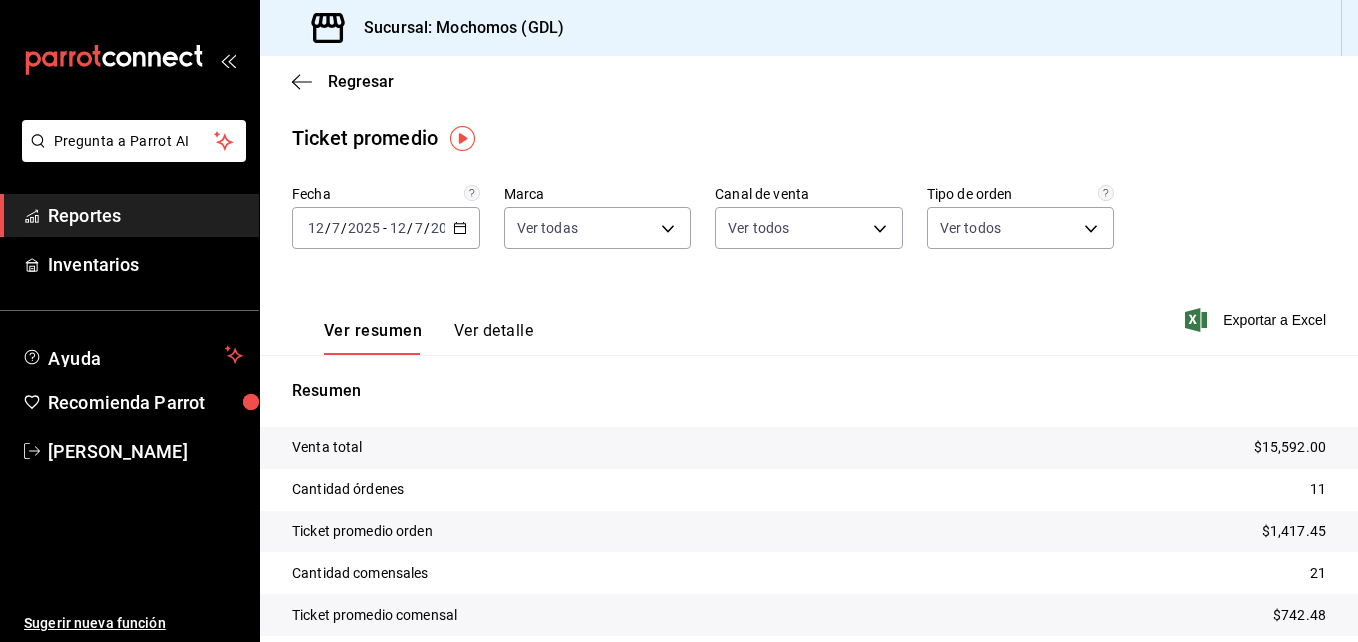 click 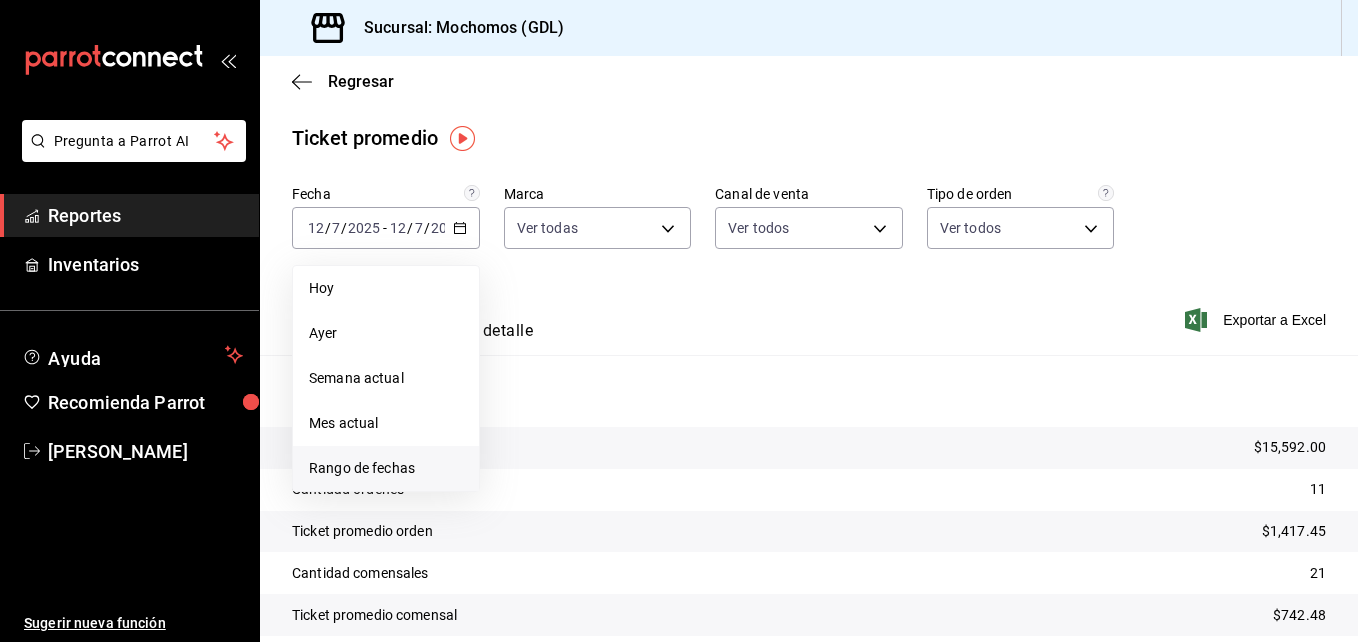 click on "Rango de fechas" at bounding box center (386, 468) 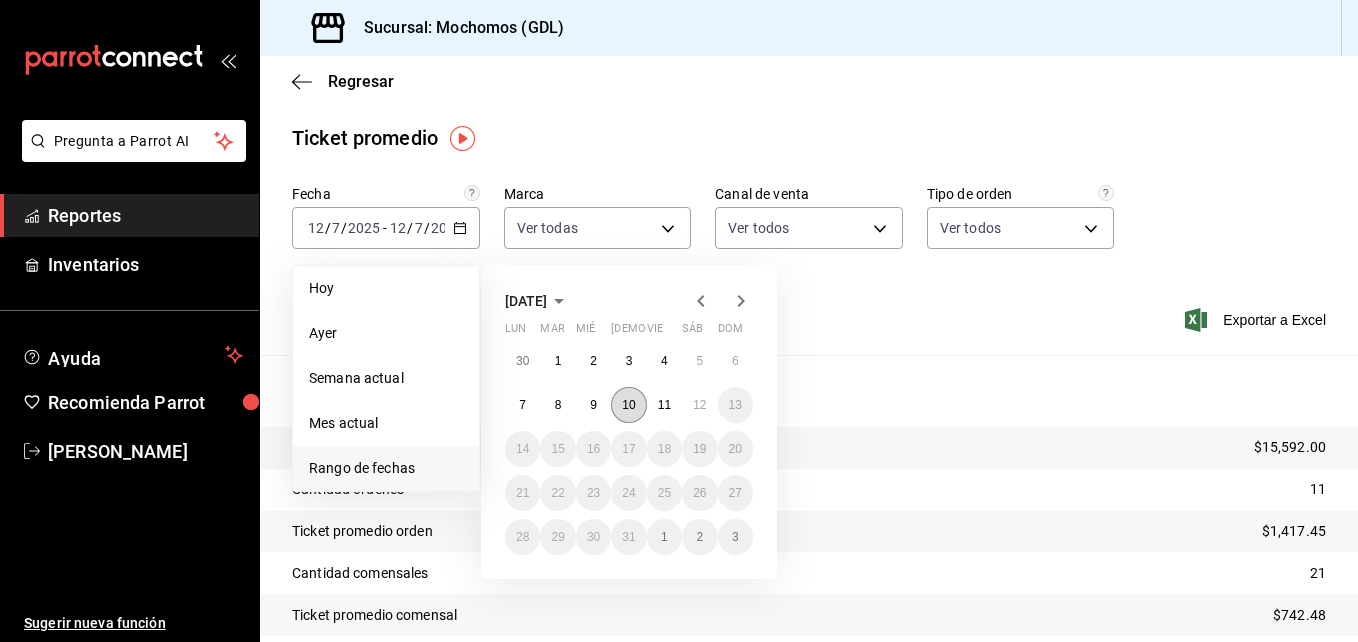 click on "10" at bounding box center [628, 405] 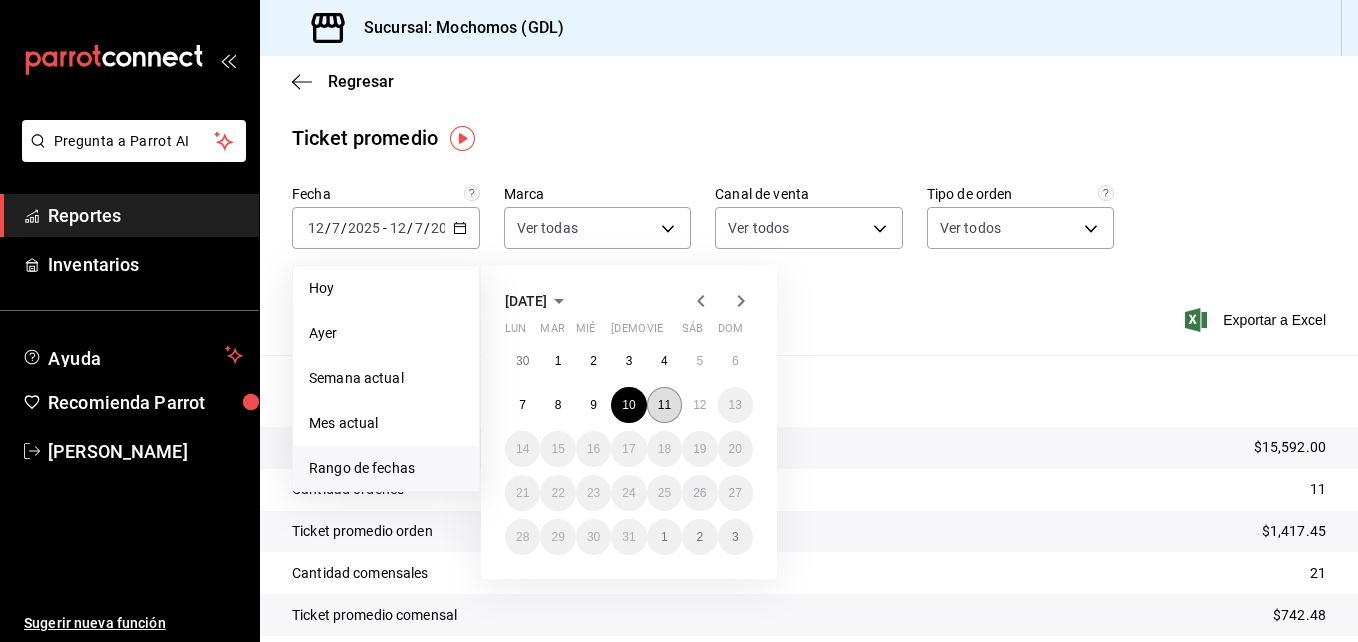 click on "11" at bounding box center [664, 405] 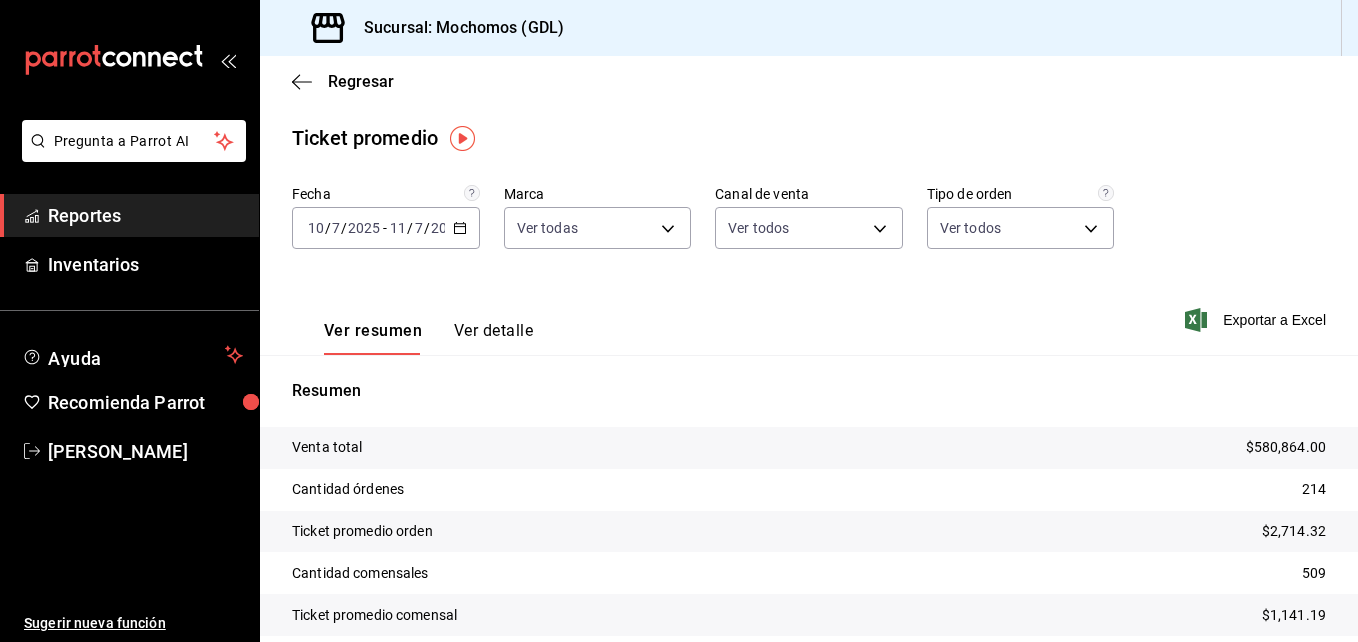click on "[DATE] [DATE] - [DATE] [DATE]" at bounding box center [386, 228] 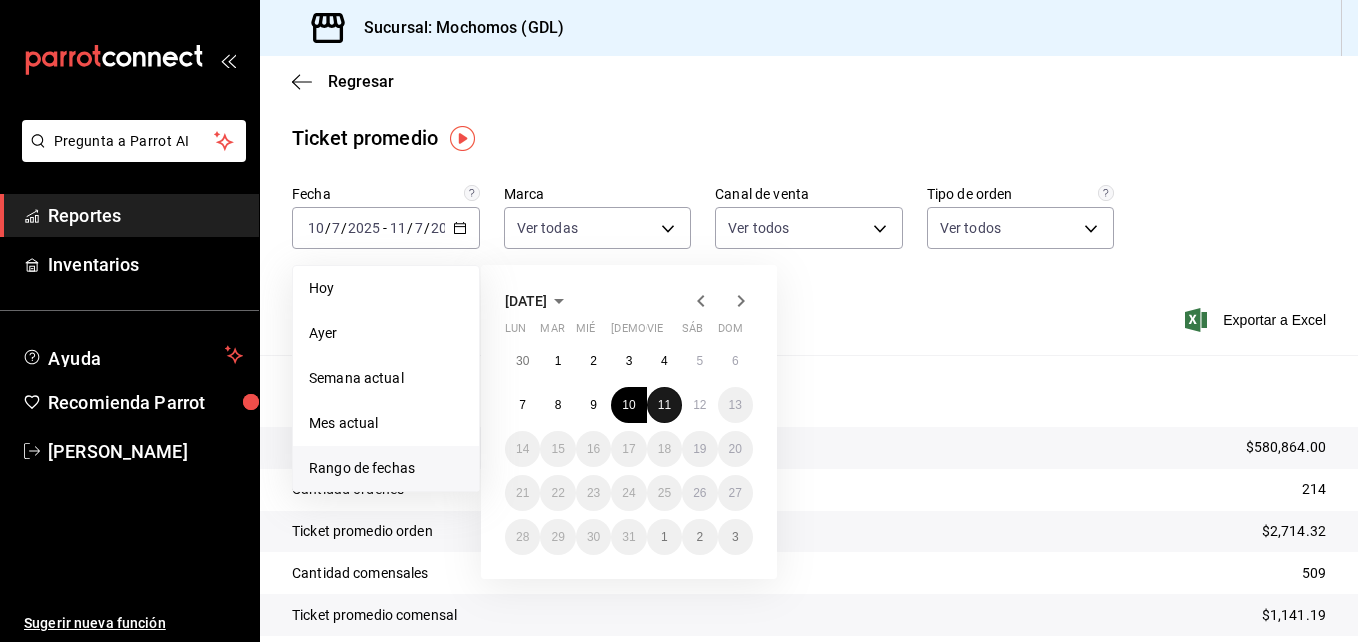 click on "11" at bounding box center [664, 405] 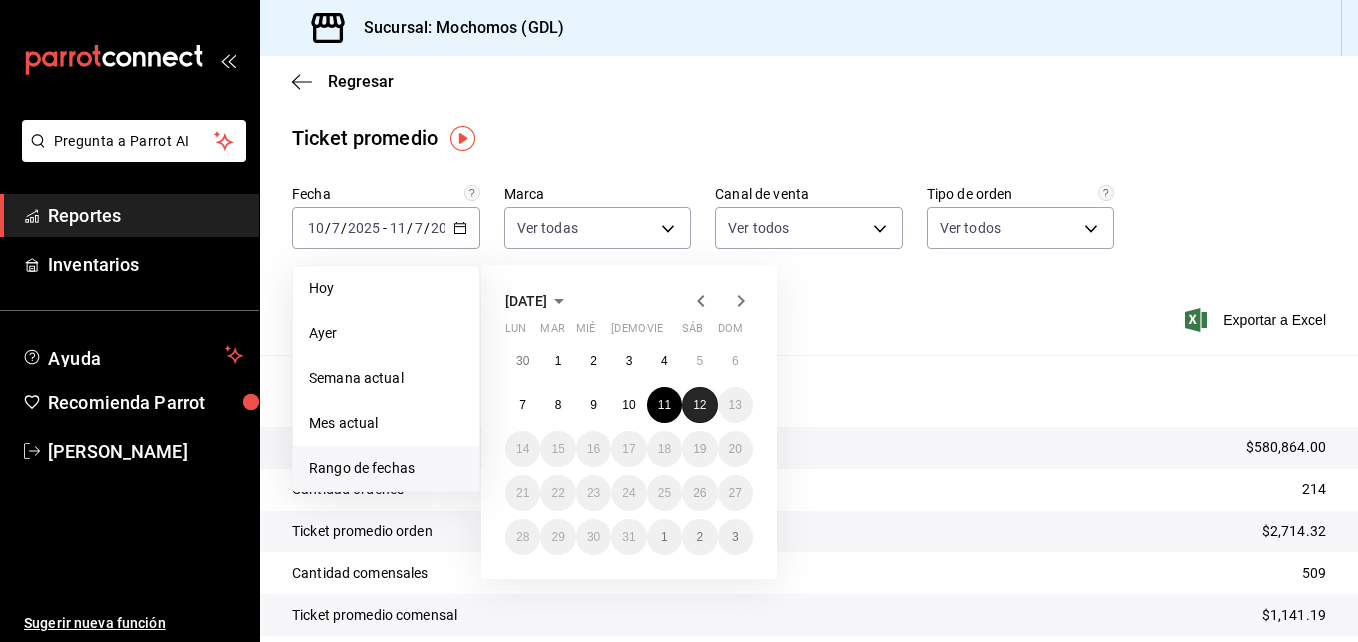 click on "12" at bounding box center [699, 405] 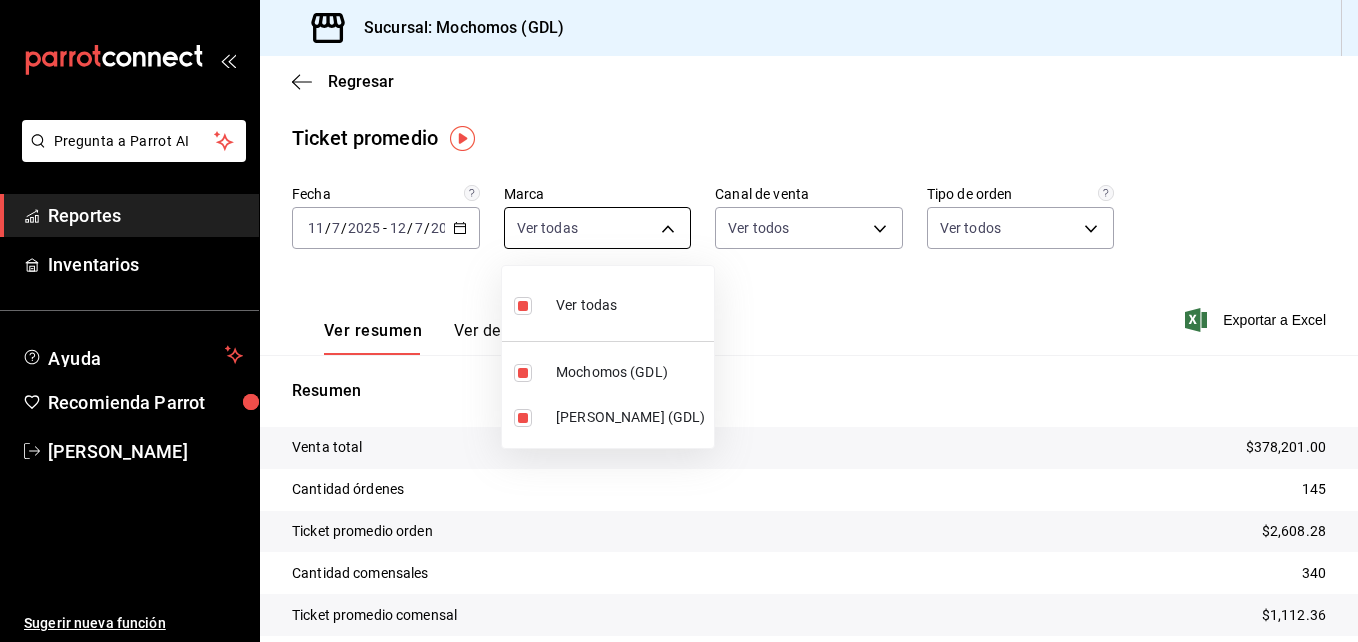 click on "Pregunta a Parrot AI Reportes   Inventarios   Ayuda Recomienda Parrot   [PERSON_NAME]   Sugerir nueva función   Sucursal: Mochomos (GDL) Regresar Ticket promedio   Fecha [DATE] [DATE] - [DATE] [DATE] Marca Ver todas 36c25d4a-7cb0-456c-a434-e981d54830bc,9cac9703-0c5a-4d8b-addd-5b6b571d65b9 Canal de venta Ver todos PARROT,UBER_EATS,RAPPI,DIDI_FOOD,ONLINE   Tipo de orden Ver todos c3d0baef-30c0-4718-9d76-caab43e27316,13c4cc4a-99d2-42c0-ba96-c3de8c08c13d,7b7918ed-1db5-442d-955d-303d5b4c53c3,EXTERNAL Ver resumen Ver detalle Exportar a Excel Resumen Venta total $378,201.00 Cantidad órdenes 145 Ticket promedio orden $2,608.28 Cantidad comensales 340 Ticket promedio comensal $1,112.36 Pregunta a Parrot AI Reportes   Inventarios   Ayuda Recomienda Parrot   [PERSON_NAME]   Sugerir nueva función   GANA 1 MES GRATIS EN TU SUSCRIPCIÓN AQUÍ Ver video tutorial Ir a video Visitar centro de ayuda [PHONE_NUMBER] [EMAIL_ADDRESS][DOMAIN_NAME] Visitar centro de ayuda [PHONE_NUMBER] Ver todas Mochomos (GDL)" at bounding box center (679, 321) 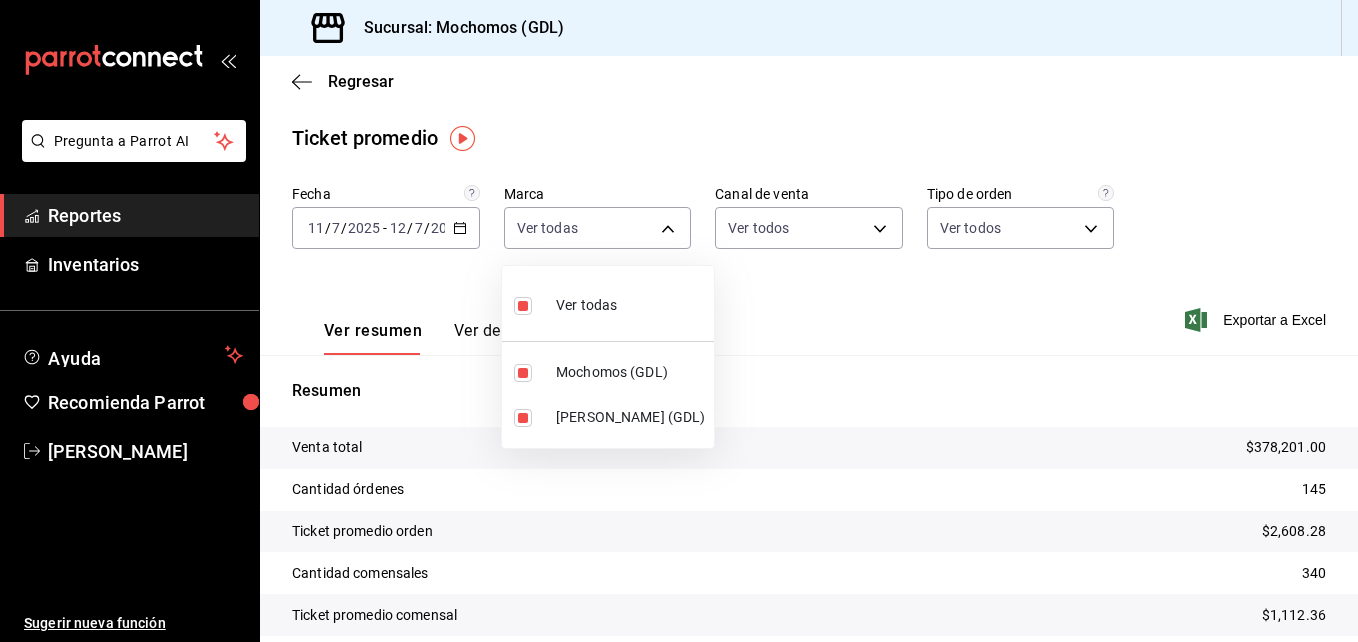 click at bounding box center (523, 306) 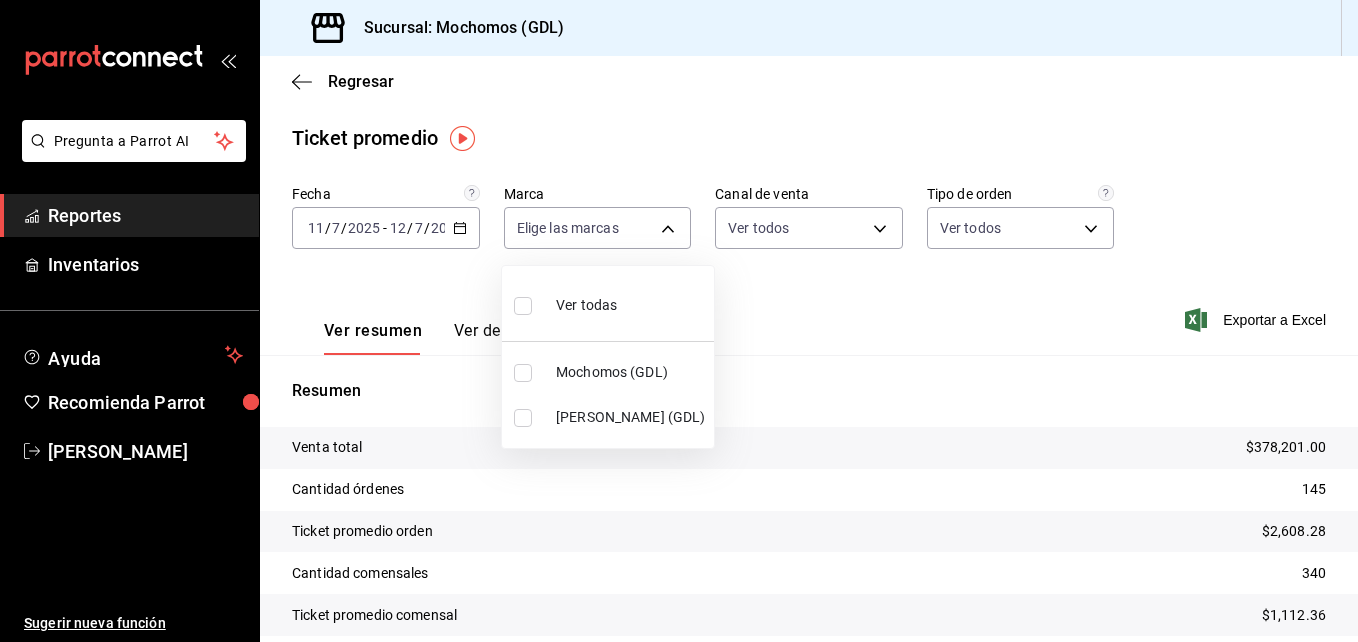 click at bounding box center (523, 373) 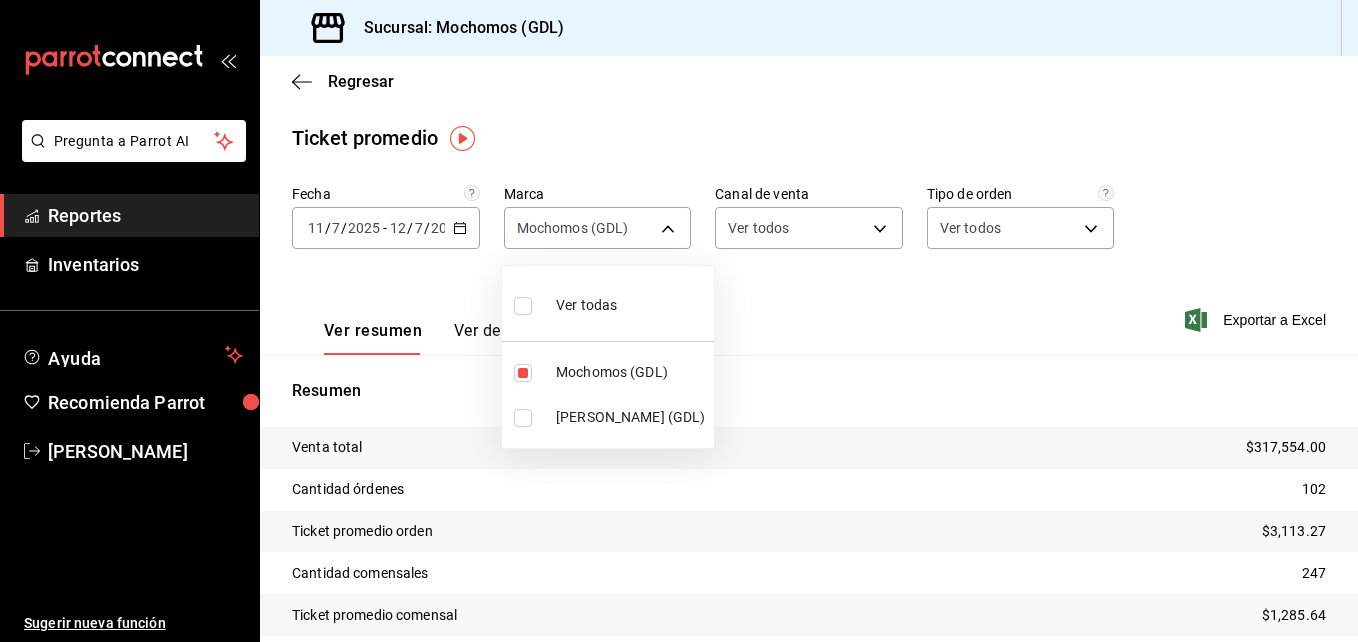 click at bounding box center [679, 321] 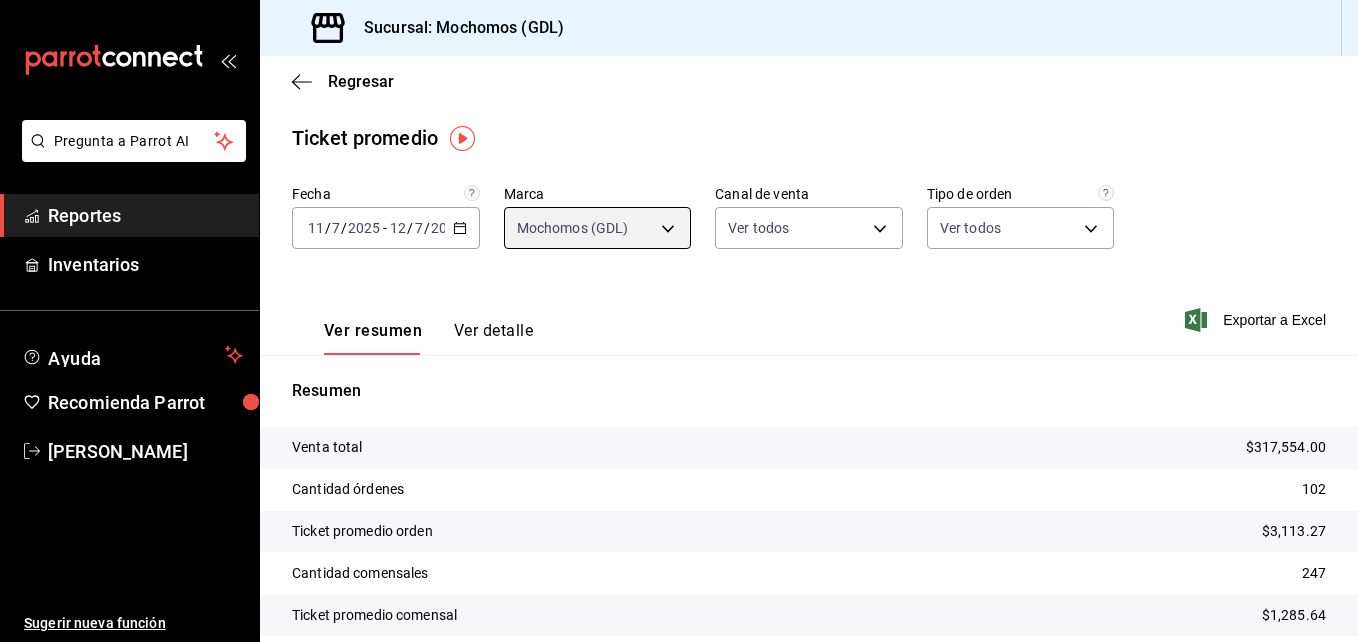 scroll, scrollTop: 82, scrollLeft: 0, axis: vertical 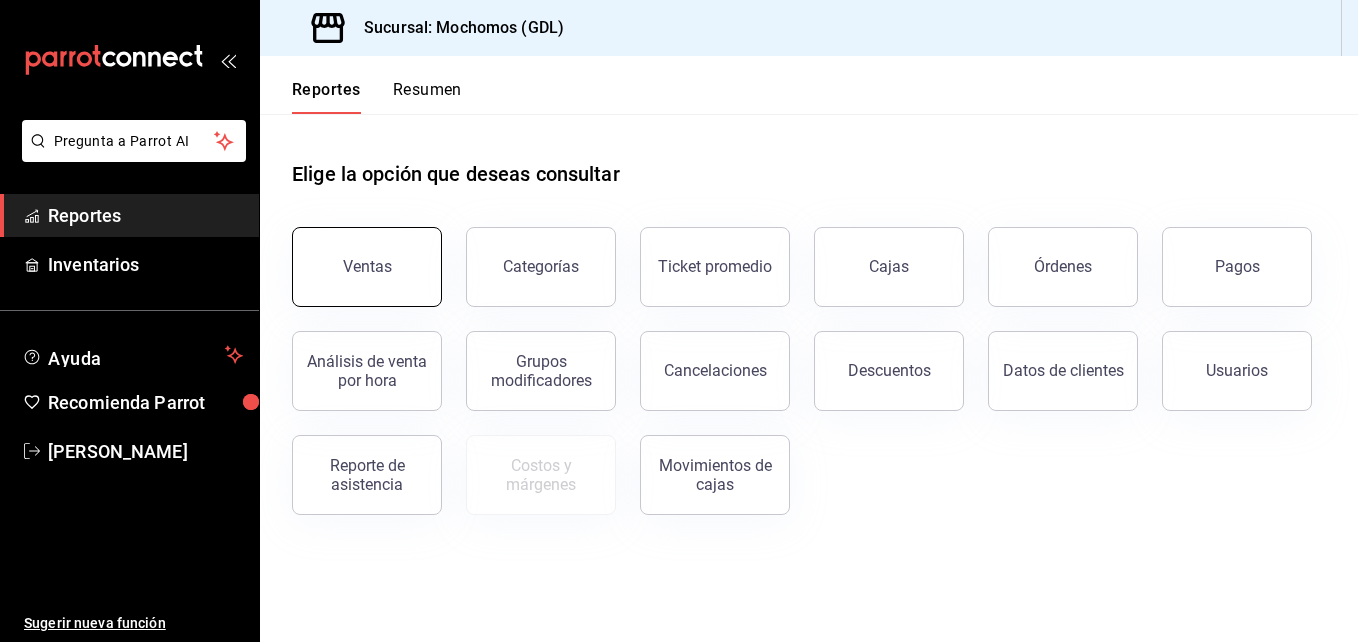 click on "Ventas" at bounding box center (367, 267) 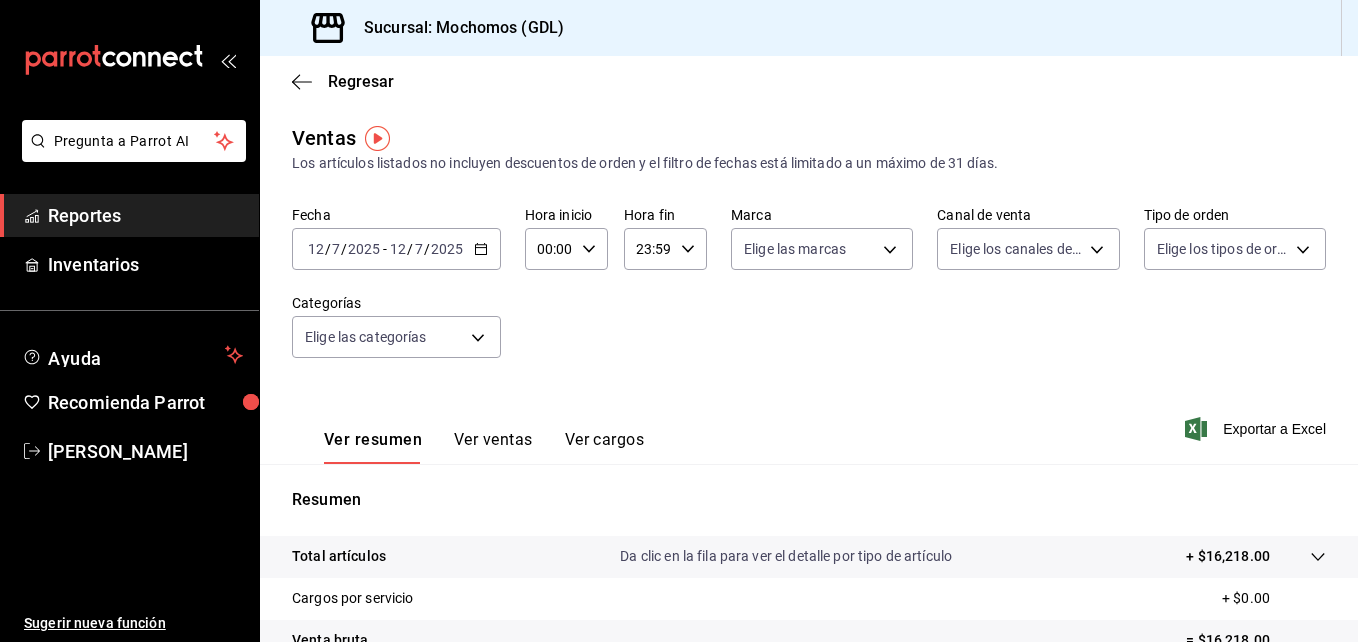 click on "2025-07-12 12 / 7 / 2025 - 2025-07-12 12 / 7 / 2025" at bounding box center [396, 249] 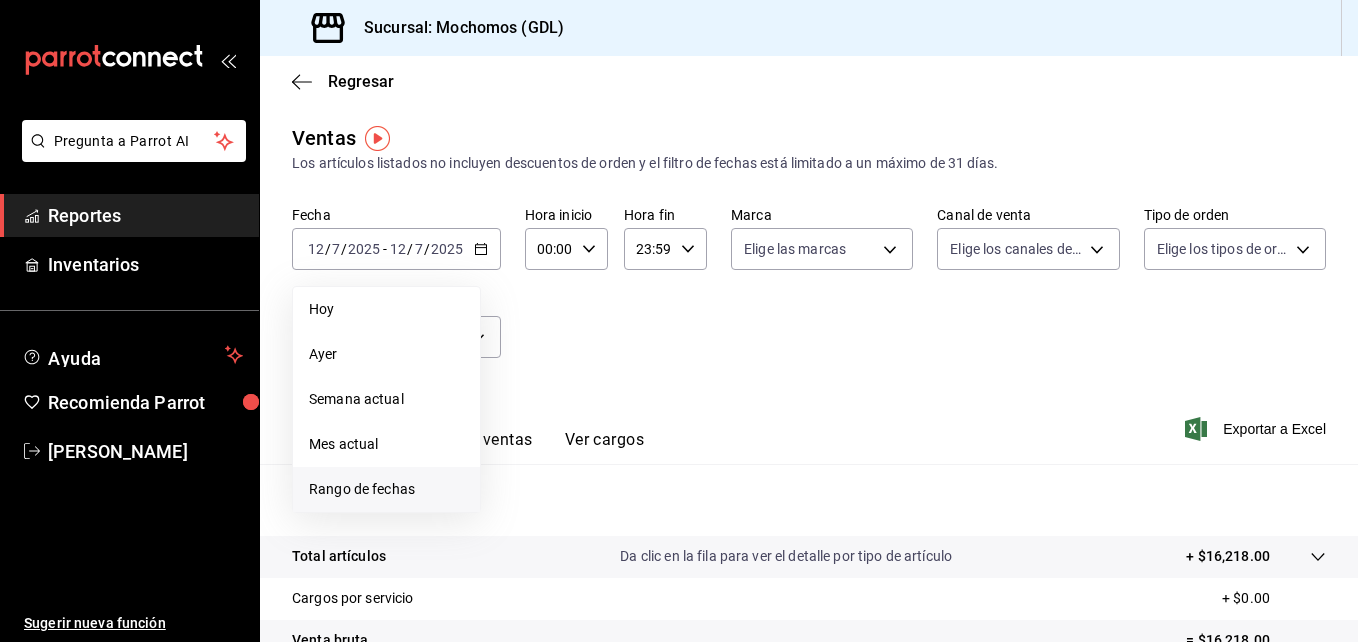click on "Rango de fechas" at bounding box center (386, 489) 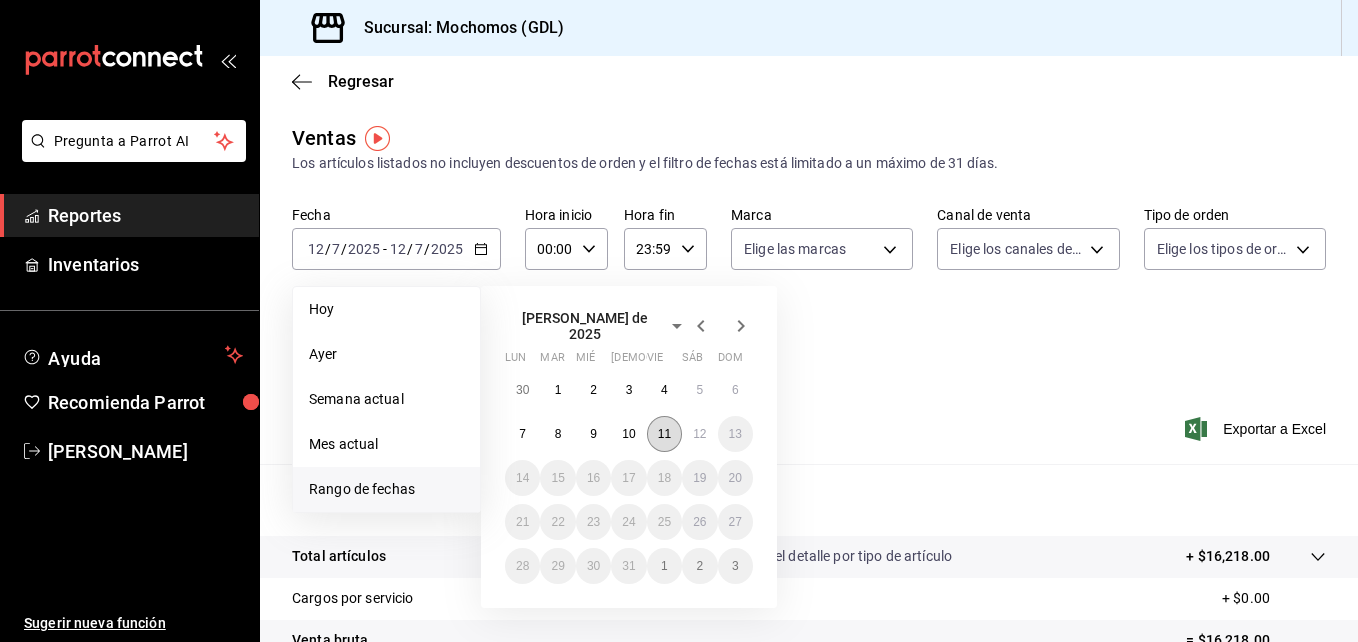 click on "11" at bounding box center (664, 434) 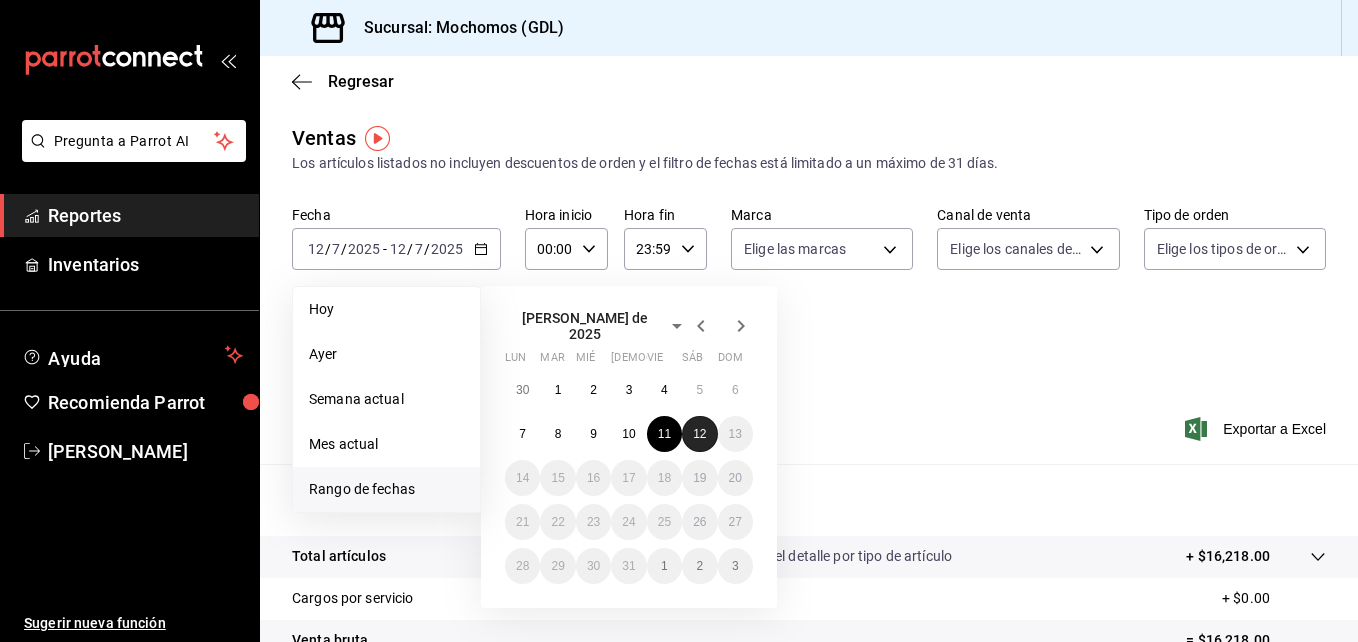 click on "12" at bounding box center [699, 434] 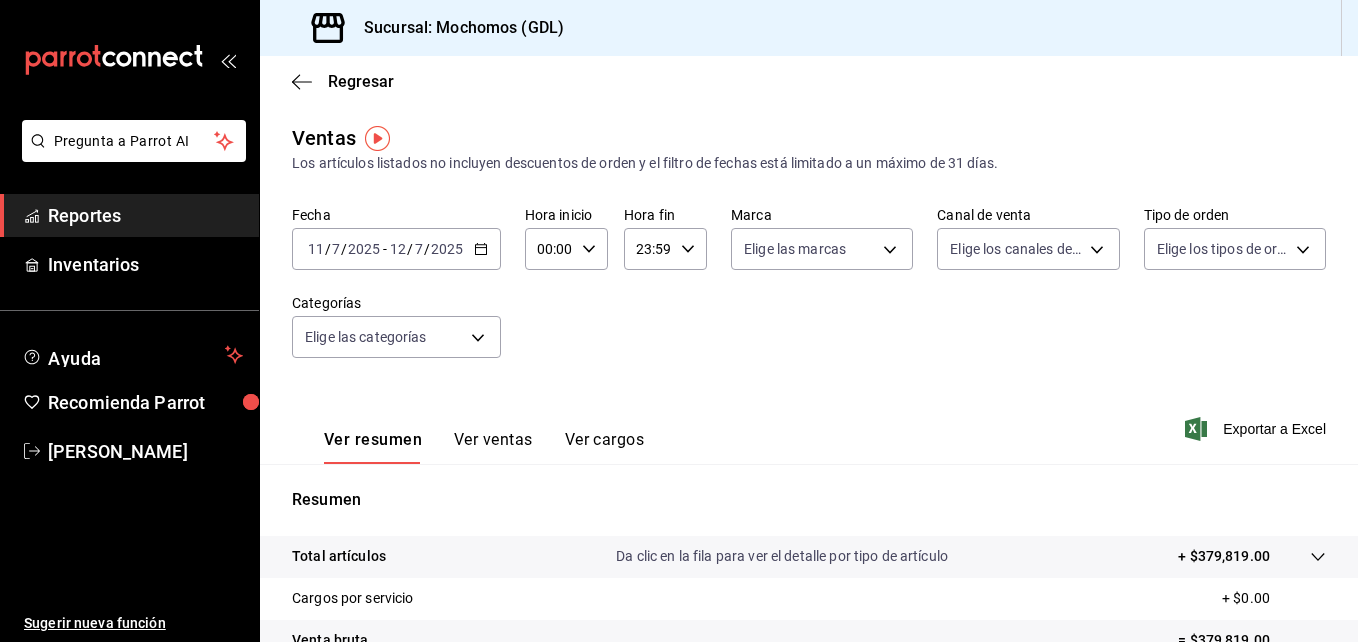 click 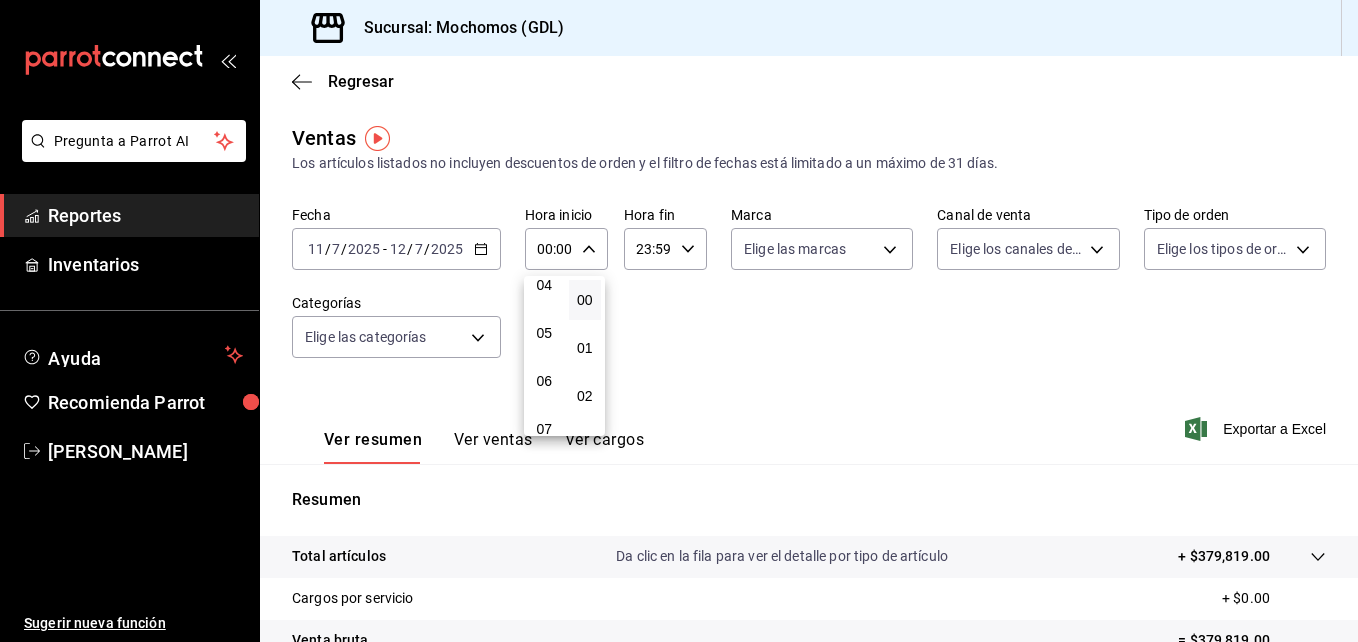 scroll, scrollTop: 208, scrollLeft: 0, axis: vertical 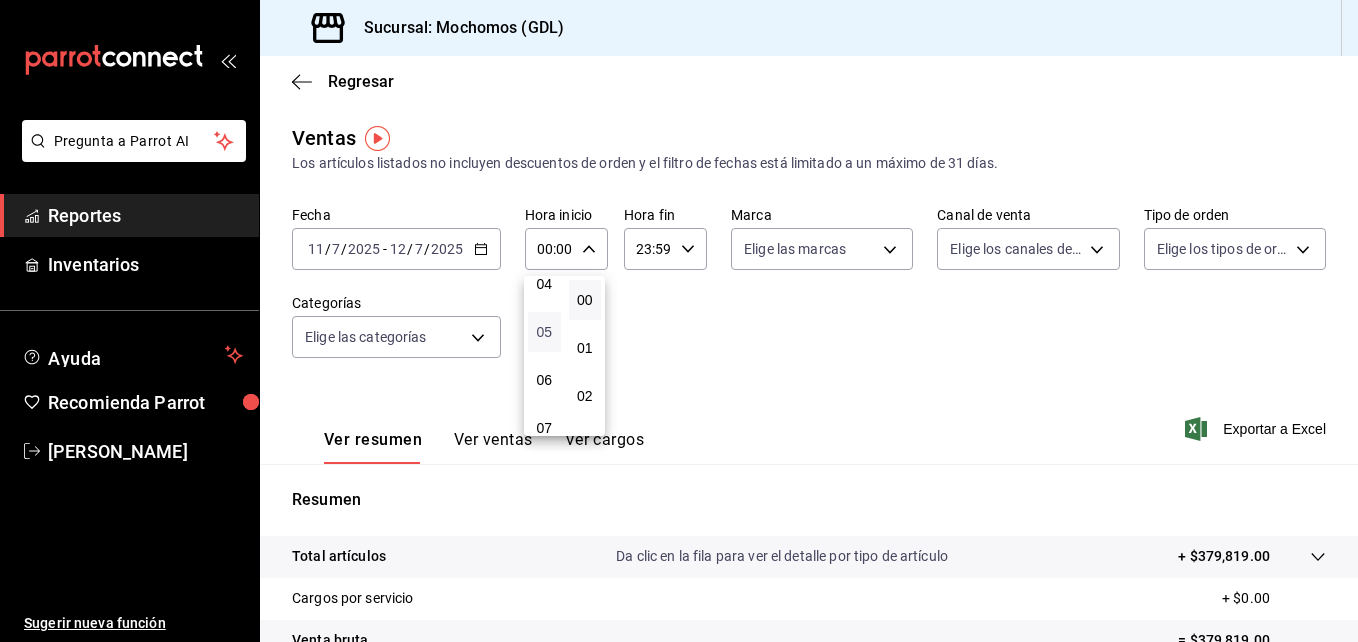 click on "05" at bounding box center [544, 332] 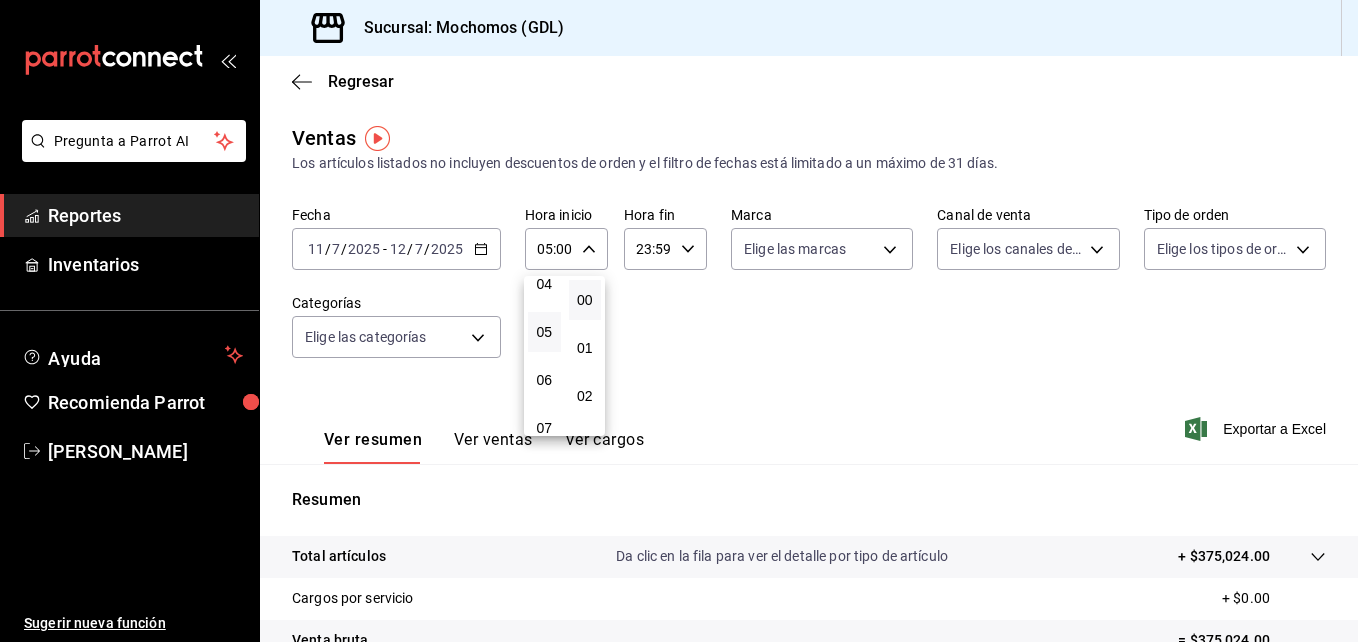 click at bounding box center (679, 321) 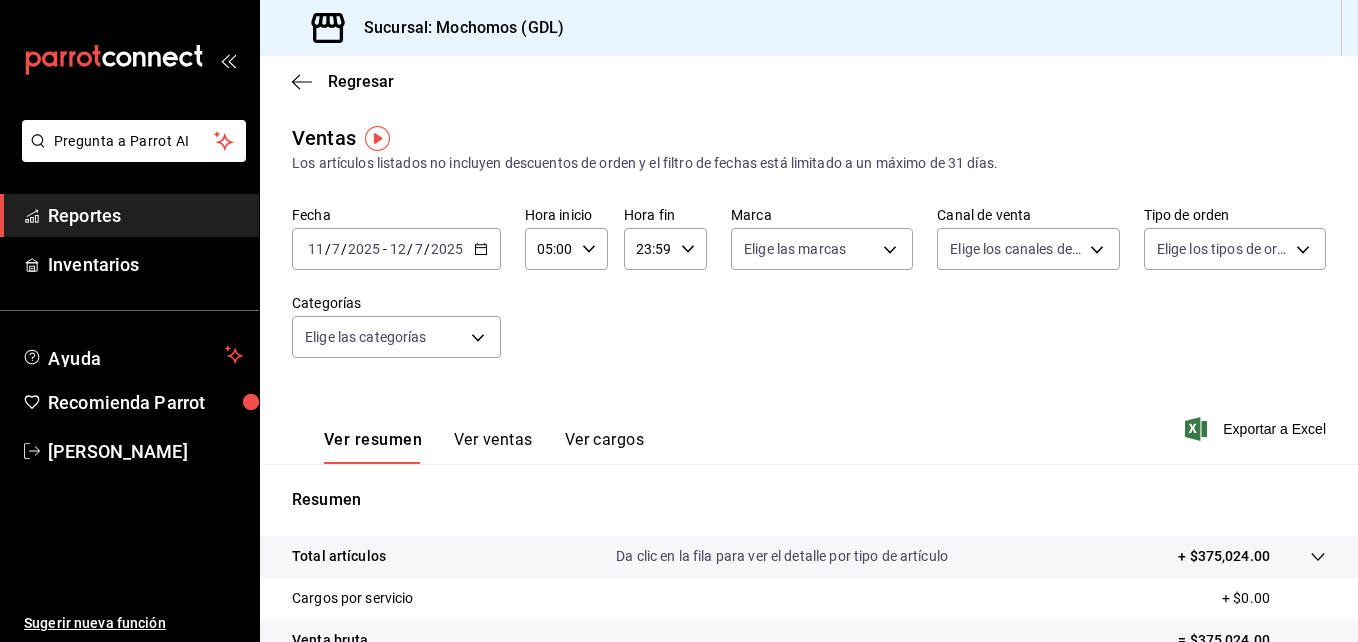 click 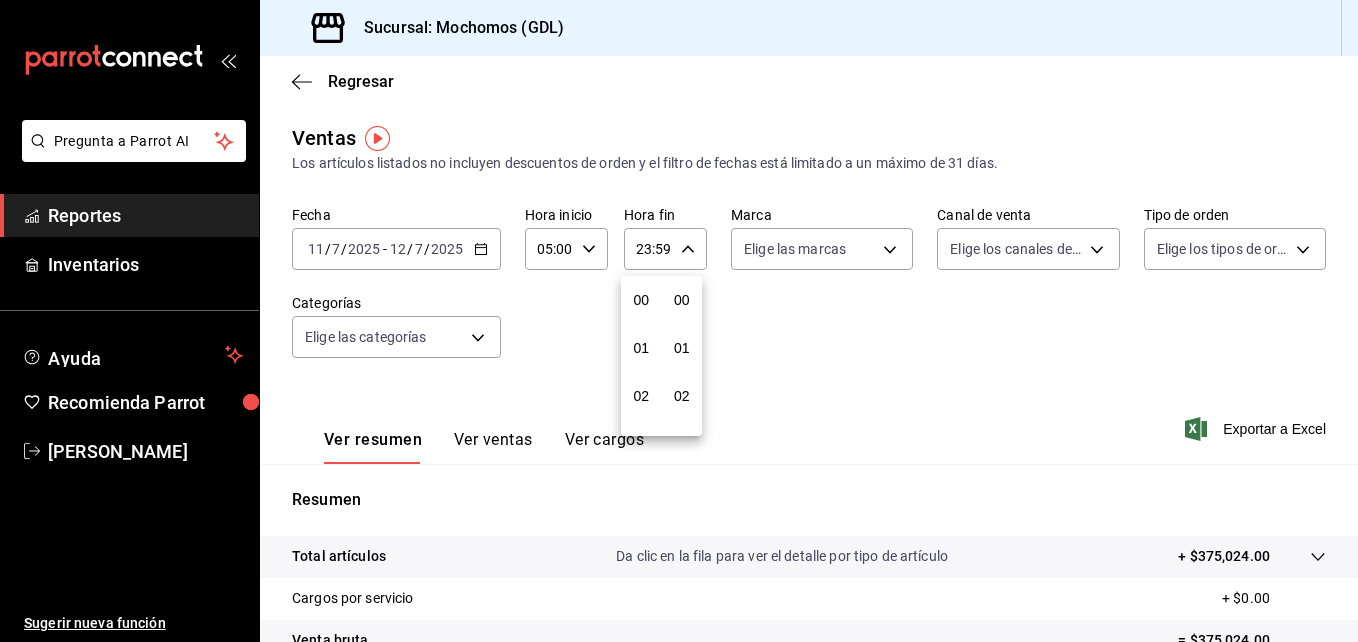 scroll, scrollTop: 992, scrollLeft: 0, axis: vertical 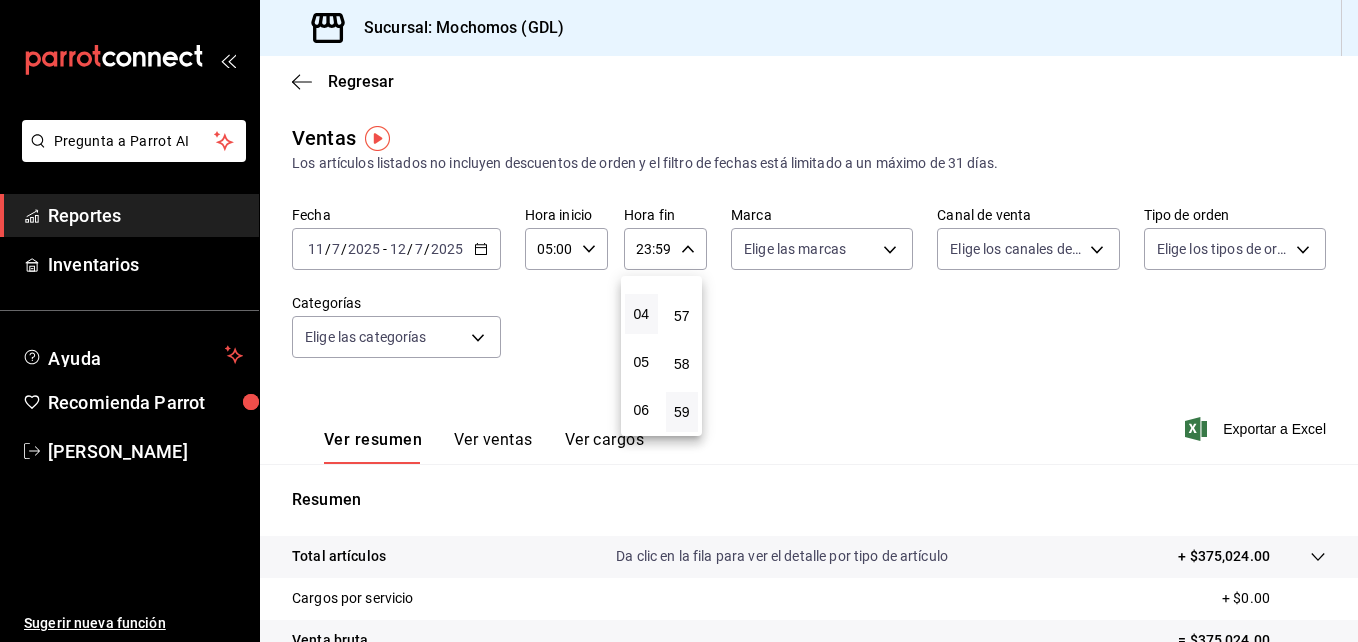 click on "04" at bounding box center (641, 314) 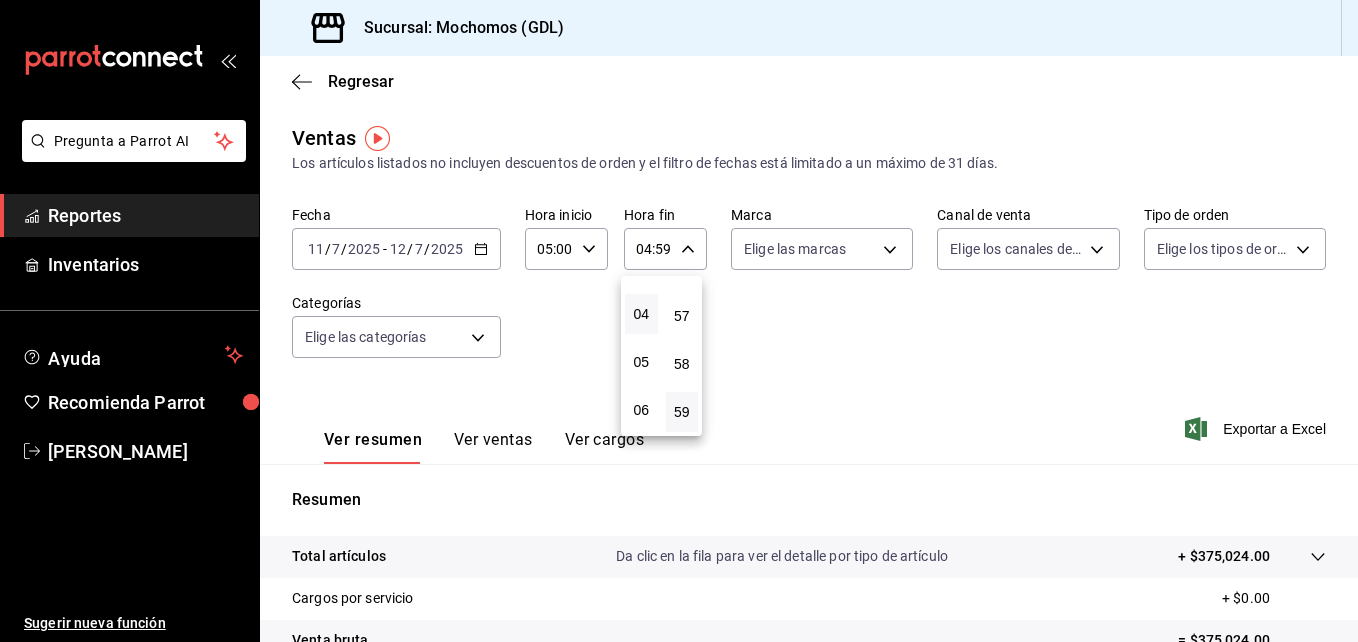 click at bounding box center (679, 321) 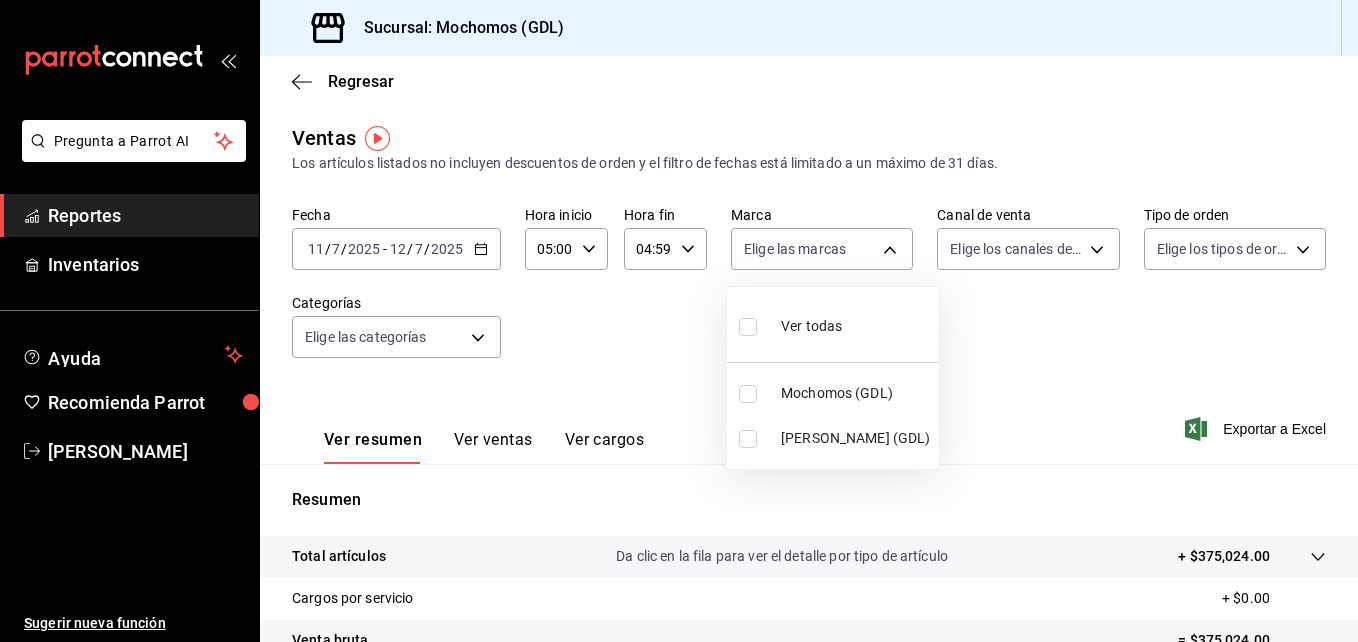 click on "Pregunta a Parrot AI Reportes   Inventarios   Ayuda Recomienda Parrot   Maria Serrano   Sugerir nueva función   Sucursal: Mochomos (GDL) Regresar Ventas Los artículos listados no incluyen descuentos de orden y el filtro de fechas está limitado a un máximo de 31 días. Fecha 2025-07-11 11 / 7 / 2025 - 2025-07-12 12 / 7 / 2025 Hora inicio 05:00 Hora inicio Hora fin 04:59 Hora fin Marca Elige las marcas Canal de venta Elige los canales de venta Tipo de orden Elige los tipos de orden Categorías Elige las categorías Ver resumen Ver ventas Ver cargos Exportar a Excel Resumen Total artículos Da clic en la fila para ver el detalle por tipo de artículo + $375,024.00 Cargos por servicio + $0.00 Venta bruta = $375,024.00 Descuentos totales - $1,618.00 Certificados de regalo - $0.00 Venta total = $373,406.00 Impuestos - $51,504.28 Venta neta = $321,901.72 Pregunta a Parrot AI Reportes   Inventarios   Ayuda Recomienda Parrot   Maria Serrano   Sugerir nueva función   GANA 1 MES GRATIS EN TU SUSCRIPCIÓN AQUÍ" at bounding box center (679, 321) 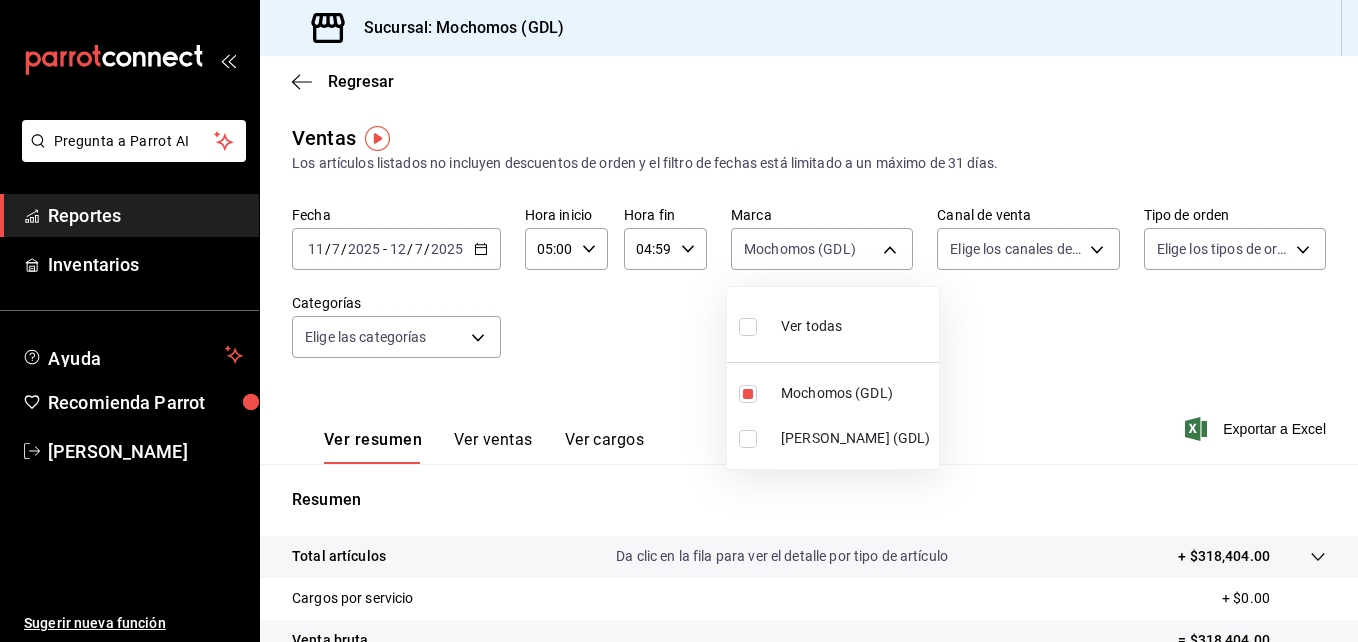 click at bounding box center [679, 321] 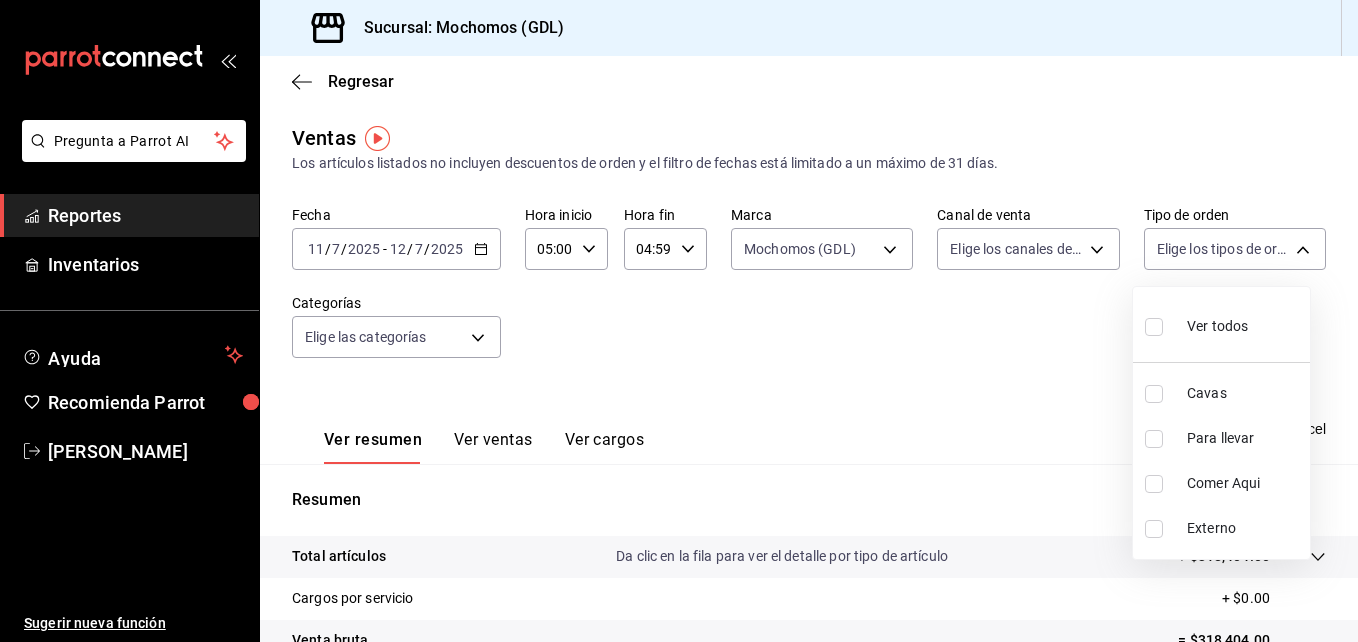 click on "Pregunta a Parrot AI Reportes   Inventarios   Ayuda Recomienda Parrot   Maria Serrano   Sugerir nueva función   Sucursal: Mochomos (GDL) Regresar Ventas Los artículos listados no incluyen descuentos de orden y el filtro de fechas está limitado a un máximo de 31 días. Fecha 2025-07-11 11 / 7 / 2025 - 2025-07-12 12 / 7 / 2025 Hora inicio 05:00 Hora inicio Hora fin 04:59 Hora fin Marca Mochomos (GDL) 36c25d4a-7cb0-456c-a434-e981d54830bc Canal de venta Elige los canales de venta Tipo de orden Elige los tipos de orden Categorías Elige las categorías Ver resumen Ver ventas Ver cargos Exportar a Excel Resumen Total artículos Da clic en la fila para ver el detalle por tipo de artículo + $318,404.00 Cargos por servicio + $0.00 Venta bruta = $318,404.00 Descuentos totales - $1,618.00 Certificados de regalo - $0.00 Venta total = $316,786.00 Impuestos - $43,694.62 Venta neta = $273,091.38 Pregunta a Parrot AI Reportes   Inventarios   Ayuda Recomienda Parrot   Maria Serrano   Sugerir nueva función   Ir a video" at bounding box center (679, 321) 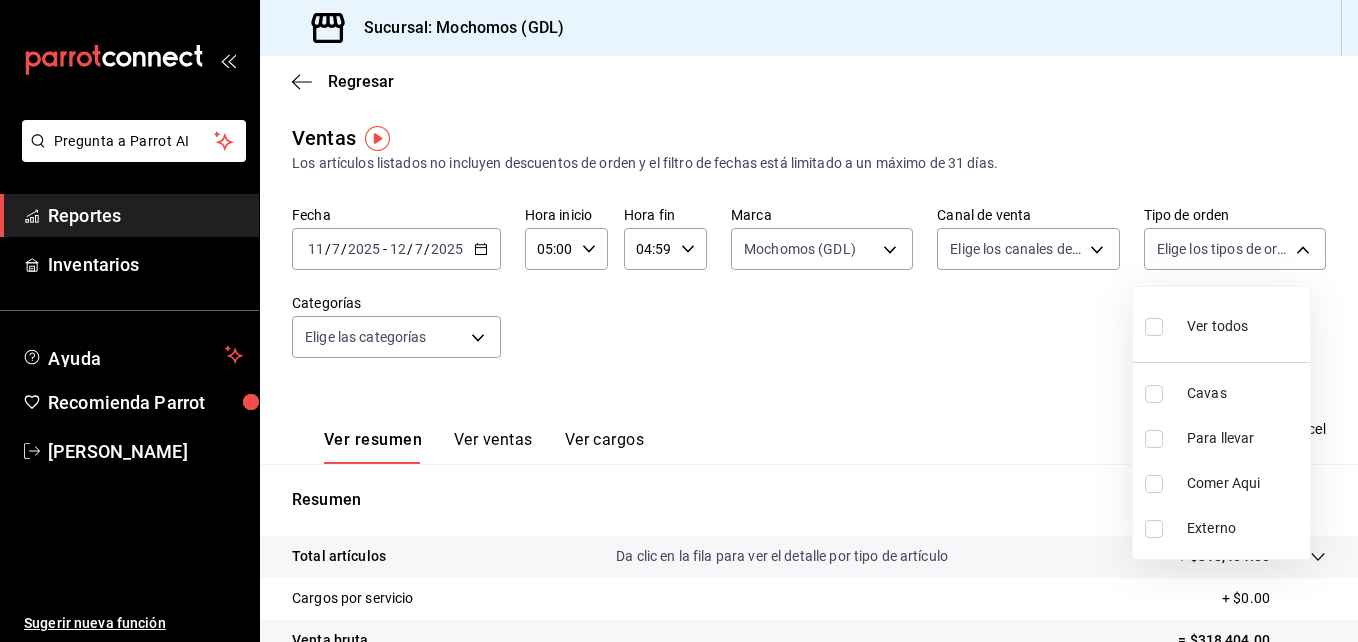 click at bounding box center (1158, 326) 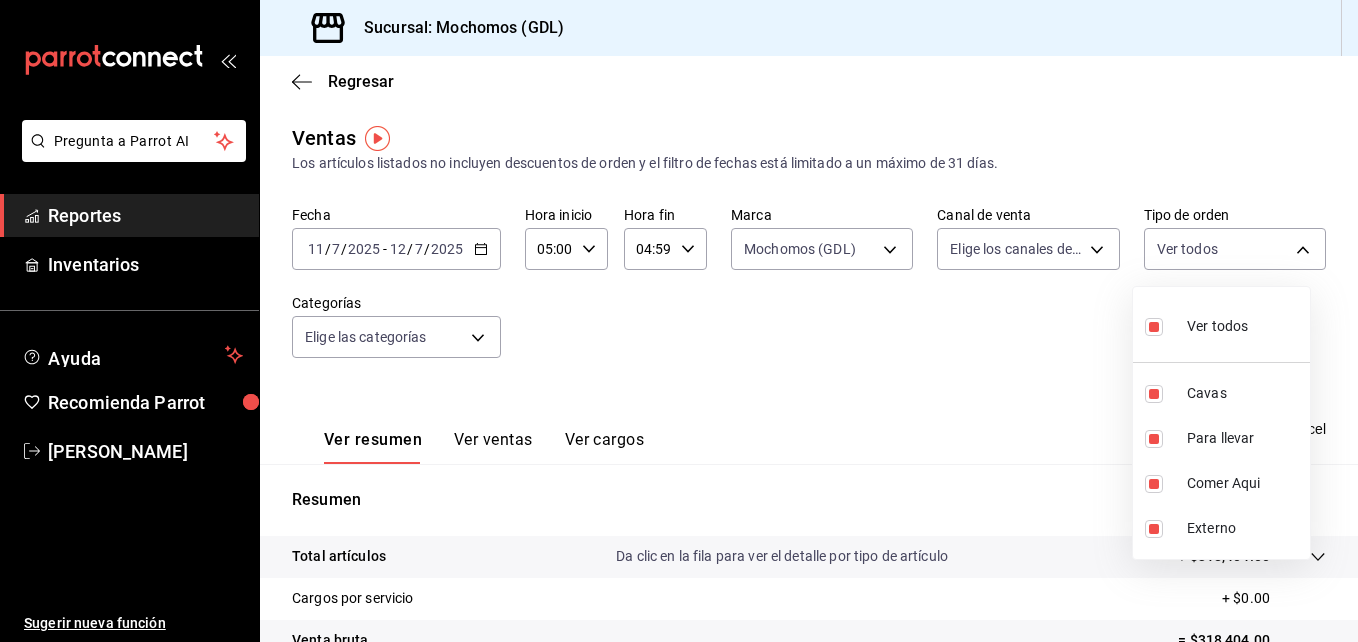 click at bounding box center [679, 321] 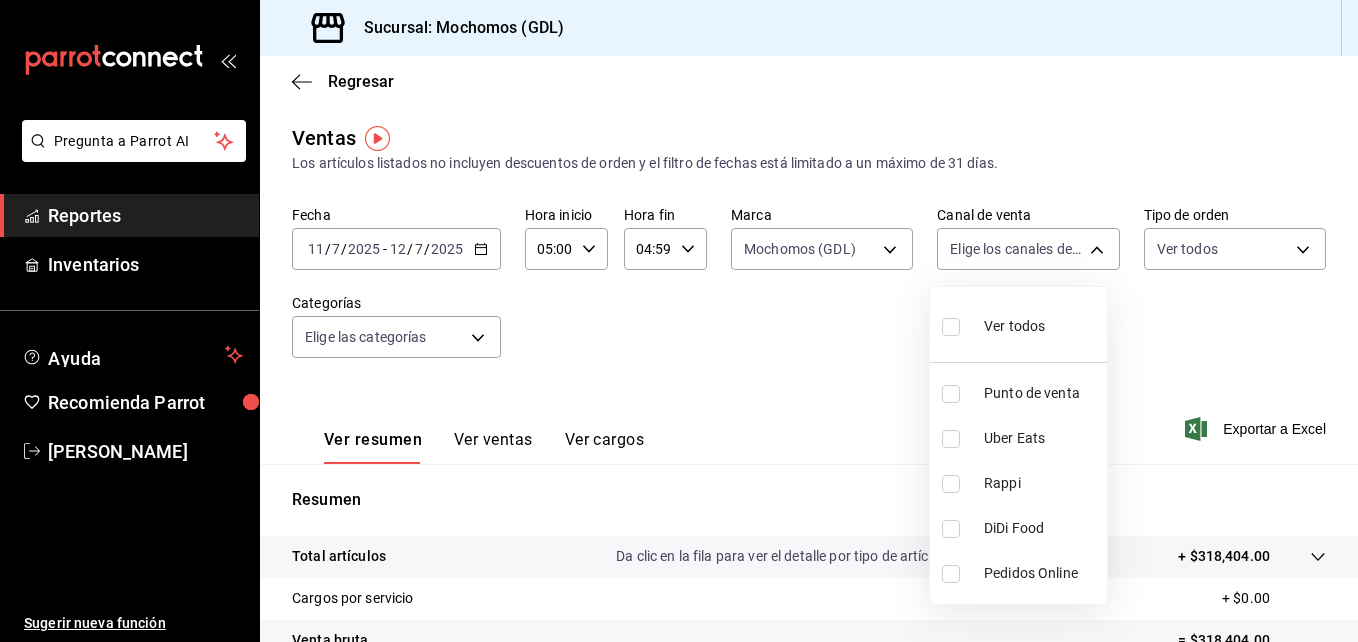 click on "Pregunta a Parrot AI Reportes   Inventarios   Ayuda Recomienda Parrot   Maria Serrano   Sugerir nueva función   Sucursal: Mochomos (GDL) Regresar Ventas Los artículos listados no incluyen descuentos de orden y el filtro de fechas está limitado a un máximo de 31 días. Fecha 2025-07-11 11 / 7 / 2025 - 2025-07-12 12 / 7 / 2025 Hora inicio 05:00 Hora inicio Hora fin 04:59 Hora fin Marca Mochomos (GDL) 36c25d4a-7cb0-456c-a434-e981d54830bc Canal de venta Elige los canales de venta Tipo de orden Ver todos c3d0baef-30c0-4718-9d76-caab43e27316,13c4cc4a-99d2-42c0-ba96-c3de8c08c13d,7b7918ed-1db5-442d-955d-303d5b4c53c3,EXTERNAL Categorías Elige las categorías Ver resumen Ver ventas Ver cargos Exportar a Excel Resumen Total artículos Da clic en la fila para ver el detalle por tipo de artículo + $318,404.00 Cargos por servicio + $0.00 Venta bruta = $318,404.00 Descuentos totales - $1,618.00 Certificados de regalo - $0.00 Venta total = $316,786.00 Impuestos - $43,694.62 Venta neta = $273,091.38 Pregunta a Parrot AI" at bounding box center (679, 321) 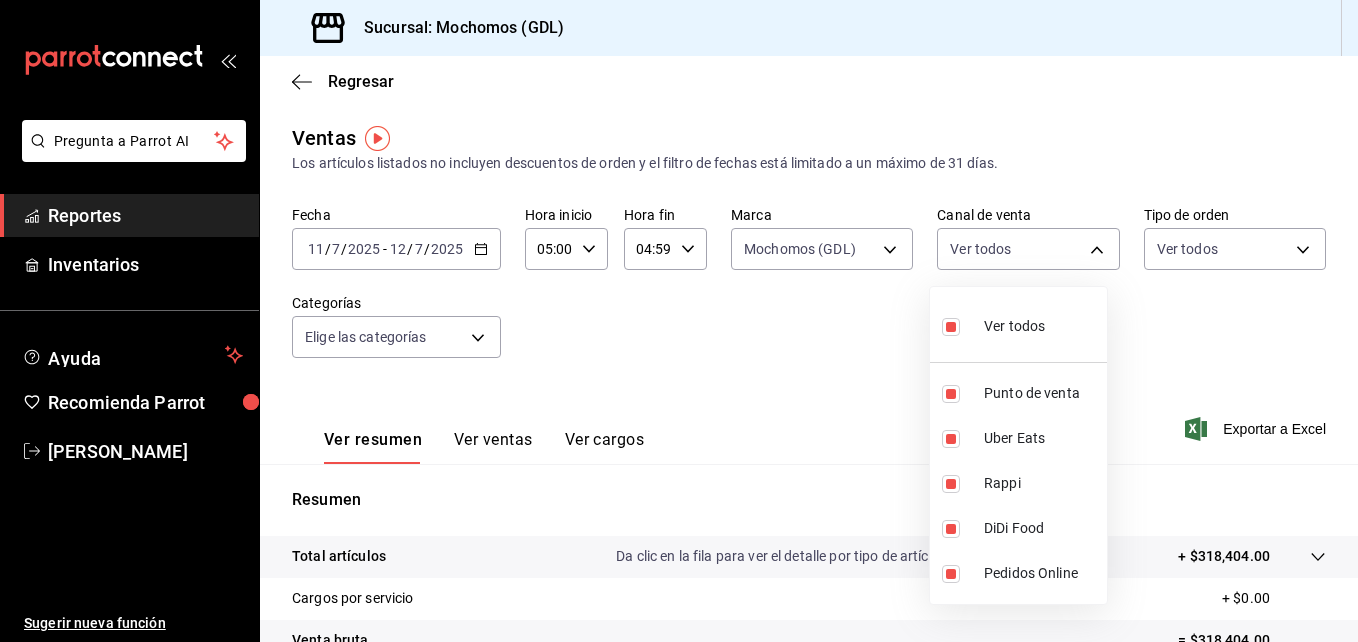 click at bounding box center (679, 321) 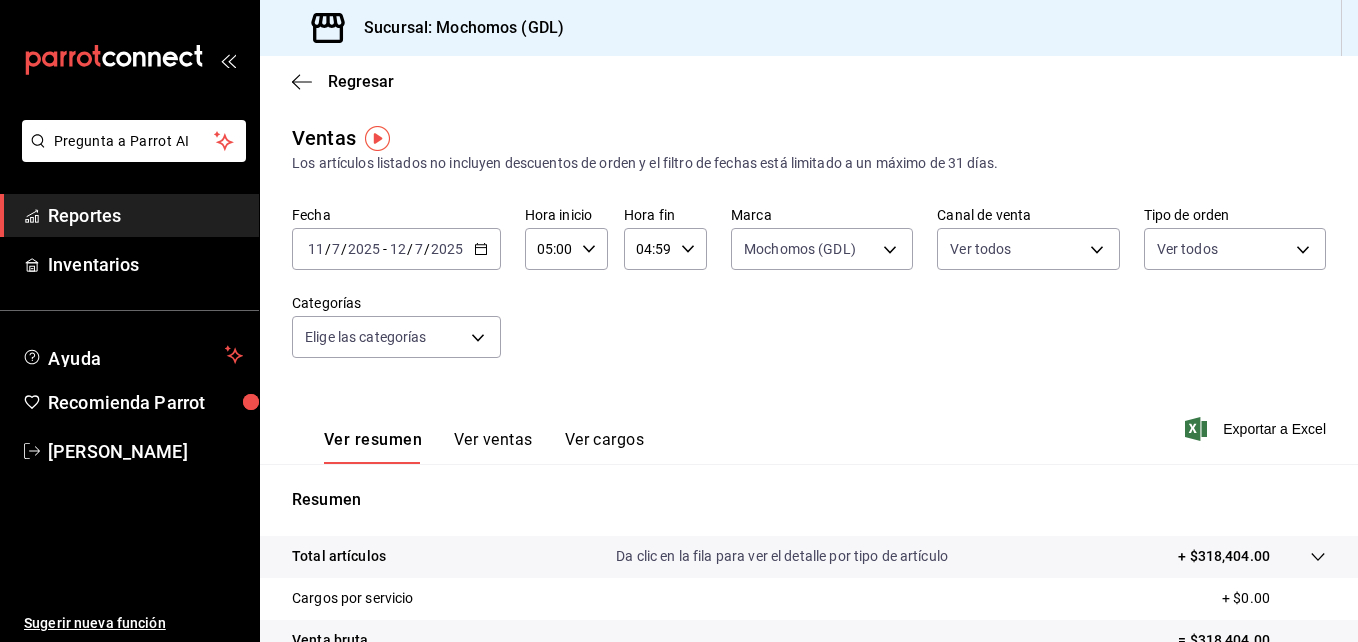 click on "Exportar a Excel" at bounding box center [1257, 429] 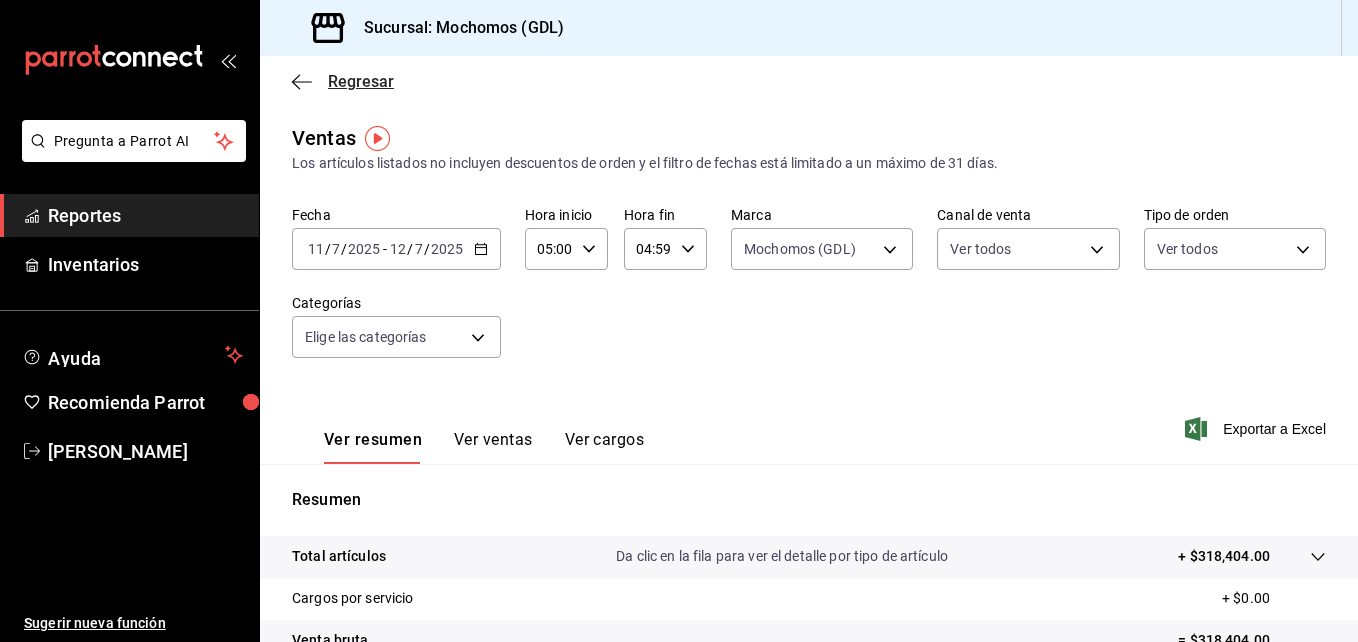 click on "Regresar" at bounding box center (361, 81) 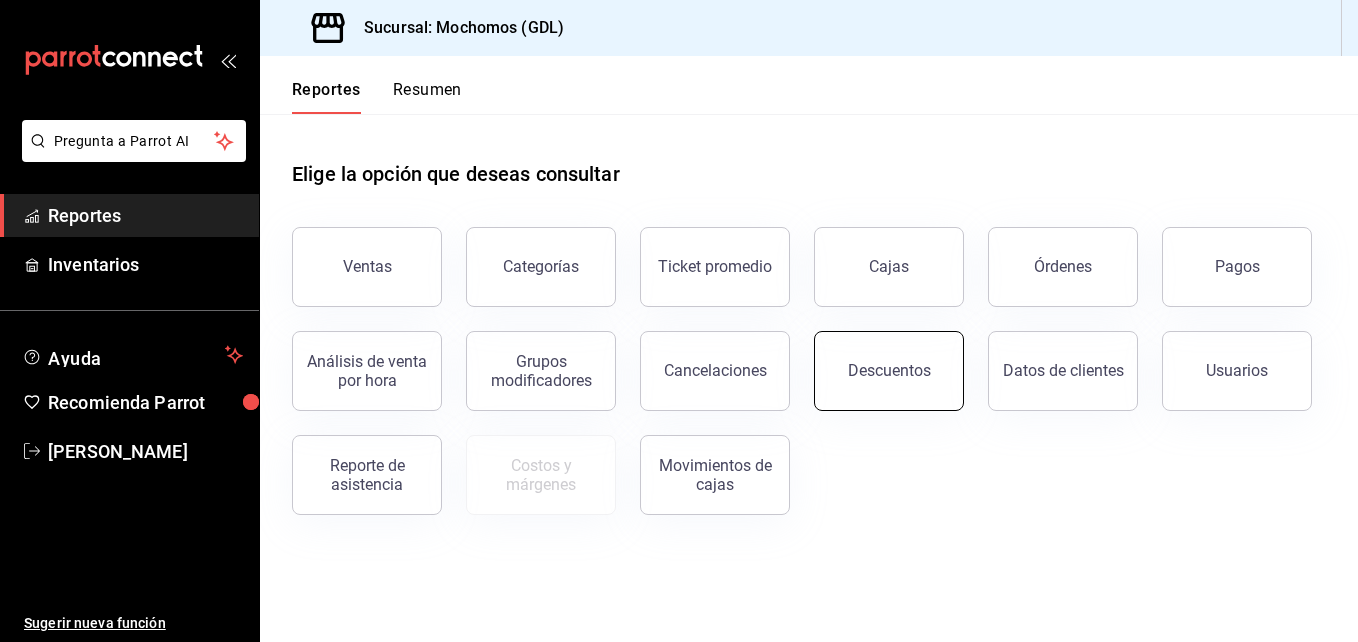 click on "Descuentos" at bounding box center (889, 370) 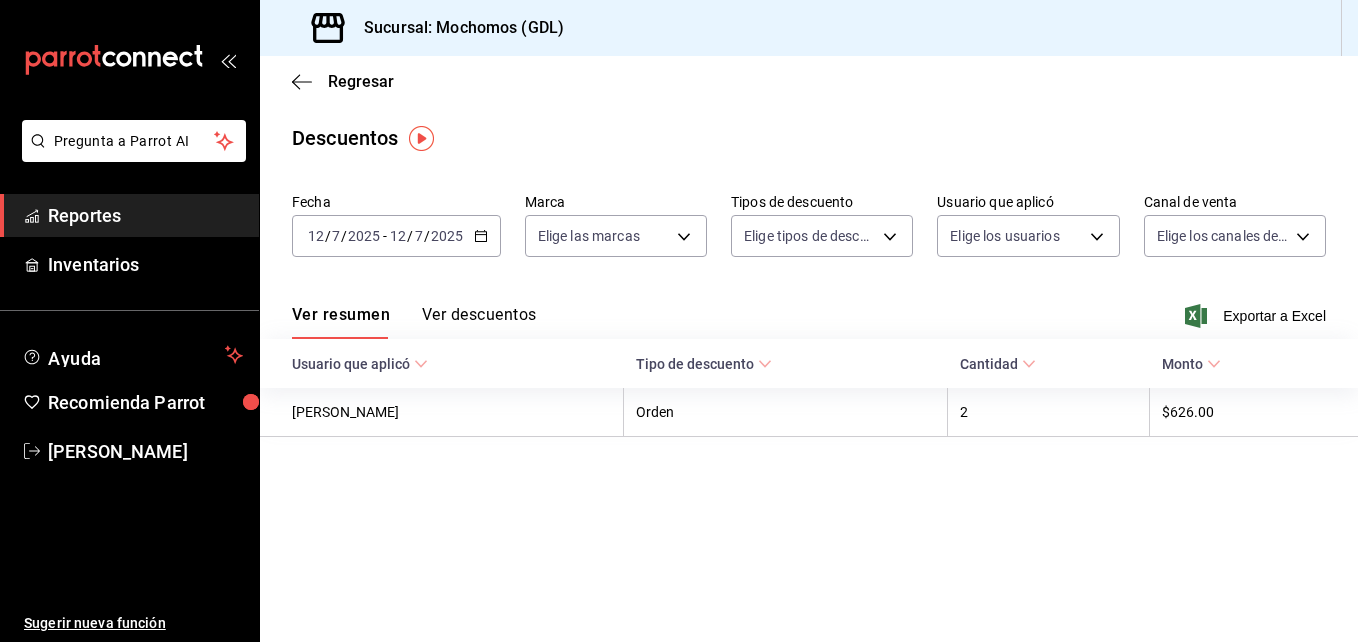 click 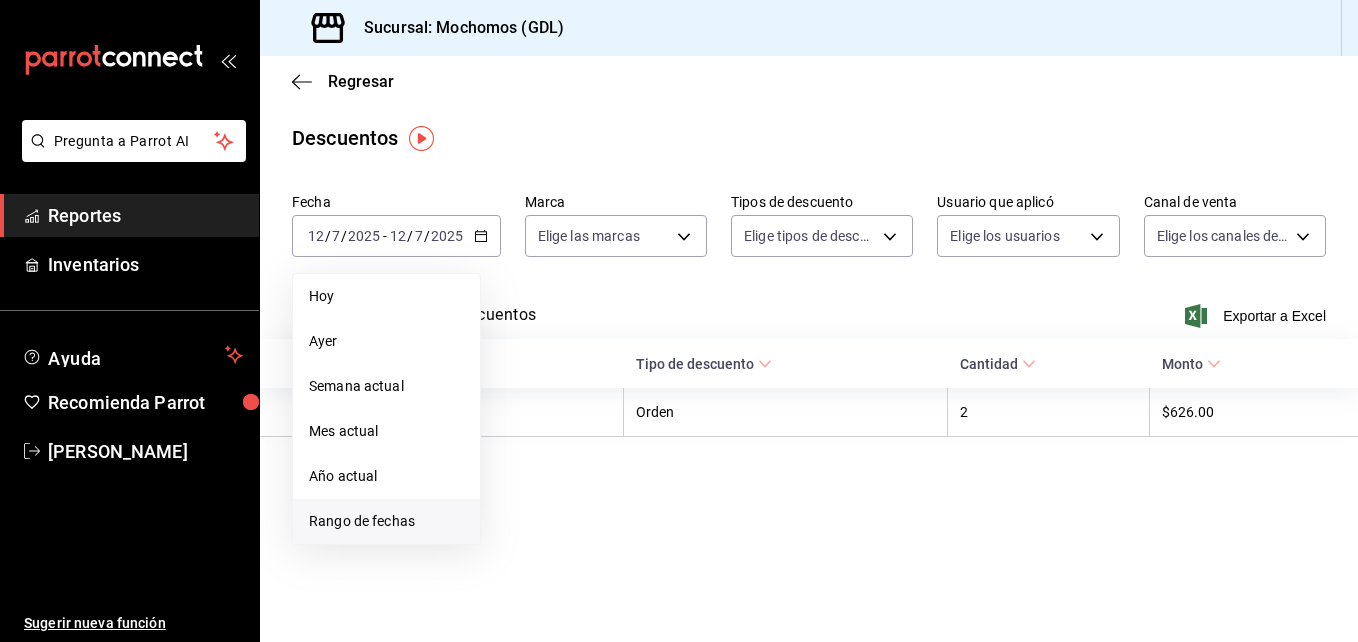click on "Rango de fechas" at bounding box center (386, 521) 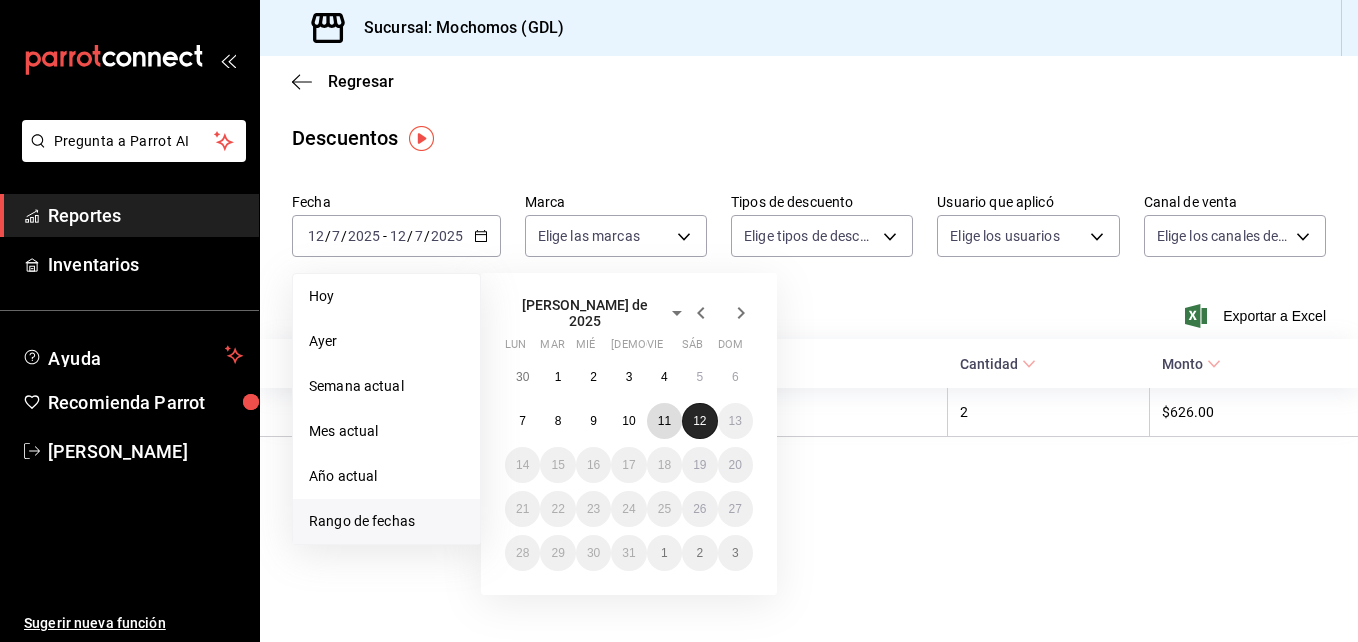 drag, startPoint x: 674, startPoint y: 402, endPoint x: 708, endPoint y: 416, distance: 36.769554 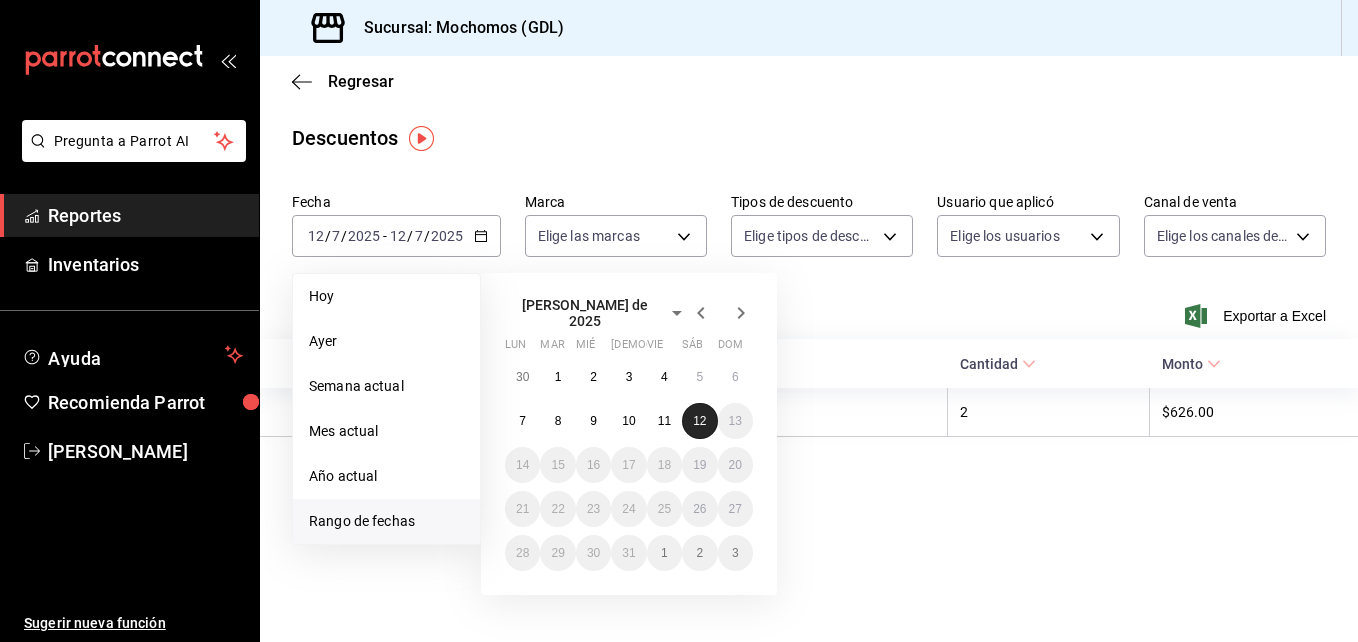 click on "12" at bounding box center (699, 421) 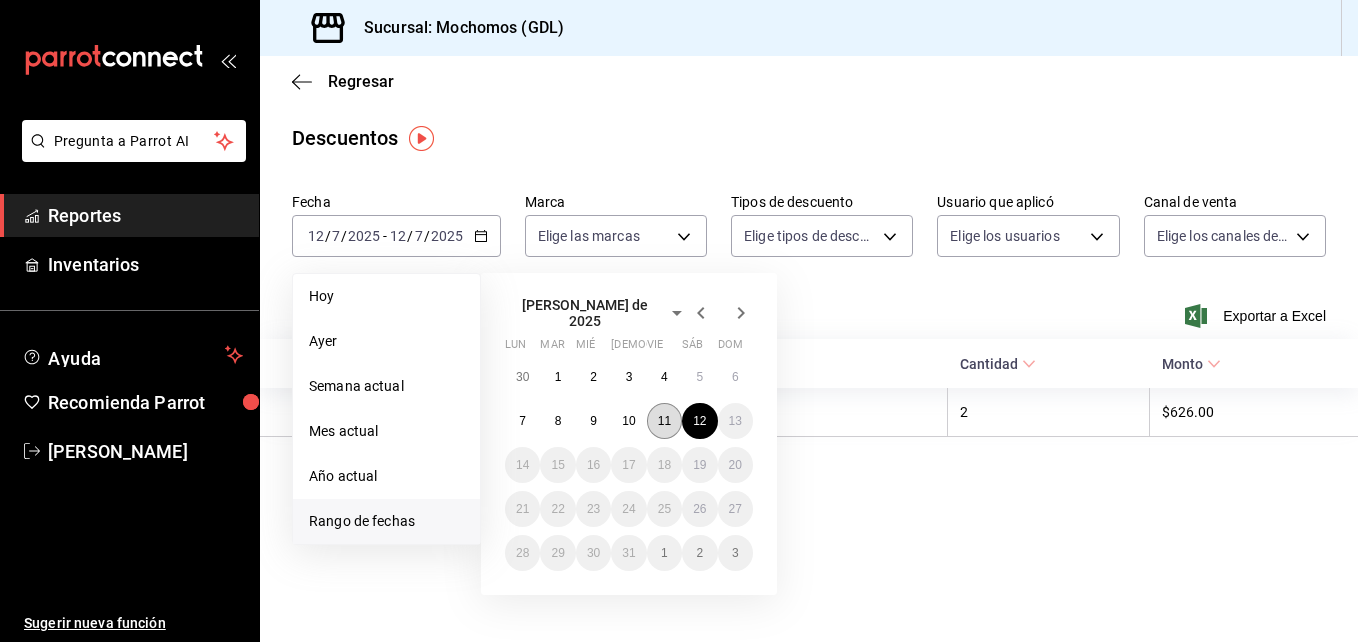 click on "11" at bounding box center [664, 421] 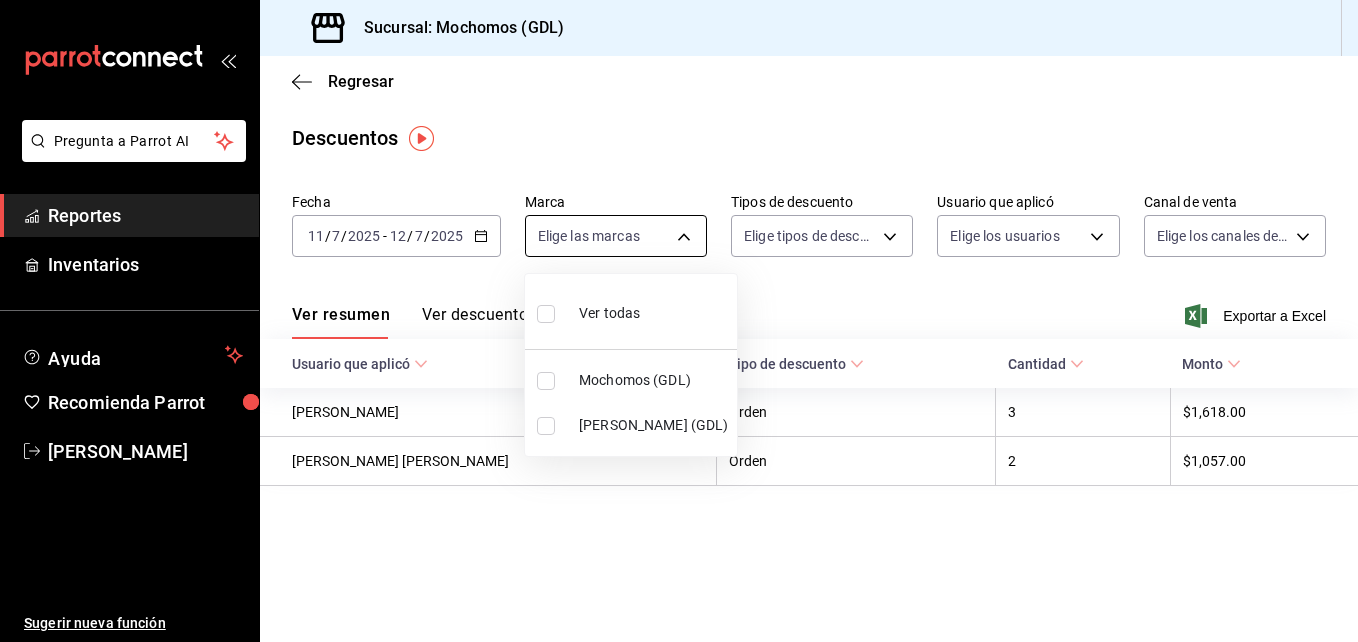 click on "Pregunta a Parrot AI Reportes   Inventarios   Ayuda Recomienda Parrot   [PERSON_NAME]   Sugerir nueva función   Sucursal: Mochomos (GDL) Regresar Descuentos Fecha [DATE] [DATE] - [DATE] [DATE] Marca Elige las marcas Tipos de descuento Elige tipos de descuento Usuario que aplicó Elige los usuarios Canal de venta Elige los canales de venta Ver resumen Ver descuentos Exportar a Excel Usuario que aplicó Tipo de descuento Cantidad Monto [PERSON_NAME] Orden 3 $1,618.00 [PERSON_NAME] Orden 2 $1,057.00 Pregunta a Parrot AI Reportes   Inventarios   Ayuda Recomienda Parrot   [PERSON_NAME]   Sugerir nueva función   GANA 1 MES GRATIS EN TU SUSCRIPCIÓN AQUÍ ¿Recuerdas cómo empezó tu restaurante?
[DATE] puedes ayudar a un colega a tener el mismo cambio que tú viviste.
Recomienda Parrot directamente desde tu Portal Administrador.
Es fácil y rápido.
🎁 Por cada restaurante que se una, ganas 1 mes gratis. Ver video tutorial Ir a video Visitar centro de ayuda [PHONE_NUMBER]" at bounding box center (679, 321) 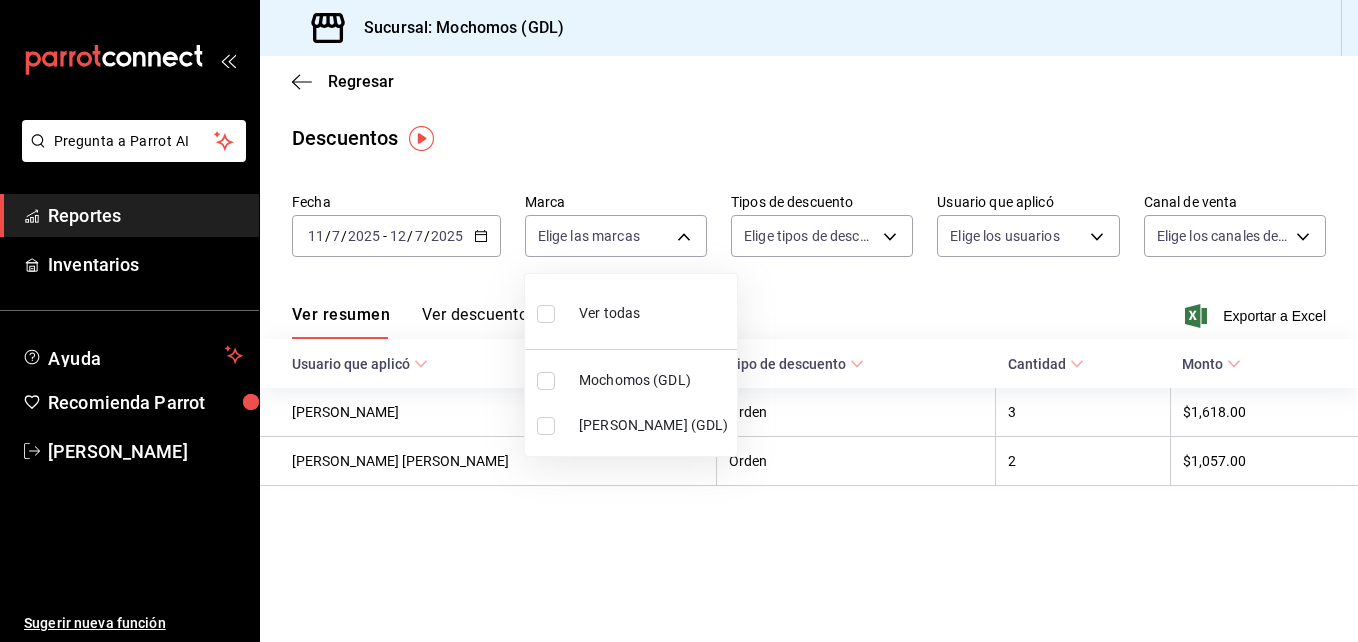 click on "Mochomos (GDL)" at bounding box center [654, 380] 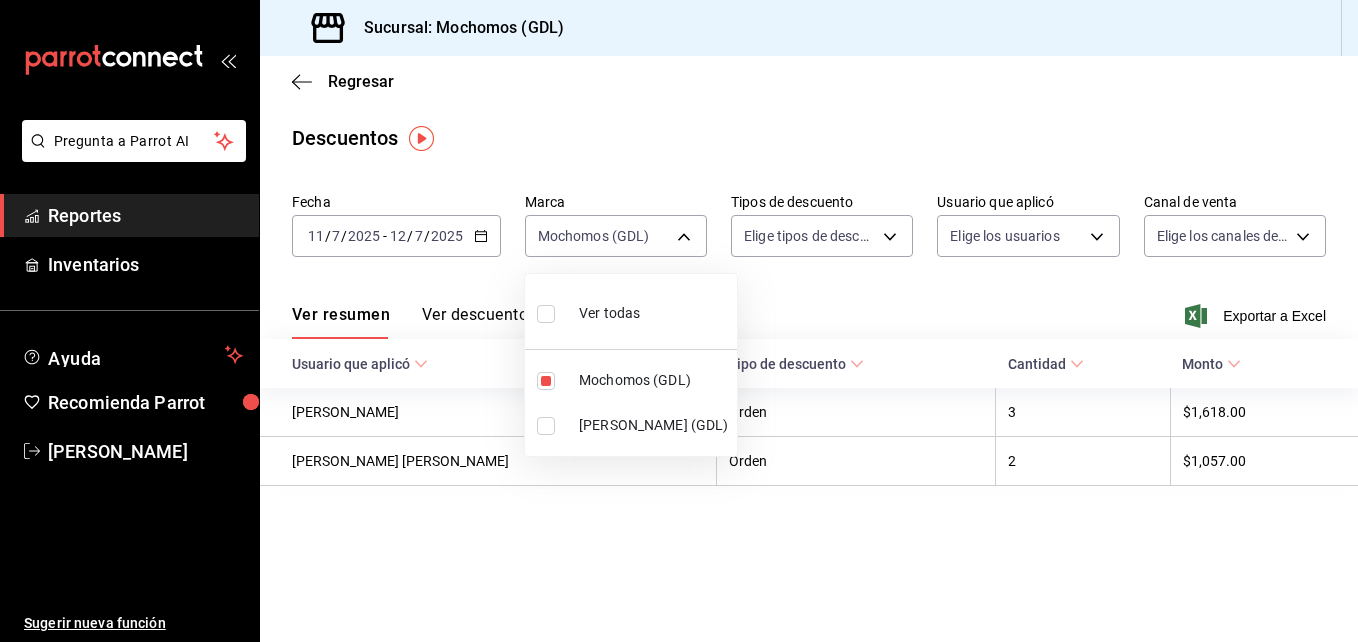 click at bounding box center [679, 321] 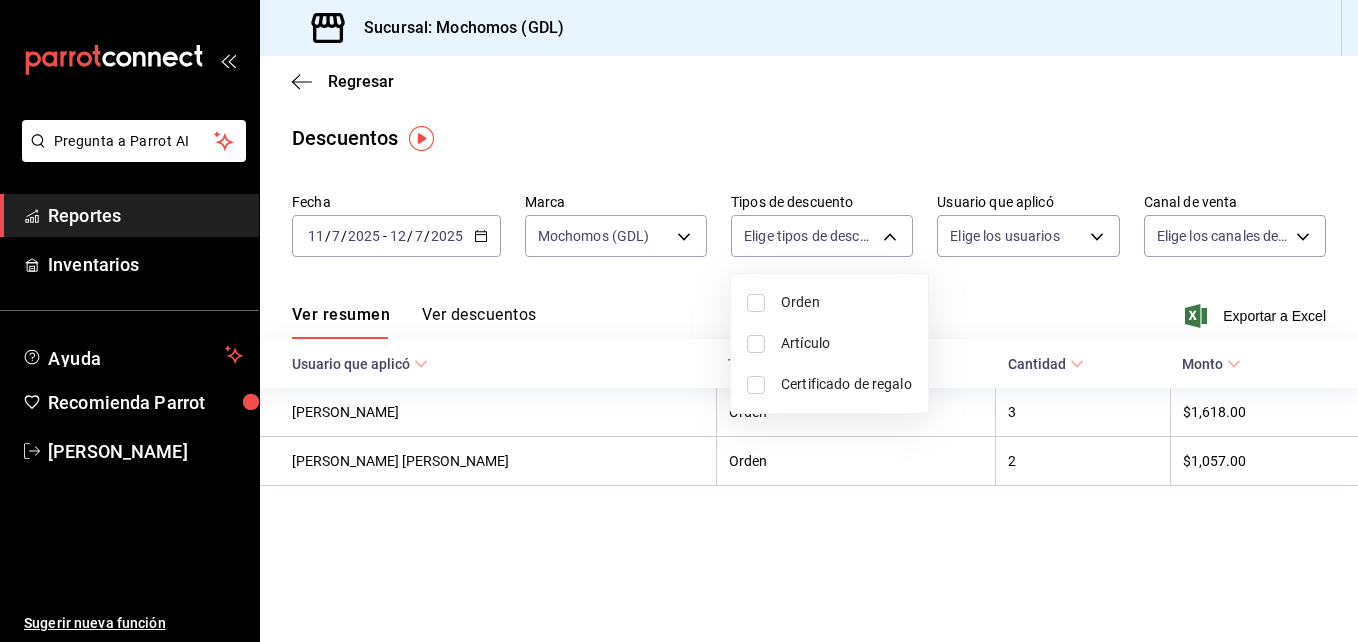 click on "Pregunta a Parrot AI Reportes   Inventarios   Ayuda Recomienda Parrot   Maria Serrano   Sugerir nueva función   Sucursal: Mochomos (GDL) Regresar Descuentos Fecha 2025-07-11 11 / 7 / 2025 - 2025-07-12 12 / 7 / 2025 Marca Mochomos (GDL) 36c25d4a-7cb0-456c-a434-e981d54830bc Tipos de descuento Elige tipos de descuento Usuario que aplicó Elige los usuarios Canal de venta Elige los canales de venta Ver resumen Ver descuentos Exportar a Excel Usuario que aplicó Tipo de descuento Cantidad Monto Jacobo Hernandez Orden 3 $1,618.00 Marco Antonio Hernandez Orden 2 $1,057.00 Pregunta a Parrot AI Reportes   Inventarios   Ayuda Recomienda Parrot   Maria Serrano   Sugerir nueva función   GANA 1 MES GRATIS EN TU SUSCRIPCIÓN AQUÍ ¿Recuerdas cómo empezó tu restaurante?
Hoy puedes ayudar a un colega a tener el mismo cambio que tú viviste.
Recomienda Parrot directamente desde tu Portal Administrador.
Es fácil y rápido.
🎁 Por cada restaurante que se una, ganas 1 mes gratis. Ver video tutorial Ir a video Orden" at bounding box center [679, 321] 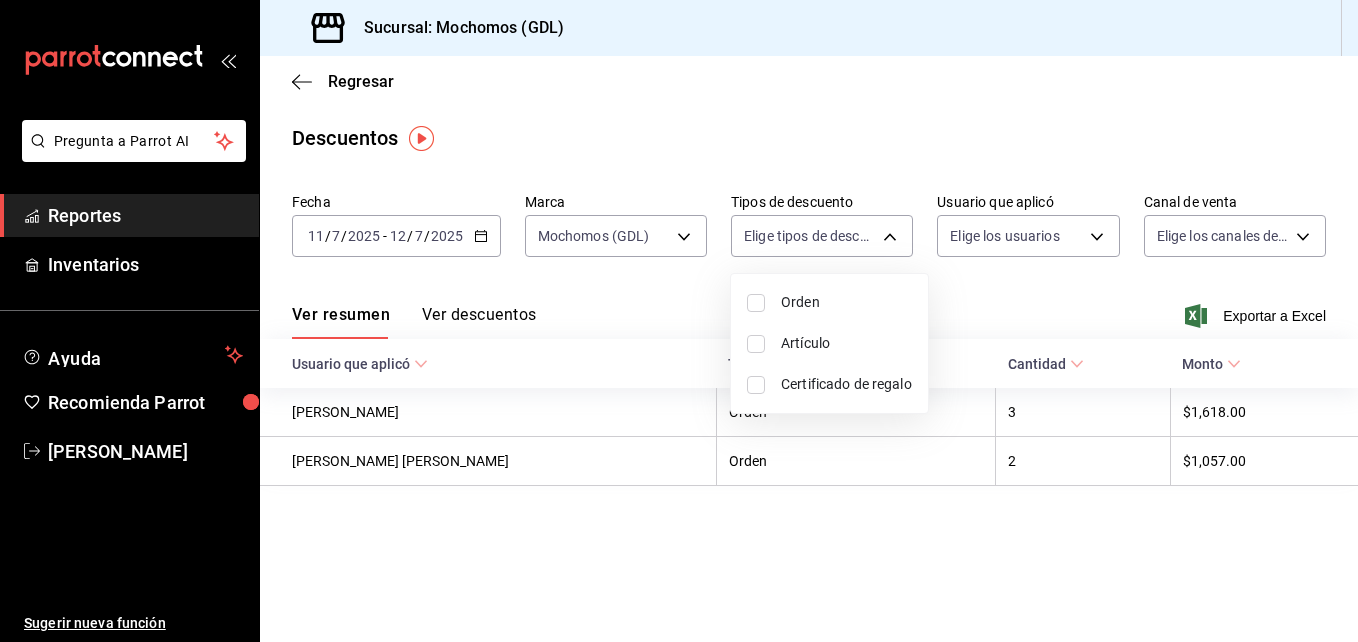 click at bounding box center (756, 303) 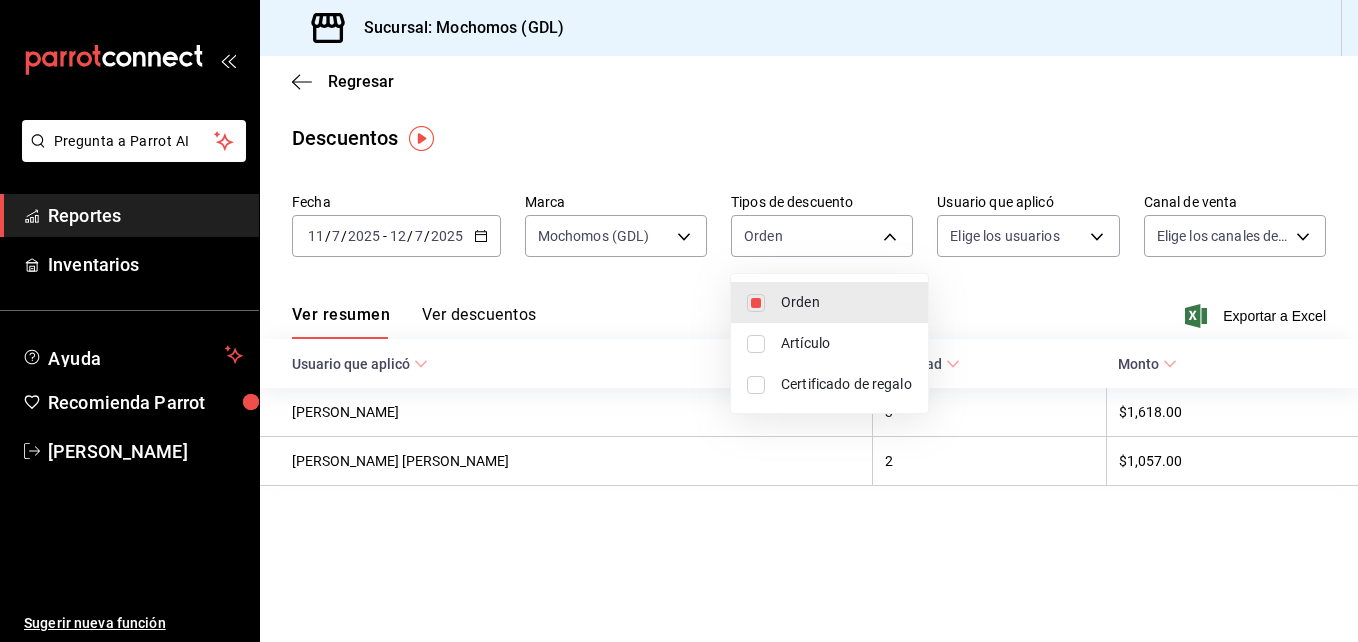 click on "Artículo" at bounding box center (829, 343) 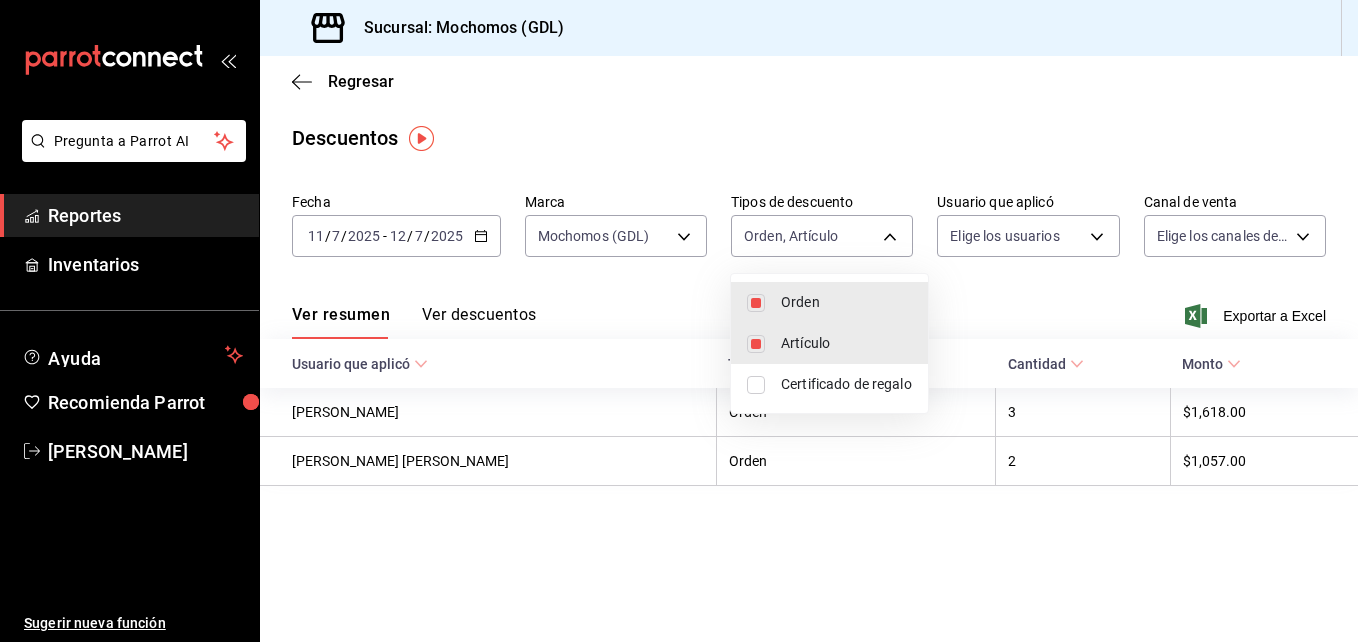 click on "Certificado de regalo" at bounding box center [829, 384] 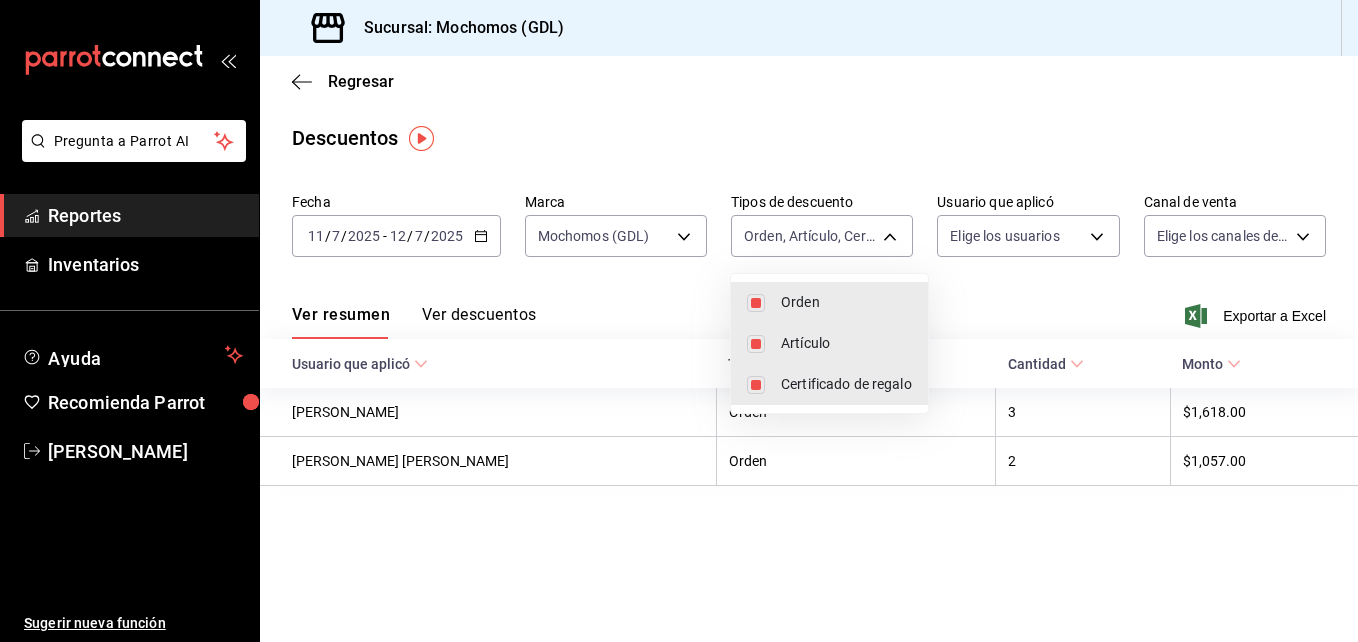 click at bounding box center (679, 321) 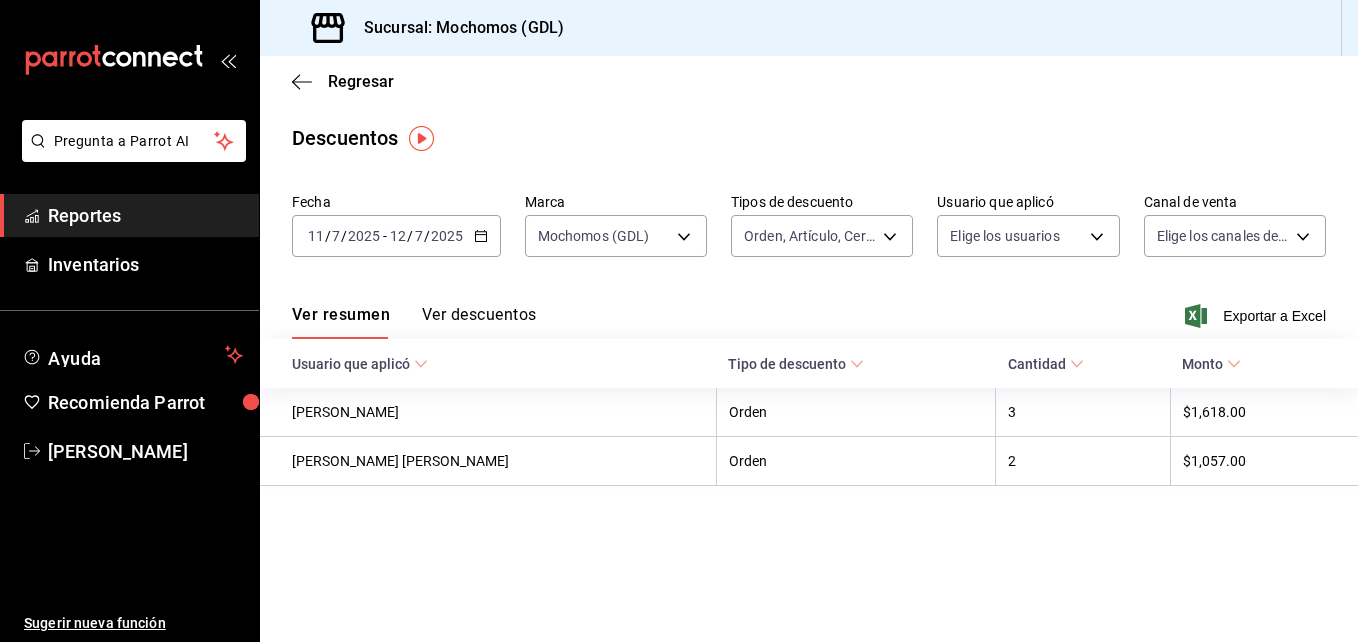 click on "Pregunta a Parrot AI Reportes   Inventarios   Ayuda Recomienda Parrot   [PERSON_NAME]   Sugerir nueva función   Sucursal: Mochomos (GDL) Regresar Descuentos Fecha [DATE] [DATE] - [DATE] [DATE] Marca Mochomos (GDL) 36c25d4a-7cb0-456c-a434-e981d54830bc Tipos de descuento Orden, Artículo, Certificado de regalo ORDER,ORDER_ITEM,CARD_REWARD Usuario que aplicó Elige los usuarios Canal de venta Elige los canales de venta Ver resumen Ver descuentos Exportar a Excel Usuario que aplicó Tipo de descuento Cantidad Monto [PERSON_NAME] Orden 3 $1,618.00 [PERSON_NAME] Orden 2 $1,057.00 Pregunta a Parrot AI Reportes   Inventarios   Ayuda Recomienda Parrot   [PERSON_NAME]   Sugerir nueva función   GANA 1 MES GRATIS EN TU SUSCRIPCIÓN AQUÍ Ver video tutorial Ir a video Visitar centro de ayuda [PHONE_NUMBER] [EMAIL_ADDRESS][DOMAIN_NAME] Visitar centro de ayuda [PHONE_NUMBER] [EMAIL_ADDRESS][DOMAIN_NAME]" at bounding box center (679, 321) 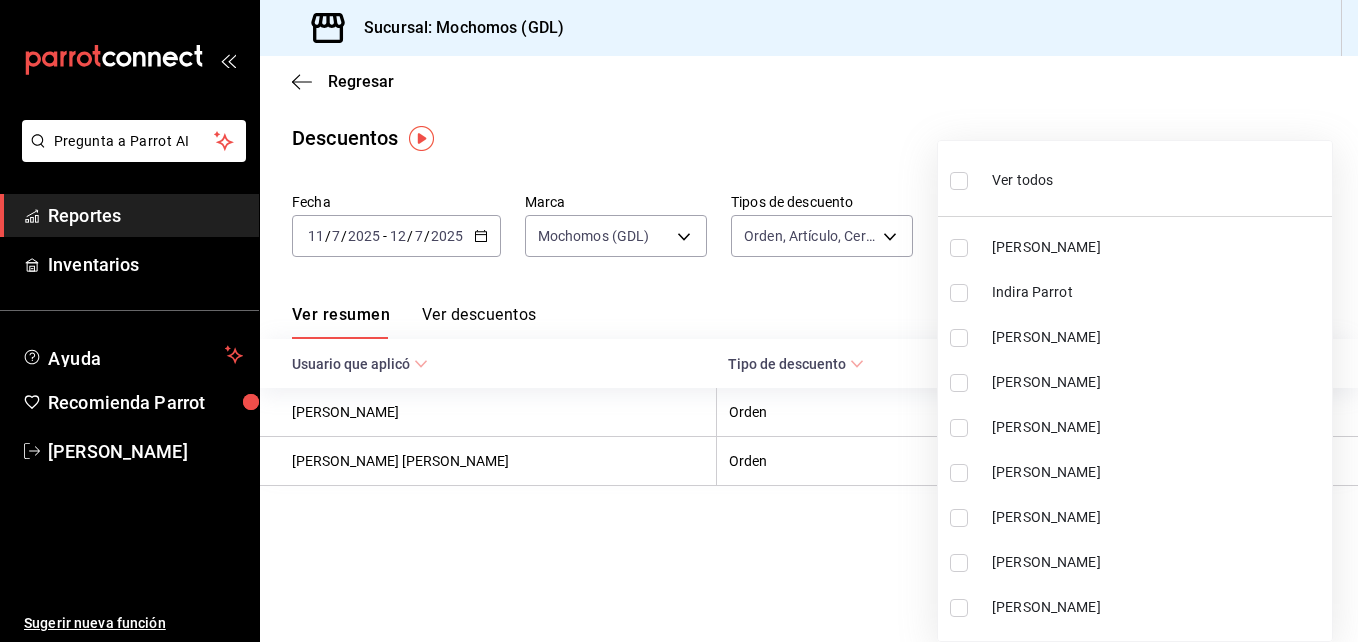 click on "[PERSON_NAME]" at bounding box center (1135, 247) 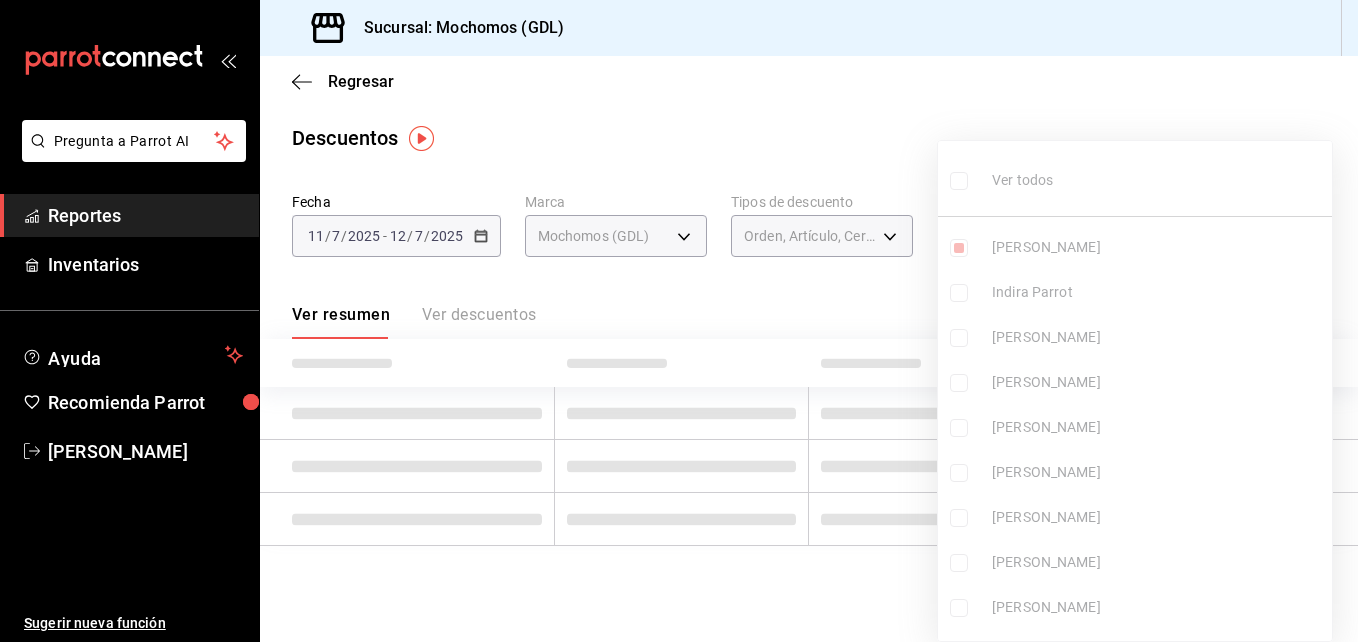 type on "3221c3bf-41a4-4b6f-a429-d9c057f4f95b" 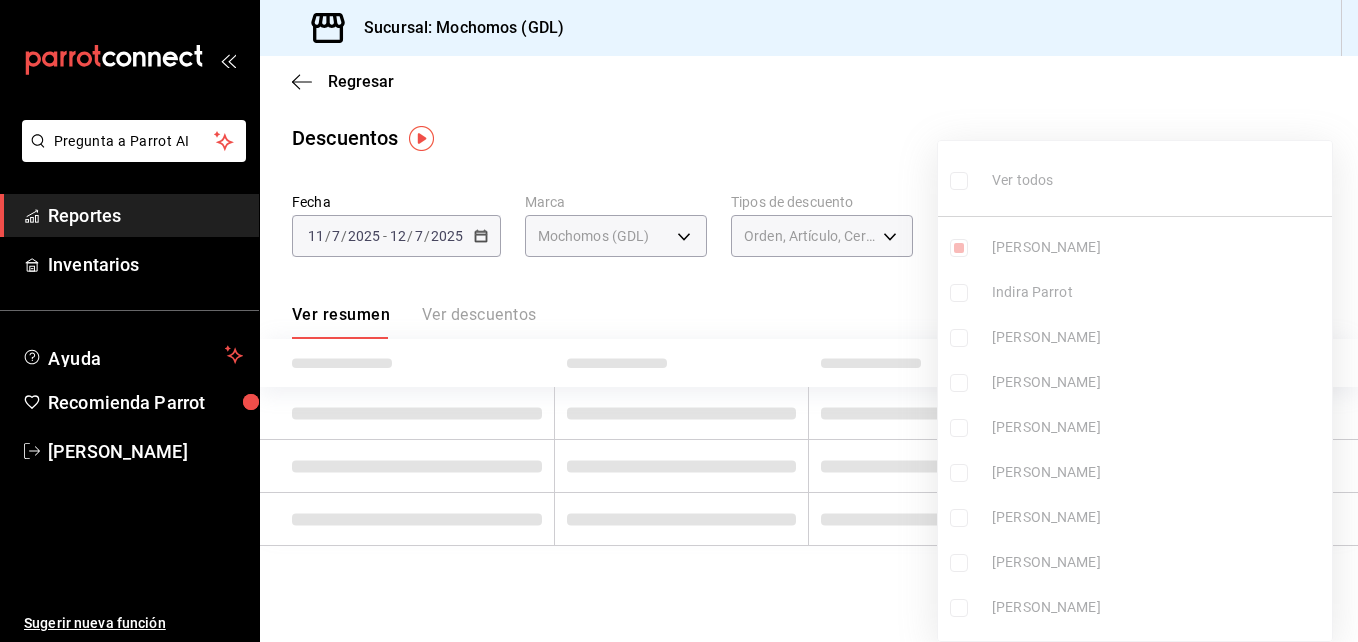 checkbox on "true" 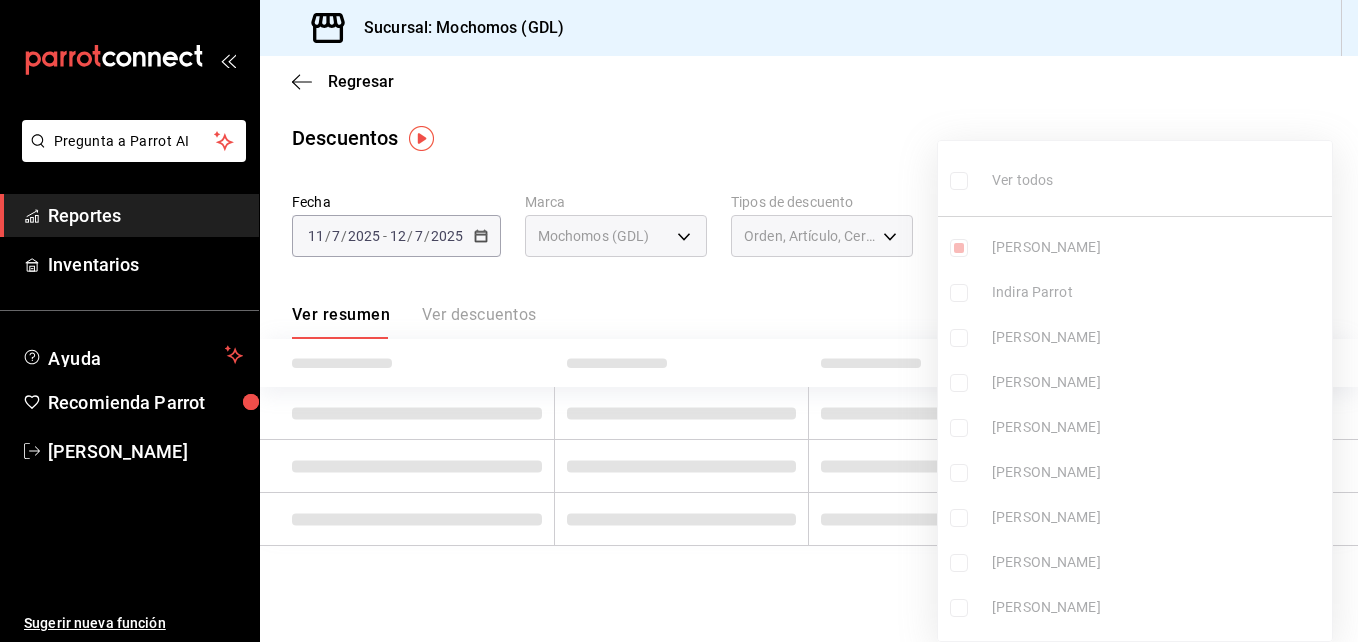 click at bounding box center [959, 181] 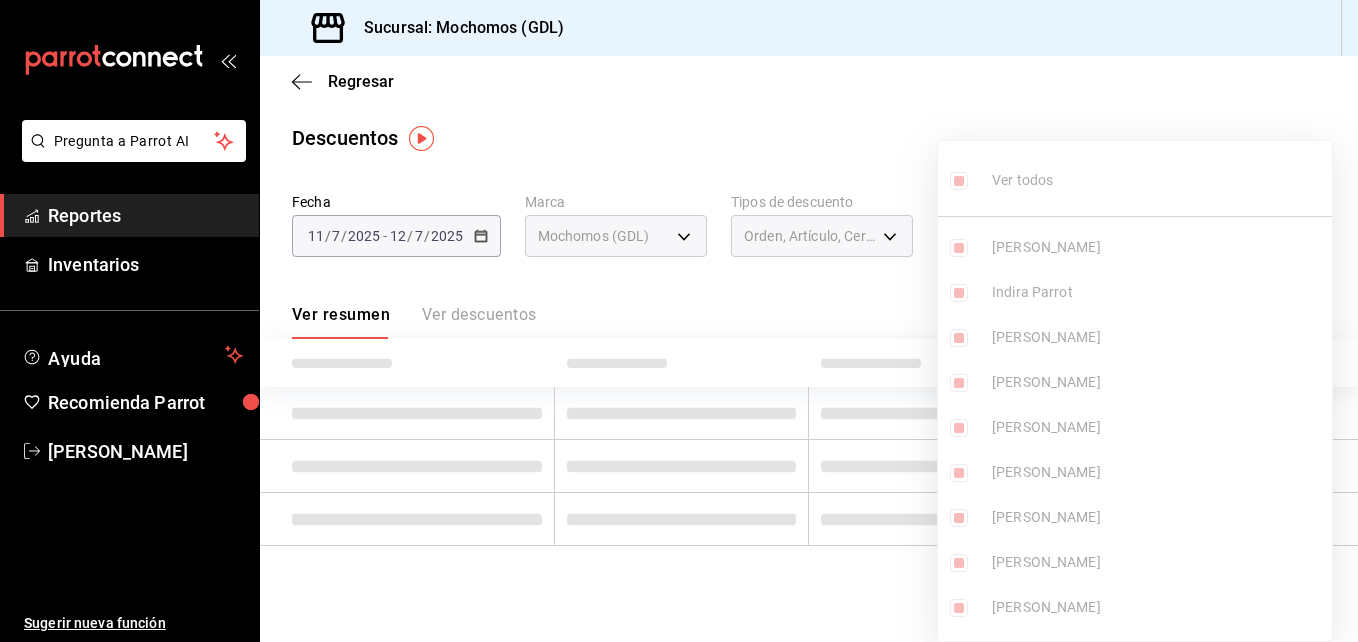 type on "3221c3bf-41a4-4b6f-a429-d9c057f4f95b,49e4b58d-d0a7-45d9-8a43-0ea320438e4b,e5fbbb82-21dc-4e97-877f-c5f26019e0f8,b7c47303-57f9-4694-bf63-7e6d8a5e8c9f,1e6bb205-445f-4a6d-8071-aa74cd963ec3,438b4a3d-f7b0-4003-b2ff-4c4cdcf7a6c2,33feb654-b25c-4c52-99f4-eb2abc8cce62,2b909267-ac39-4765-8dd0-fcca3d3c1117,c5b55929-34cc-4631-b35a-a0e3c0a897d2,0c2bab4c-69e9-4415-bbca-9622d888fdc9,358941d7-88a6-4e0b-b4d0-55b670569ef7,41aa8dc5-92e5-435a-be77-2d50af948081,ee8cbc9e-8afb-4d1b-8334-eea522ead2c1,a8fde4b4-0b67-425c-a974-6fc77953ff8c,e6017142-4ccb-431b-95f0-bba6666f25e4,a4320115-0b8e-43e3-af6a-0d43a190d9d1,a9ad51a4-3c63-4229-a6c9-409155231d66,70d216b7-396b-4a0d-845c-71d2b9918d9f,da944f97-cfe9-4c6a-bc3e-0eb5531d1880,333e18a1-c4fd-4fff-990a-be53dc492c9b,b860c748-6e85-4e15-830e-2f8a3a8a0b5a,c63c5807-846d-40a5-a184-a77c740bc29c,e36a1a6a-e6e7-41b6-a599-cb57a594ef7b,75a310a3-6866-47d7-aa73-94cf6a82132e,0f5fbb22-a7c7-4aad-b659-f107c48d761a,fc60b035-afc6-4ed4-9f05-6096202b44eb,9c4be065-c8c2-4097-aa38-dcc1f5d98b4e,bd7c9aa0-3392-459c-b19..." 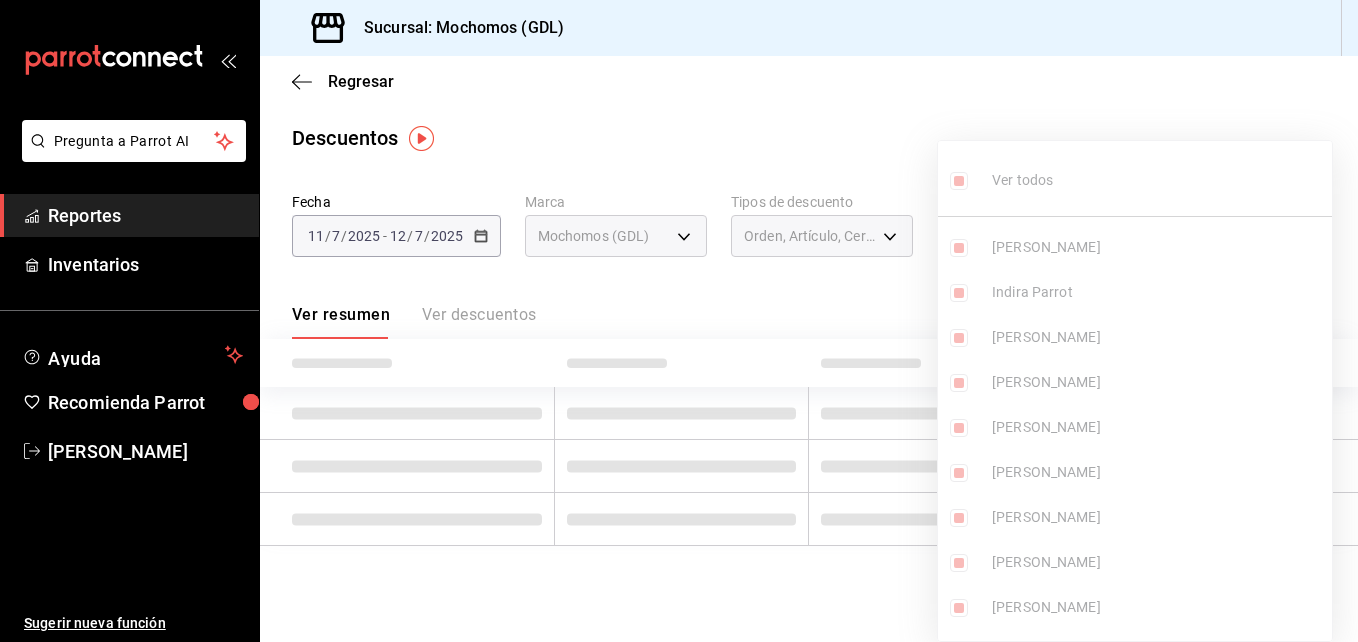 checkbox on "true" 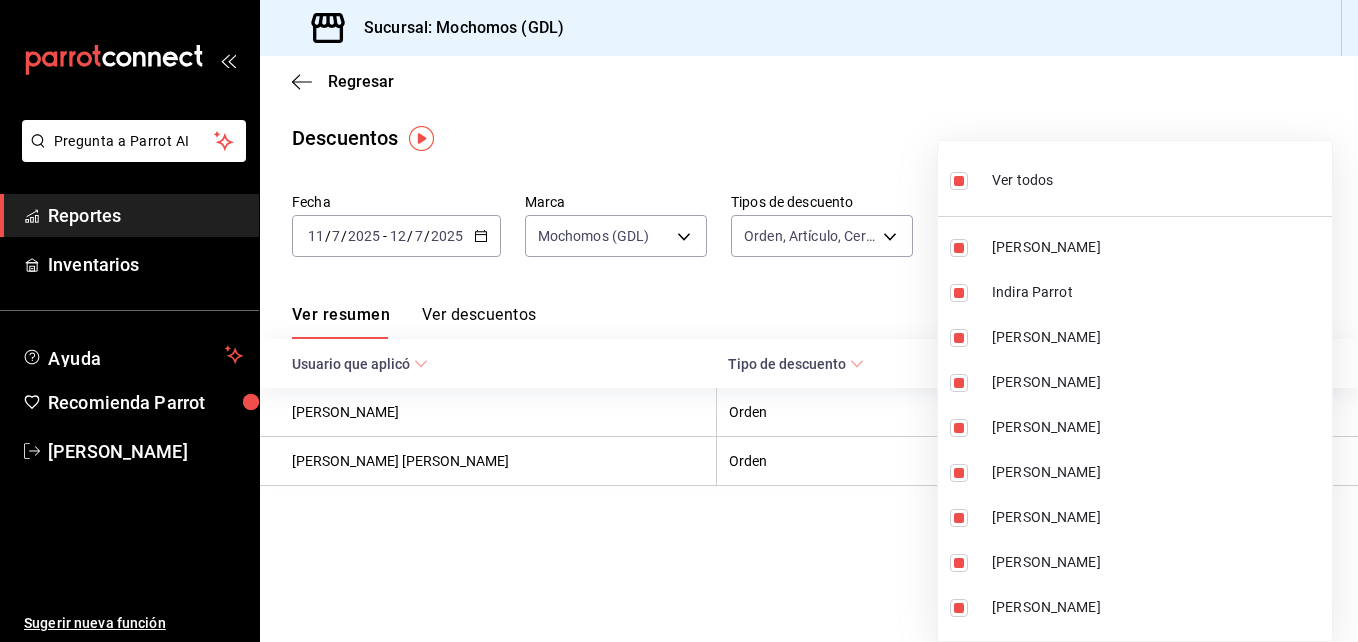 click at bounding box center (959, 181) 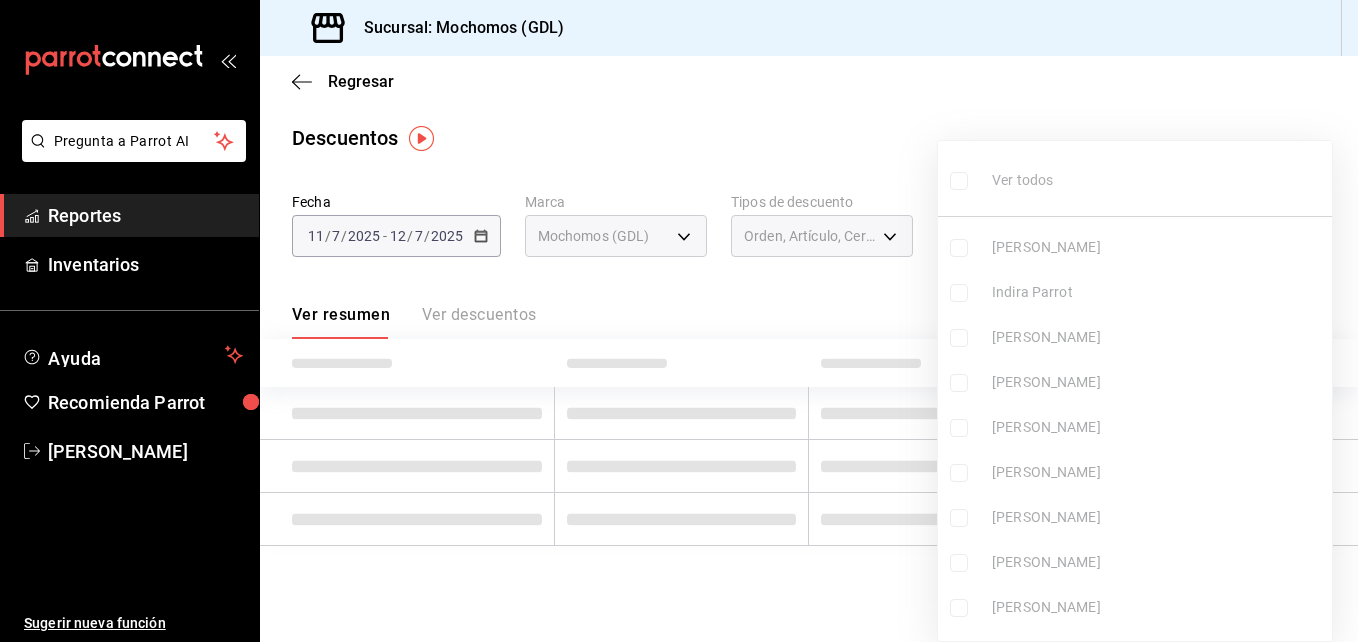click at bounding box center (679, 321) 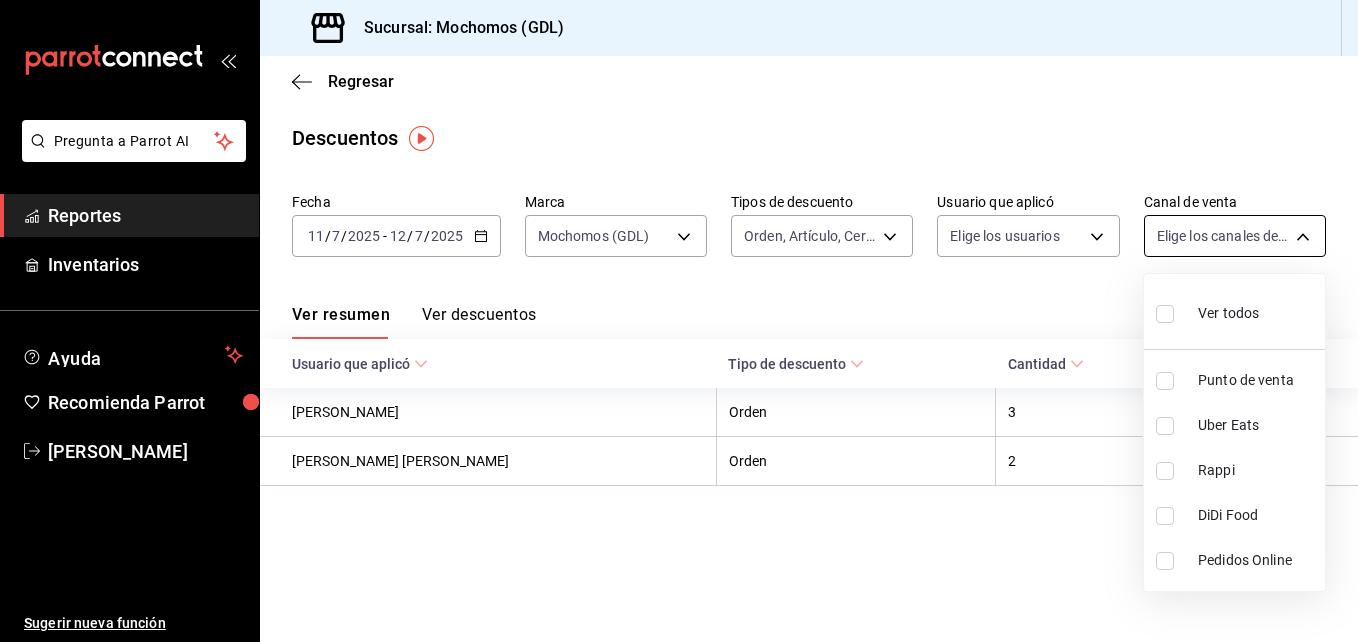 click on "Pregunta a Parrot AI Reportes   Inventarios   Ayuda Recomienda Parrot   [PERSON_NAME]   Sugerir nueva función   Sucursal: Mochomos (GDL) Regresar Descuentos Fecha [DATE] [DATE] - [DATE] [DATE] Marca Mochomos (GDL) 36c25d4a-7cb0-456c-a434-e981d54830bc Tipos de descuento Orden, Artículo, Certificado de regalo ORDER,ORDER_ITEM,CARD_REWARD Usuario que aplicó Elige los usuarios Canal de venta Elige los canales de venta Ver resumen Ver descuentos Exportar a Excel Usuario que aplicó Tipo de descuento Cantidad Monto [PERSON_NAME] Orden 3 $1,618.00 [PERSON_NAME] Orden 2 $1,057.00 Pregunta a Parrot AI Reportes   Inventarios   Ayuda Recomienda Parrot   [PERSON_NAME]   Sugerir nueva función   GANA 1 MES GRATIS EN TU SUSCRIPCIÓN AQUÍ Ver video tutorial Ir a video Visitar centro de ayuda [PHONE_NUMBER] [EMAIL_ADDRESS][DOMAIN_NAME] Visitar centro de ayuda [PHONE_NUMBER] [EMAIL_ADDRESS][DOMAIN_NAME] Ver todos Punto de venta Uber Eats [PERSON_NAME] Food Pedidos Online" at bounding box center (679, 321) 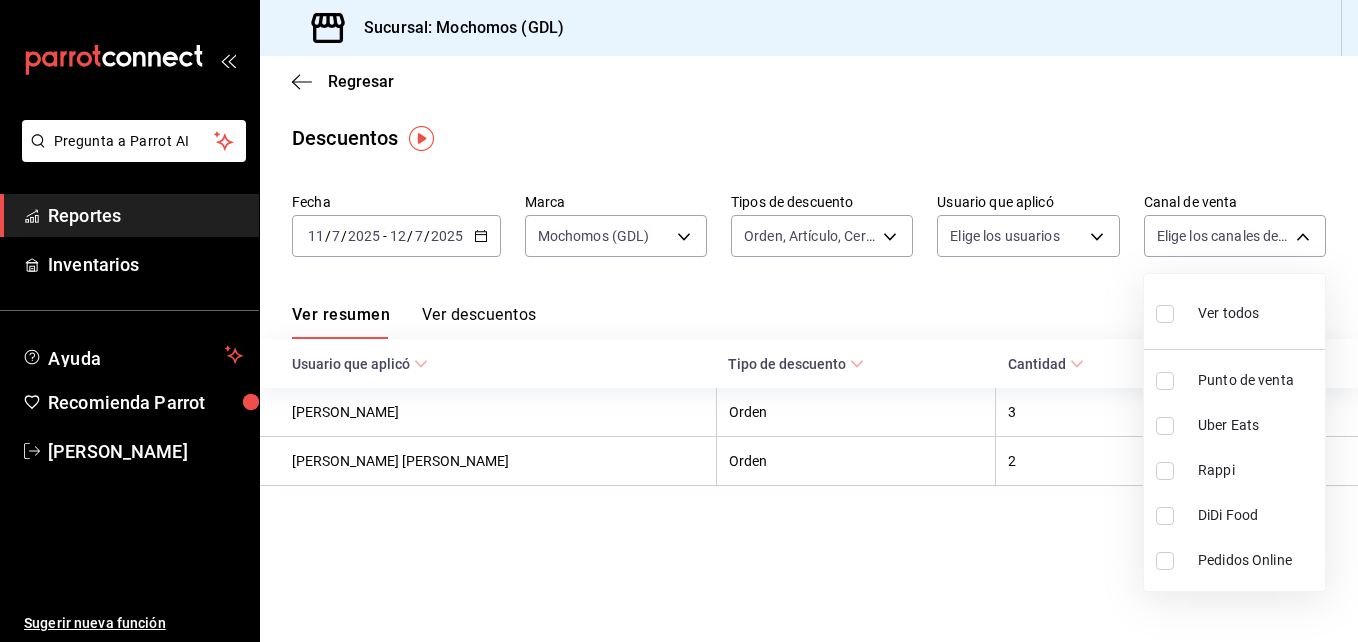 click at bounding box center [1165, 314] 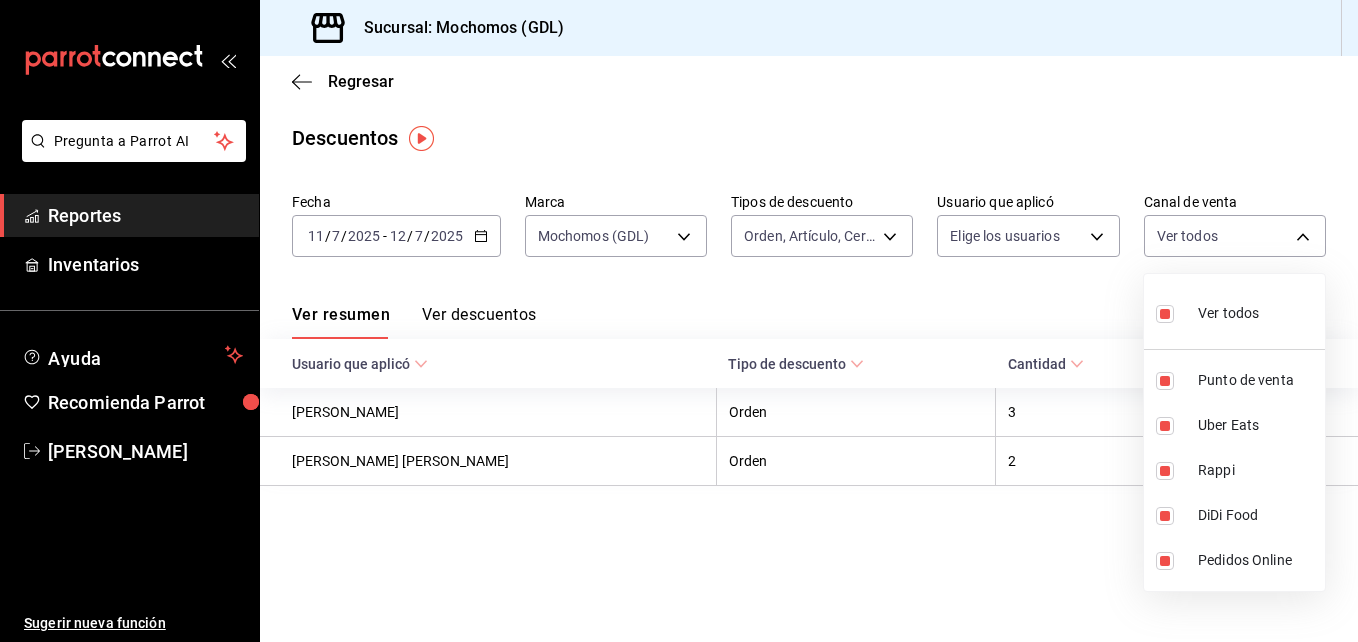click at bounding box center [679, 321] 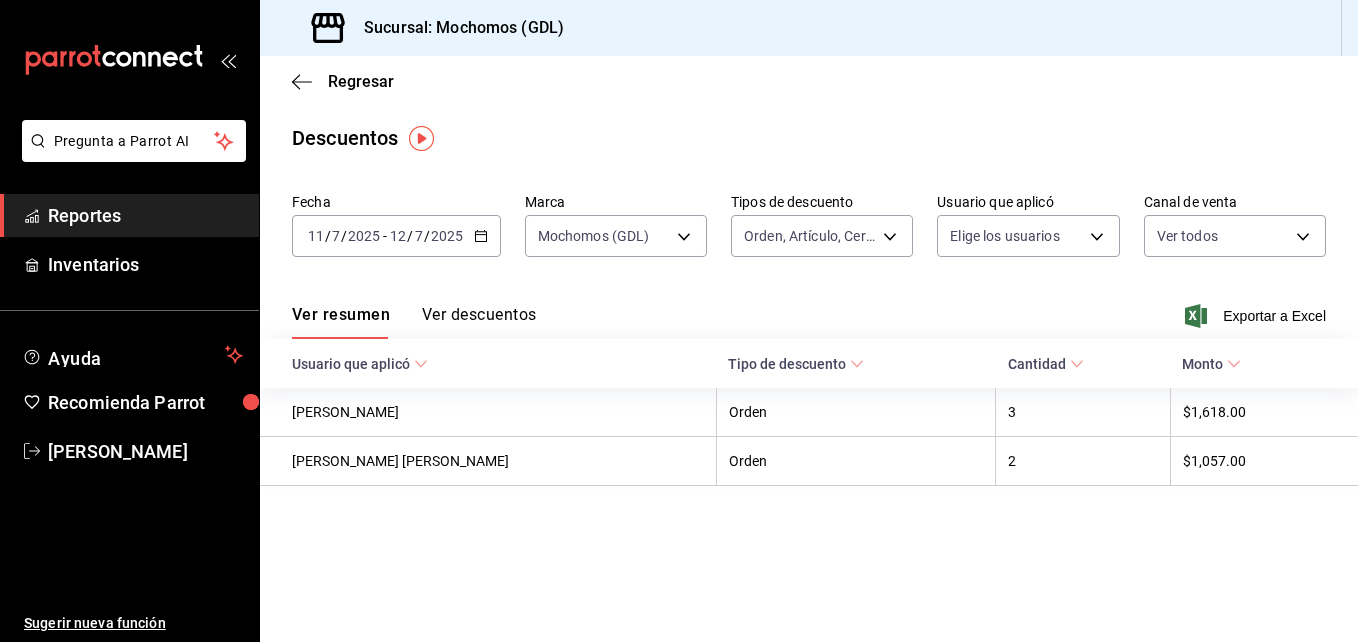 click on "Ver descuentos" at bounding box center (479, 322) 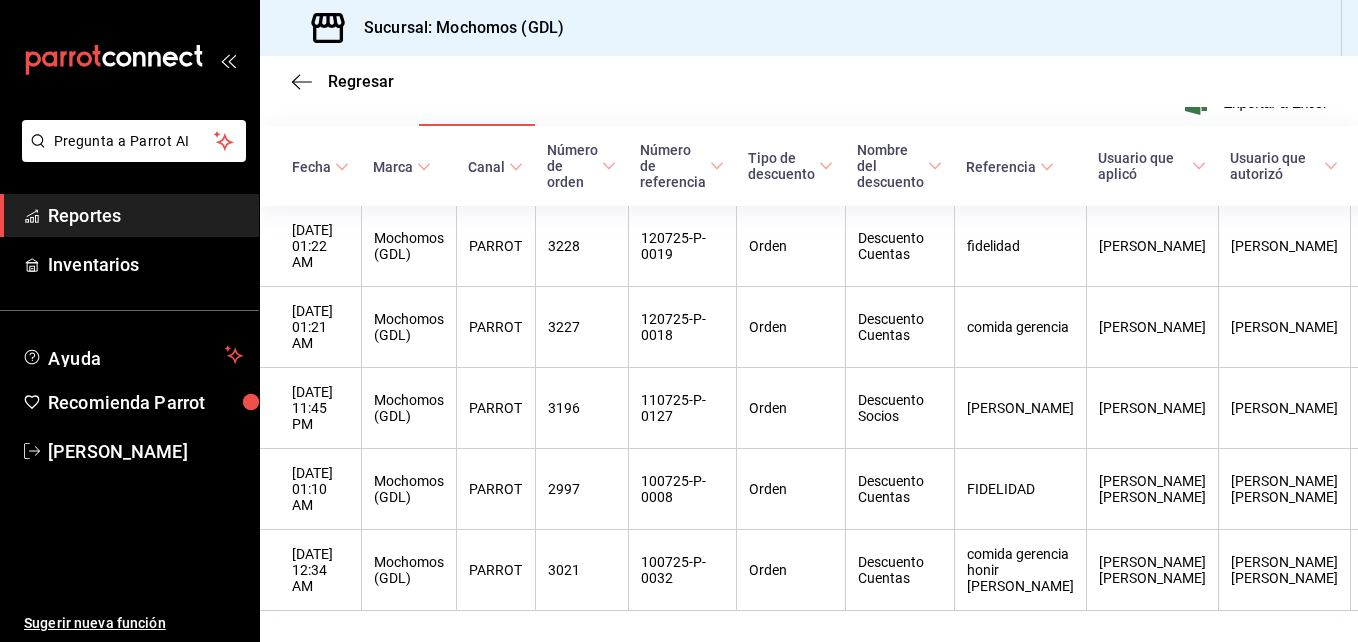 scroll, scrollTop: 209, scrollLeft: 0, axis: vertical 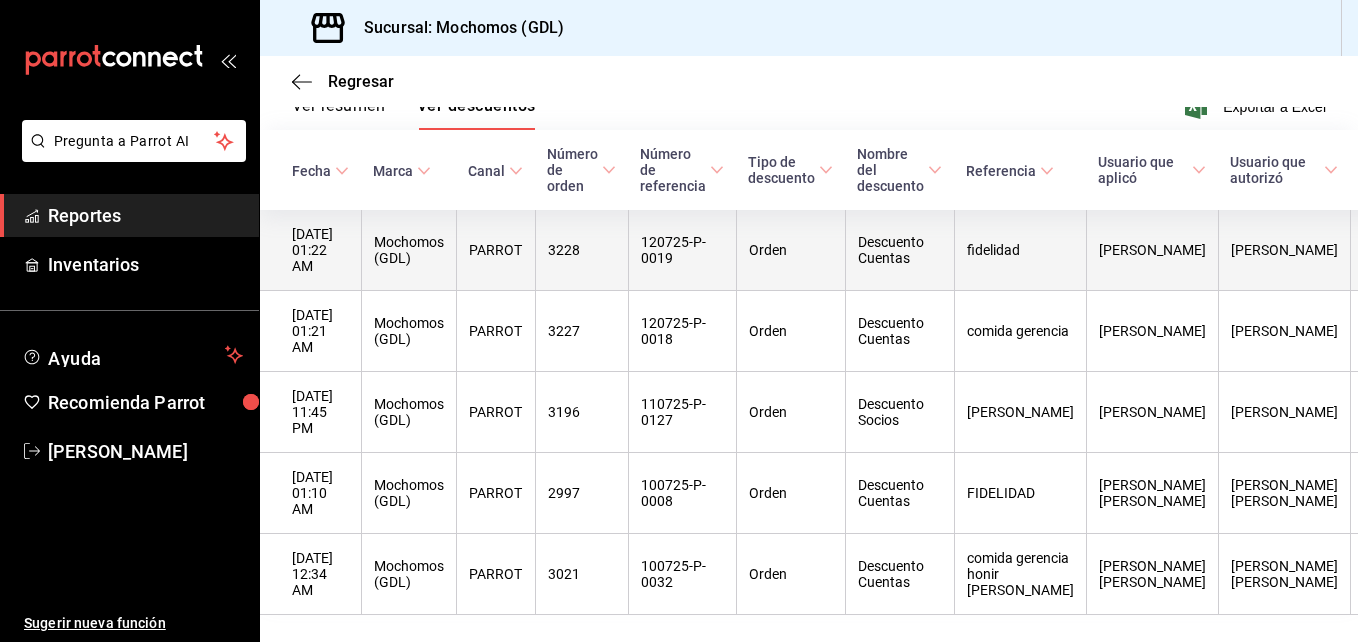 click on "fidelidad" at bounding box center [1020, 250] 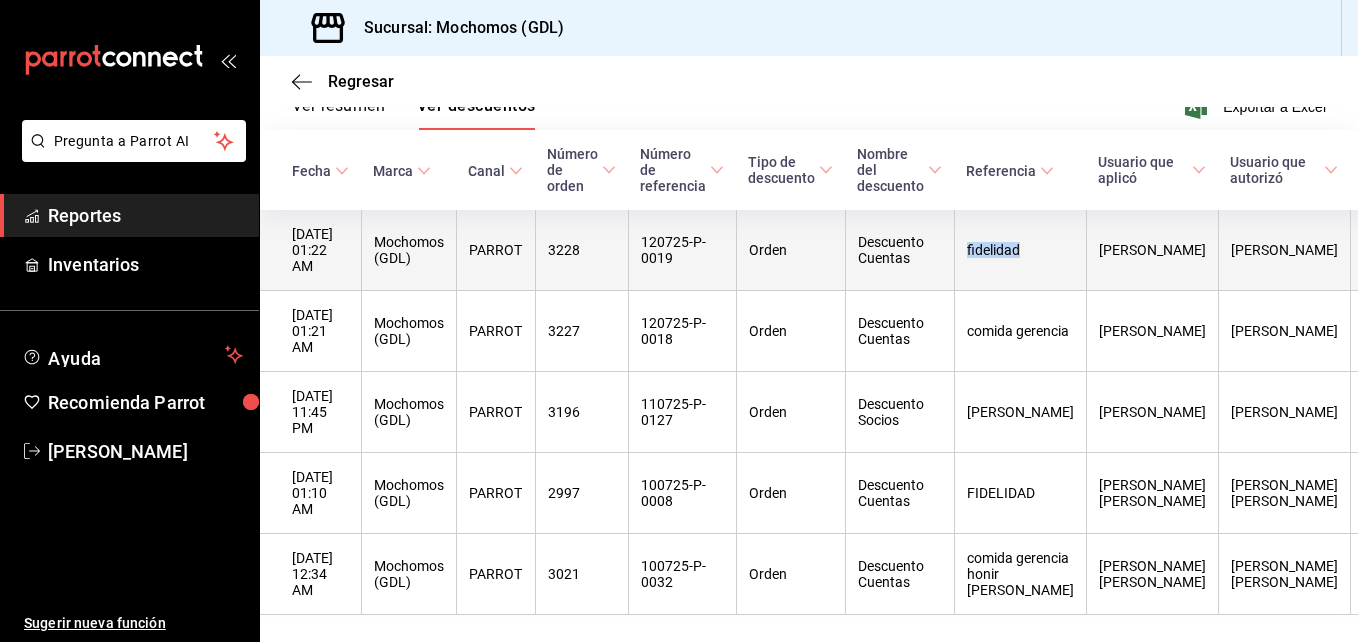 drag, startPoint x: 969, startPoint y: 239, endPoint x: 1014, endPoint y: 245, distance: 45.39824 